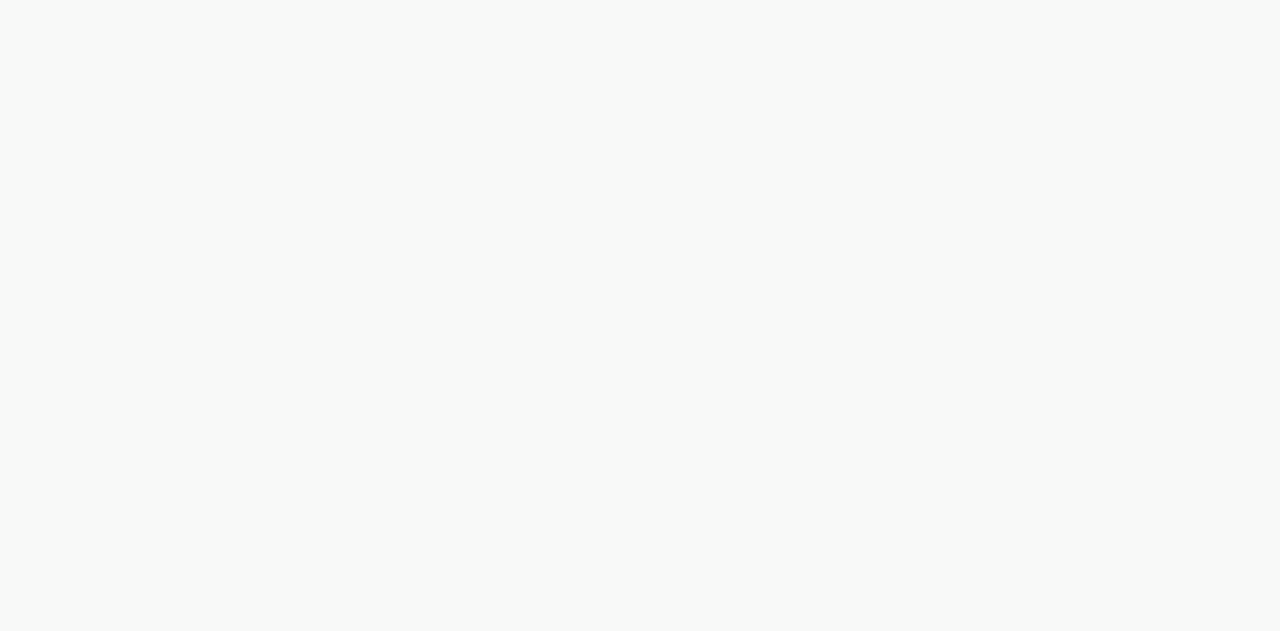 scroll, scrollTop: 0, scrollLeft: 0, axis: both 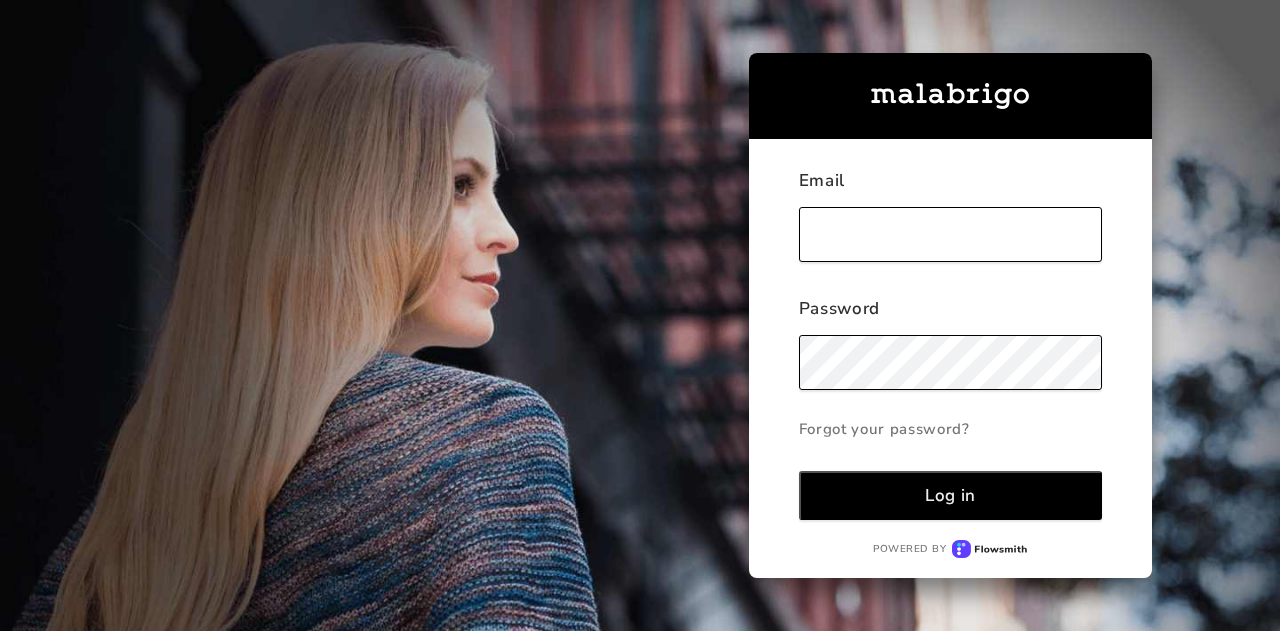 click at bounding box center (950, 234) 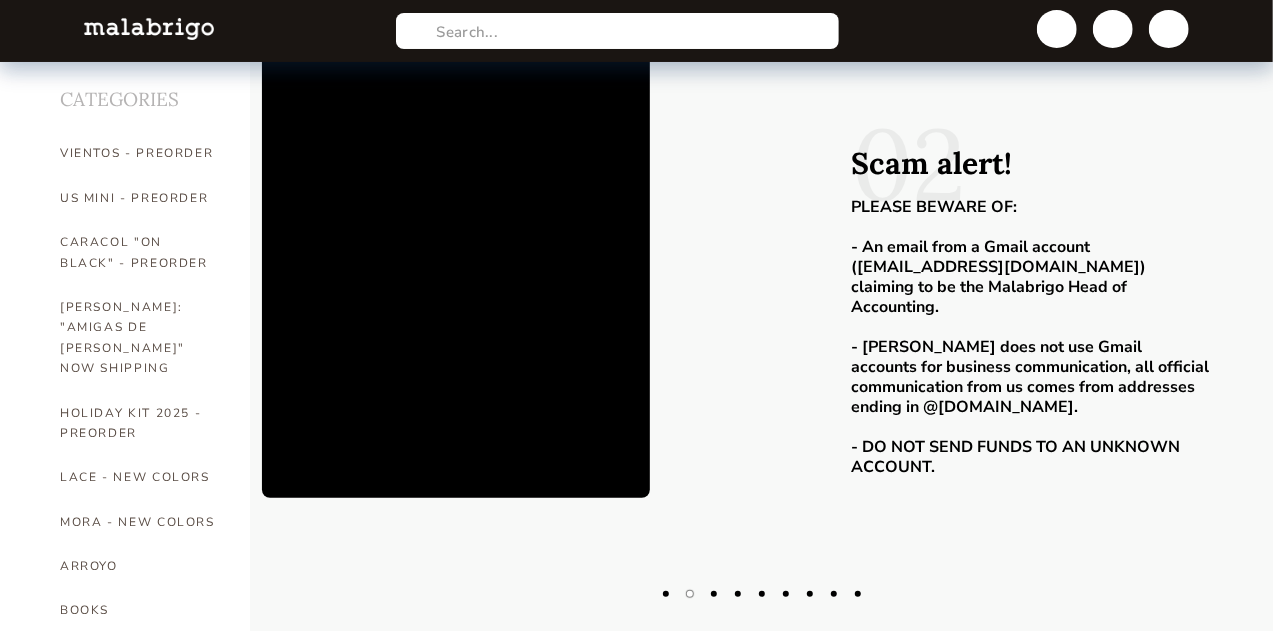 scroll, scrollTop: 38, scrollLeft: 0, axis: vertical 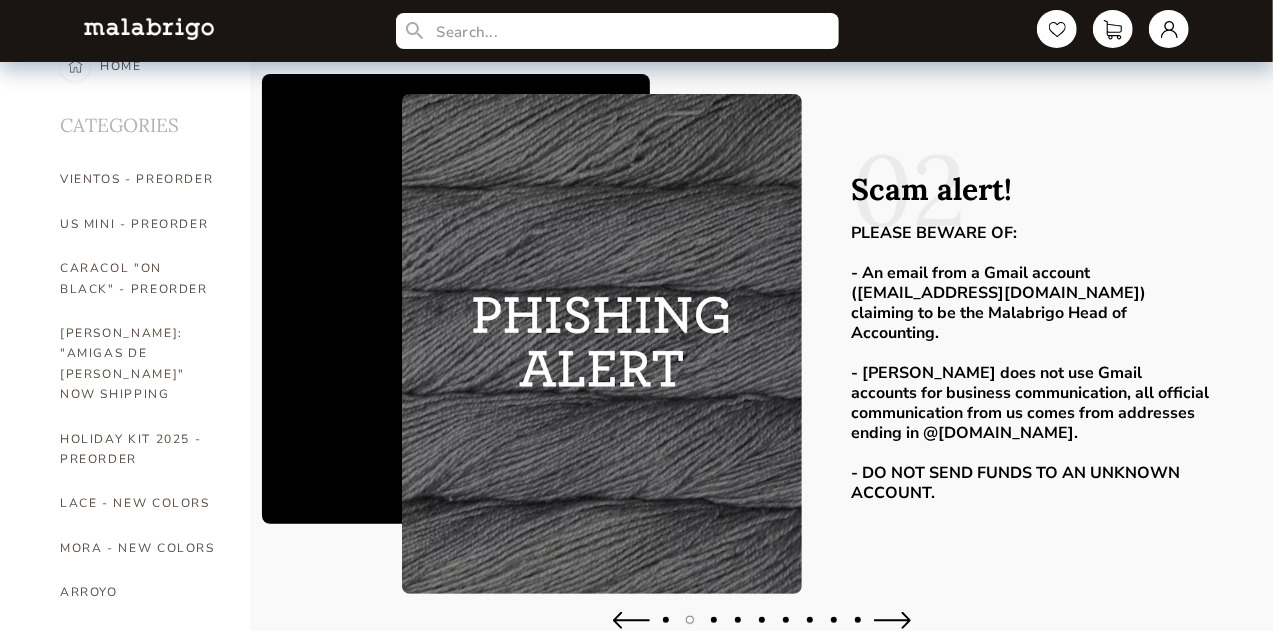 click at bounding box center [631, 620] 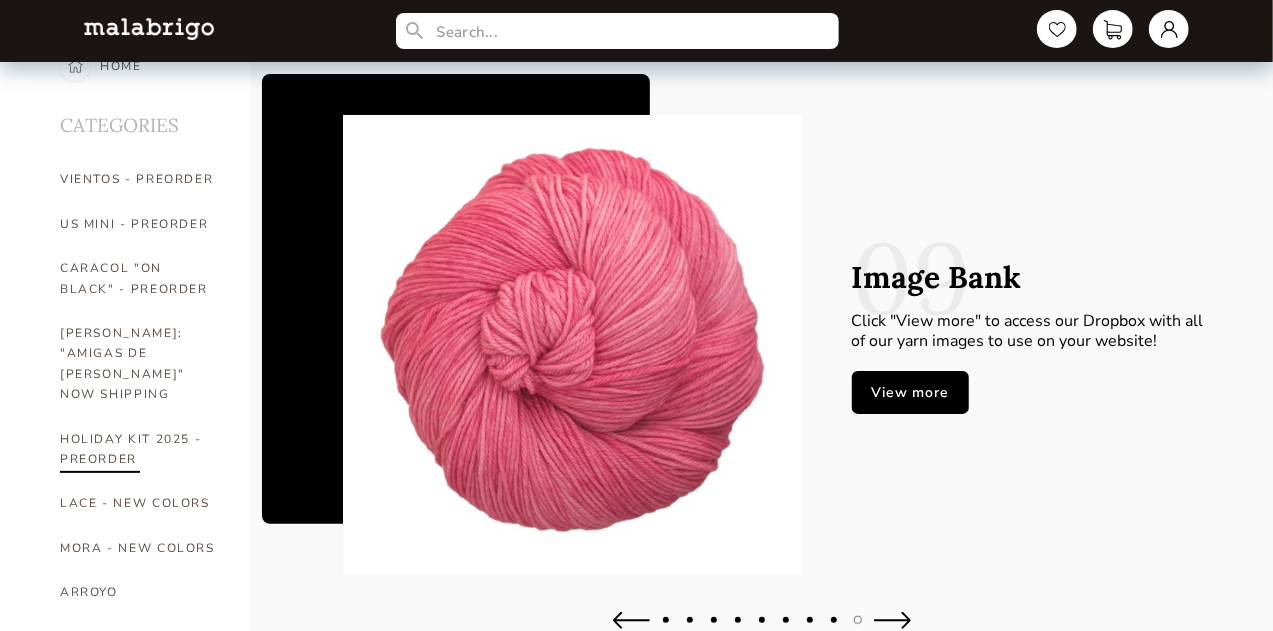 click on "HOLIDAY KIT 2025 - PREORDER" at bounding box center [140, 449] 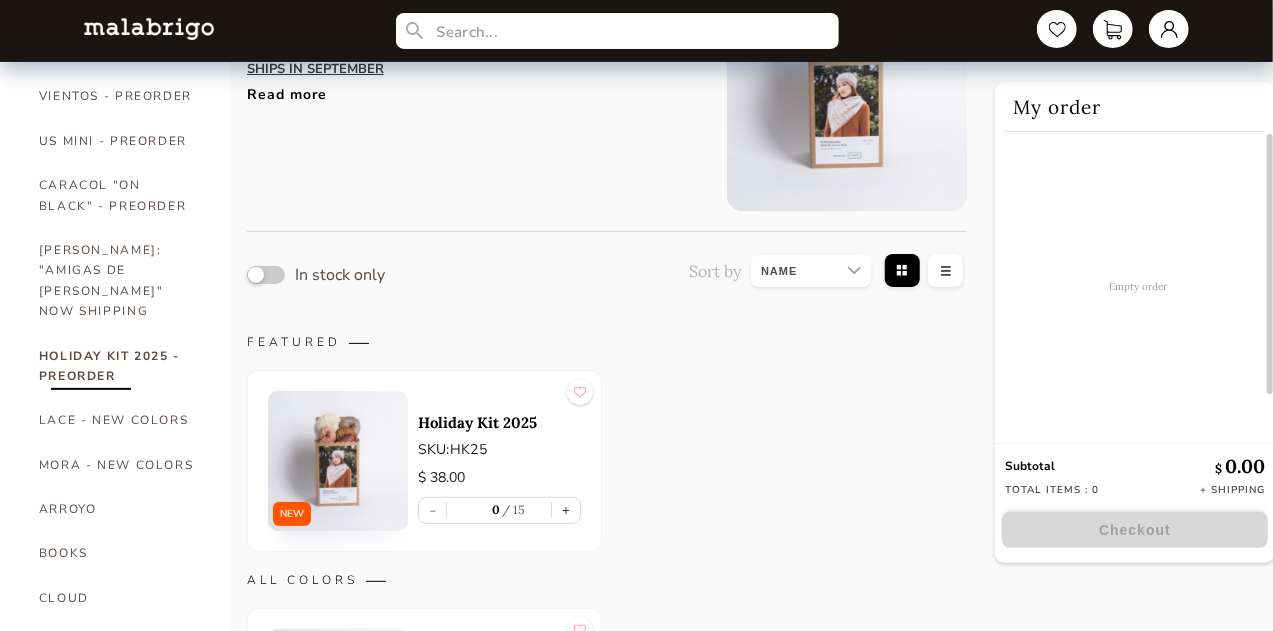 scroll, scrollTop: 0, scrollLeft: 0, axis: both 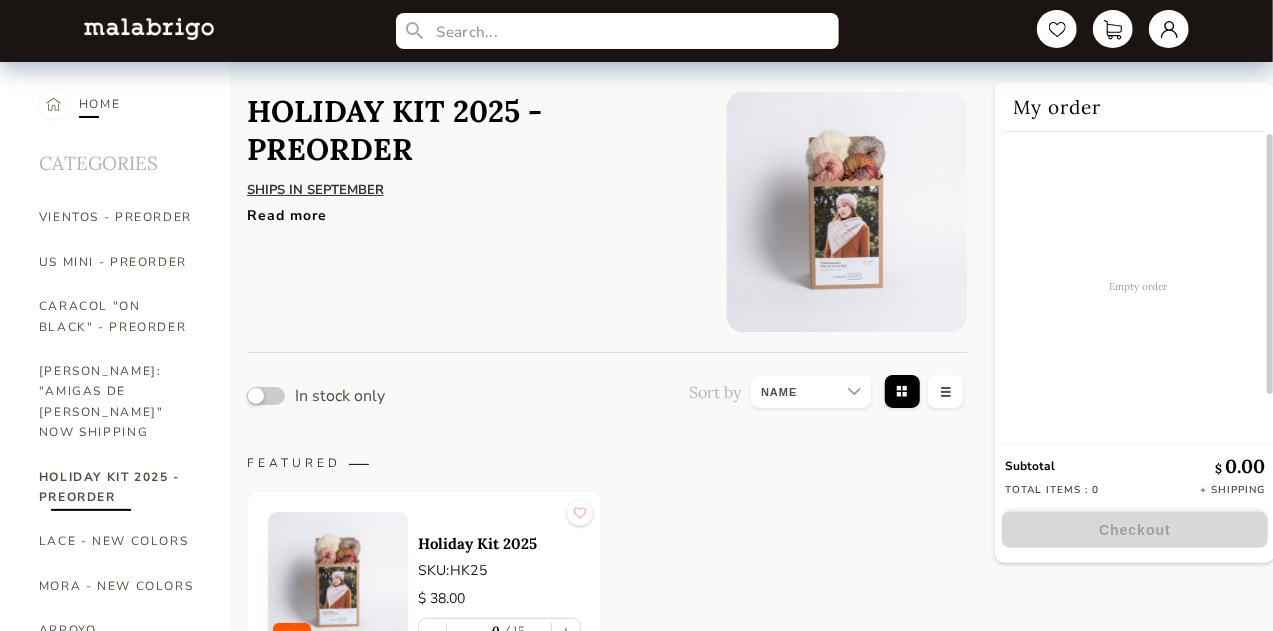 click on "HOME" at bounding box center (100, 104) 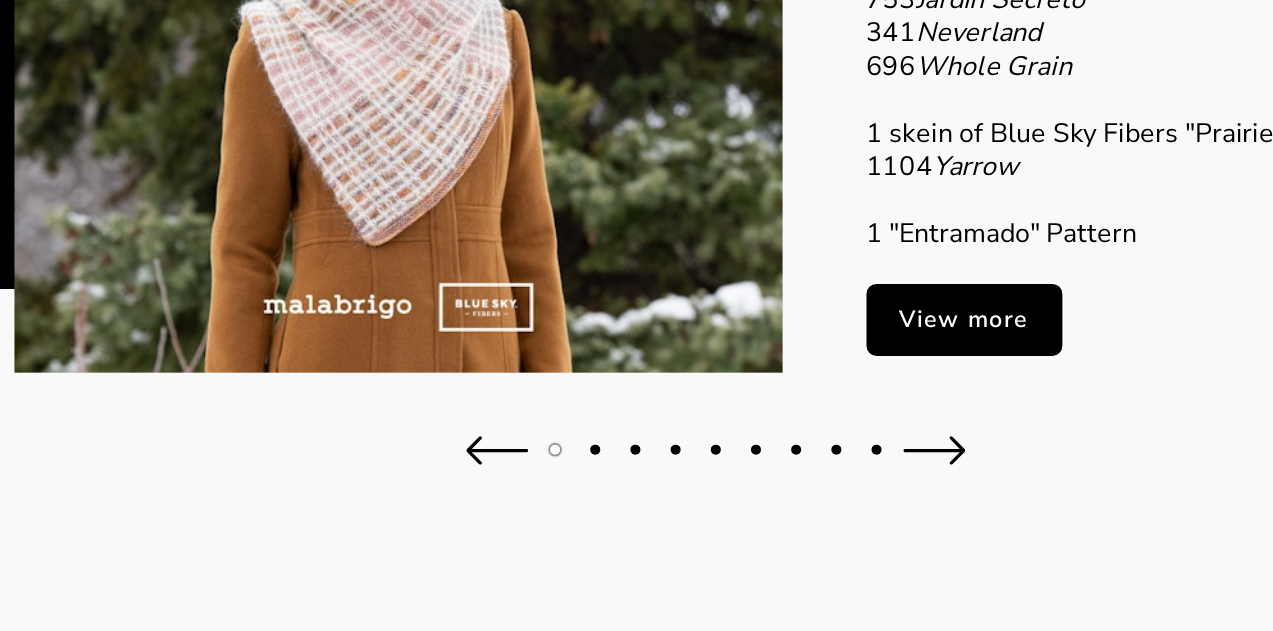 scroll, scrollTop: 210, scrollLeft: 0, axis: vertical 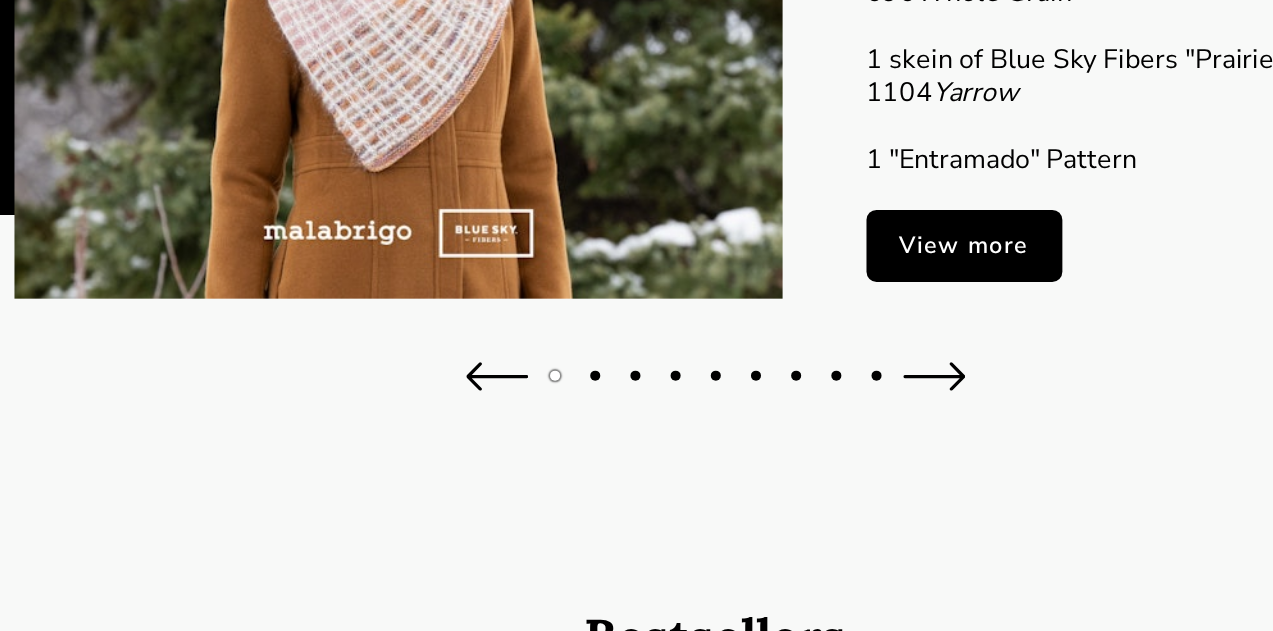 click on "View more" at bounding box center [910, 370] 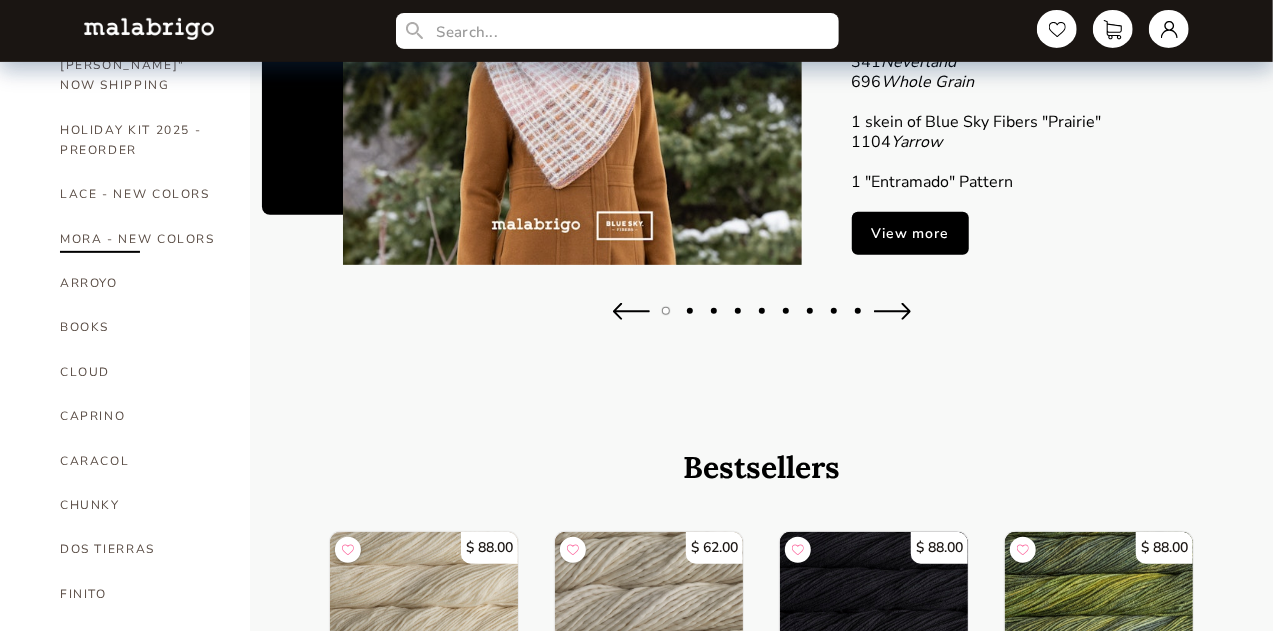 scroll, scrollTop: 352, scrollLeft: 0, axis: vertical 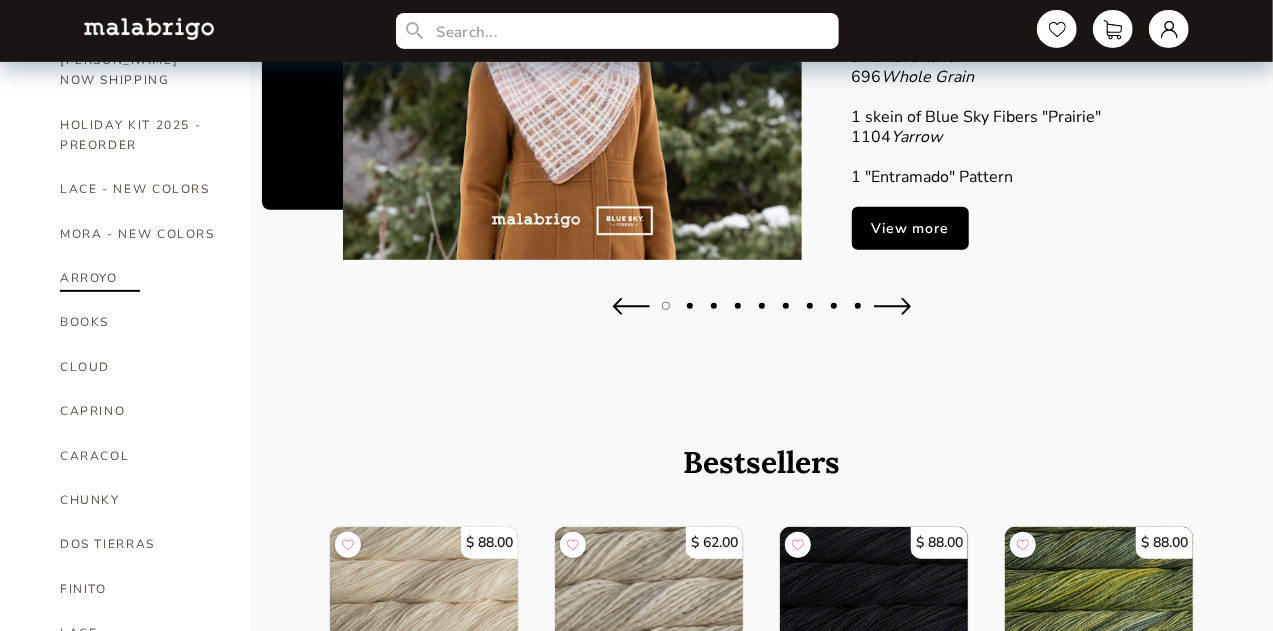 click on "ARROYO" at bounding box center [140, 278] 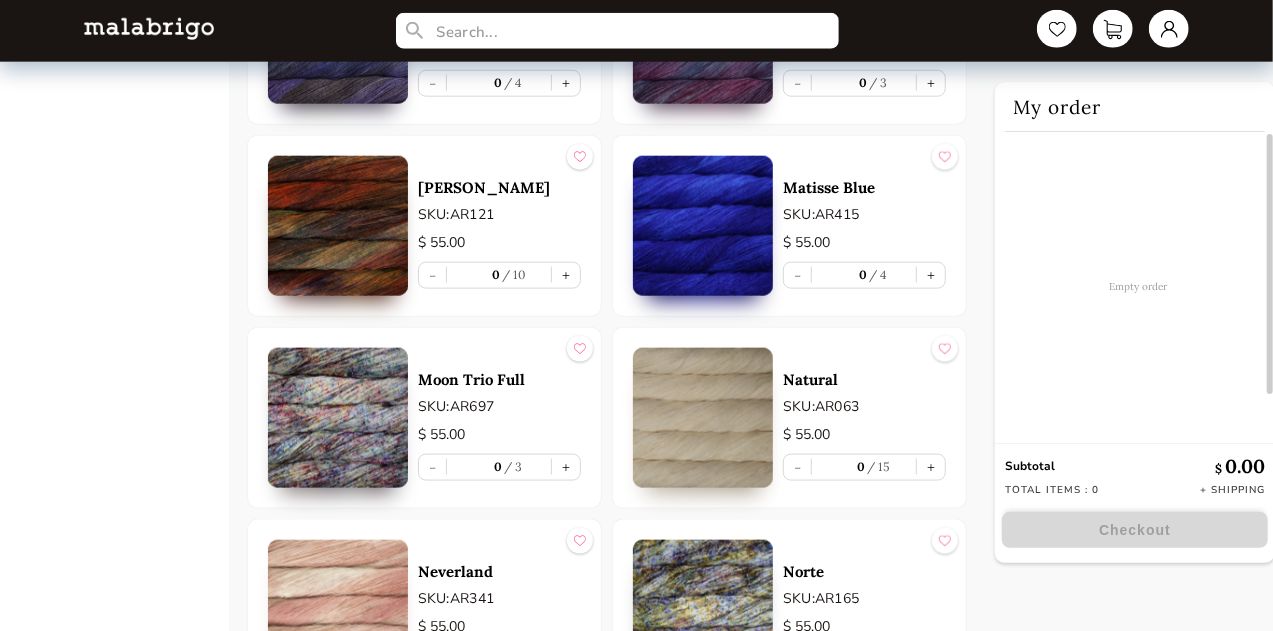 scroll, scrollTop: 4928, scrollLeft: 0, axis: vertical 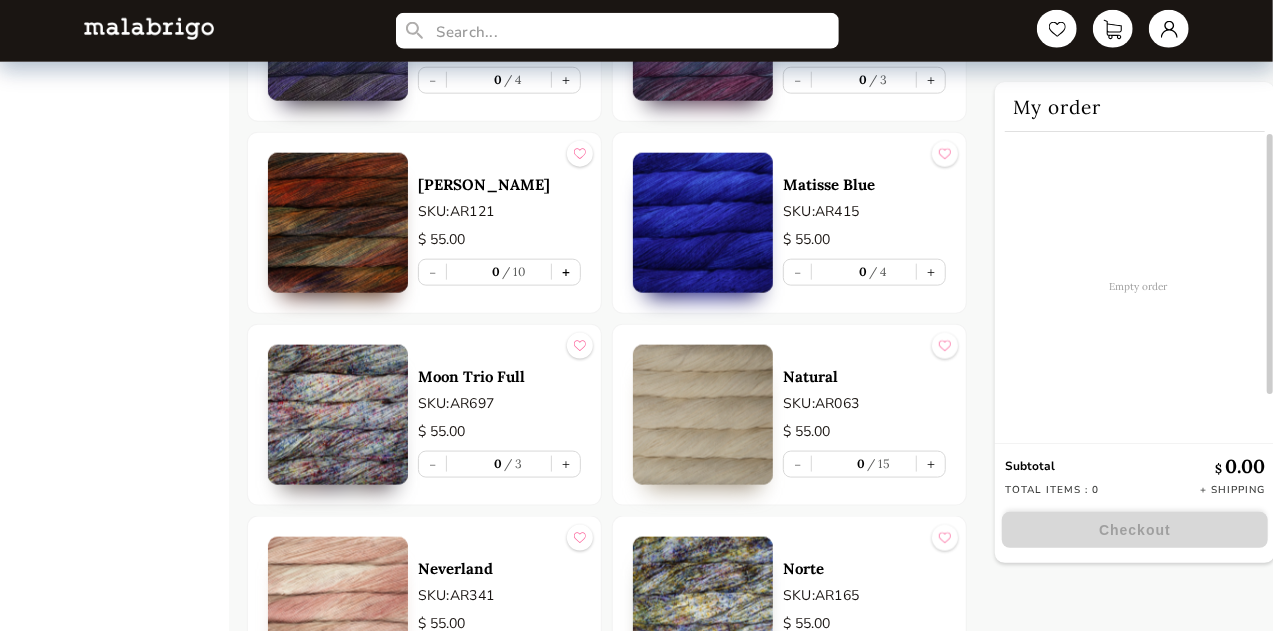 click on "+" at bounding box center [566, 272] 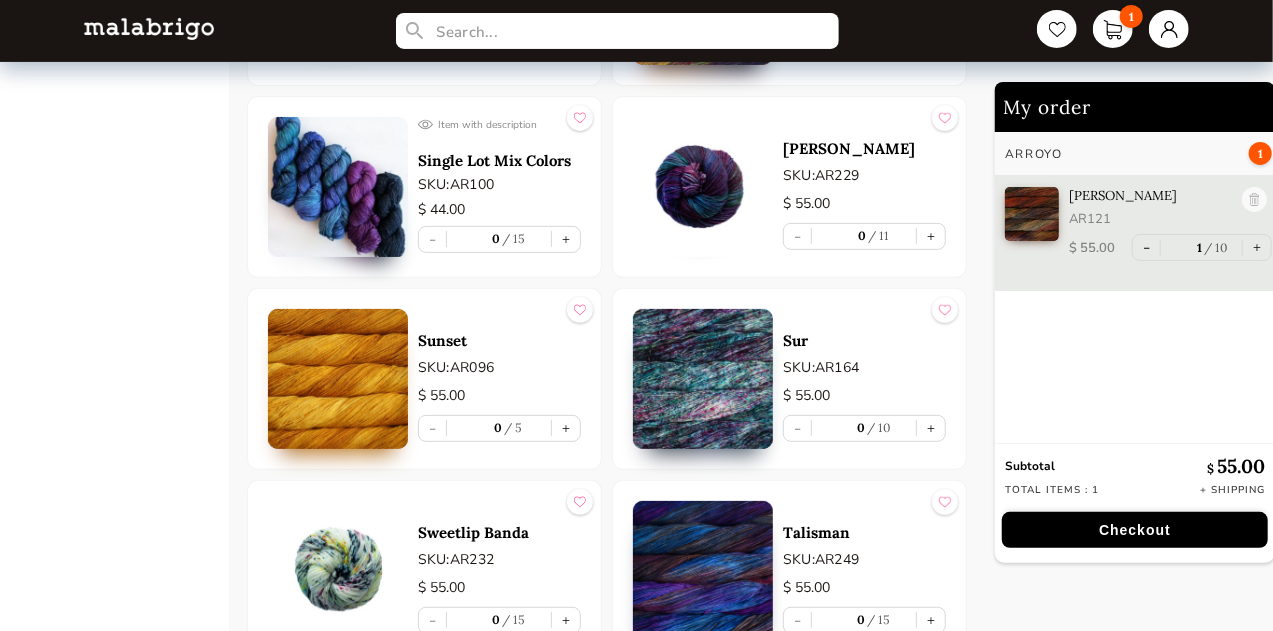 scroll, scrollTop: 7848, scrollLeft: 0, axis: vertical 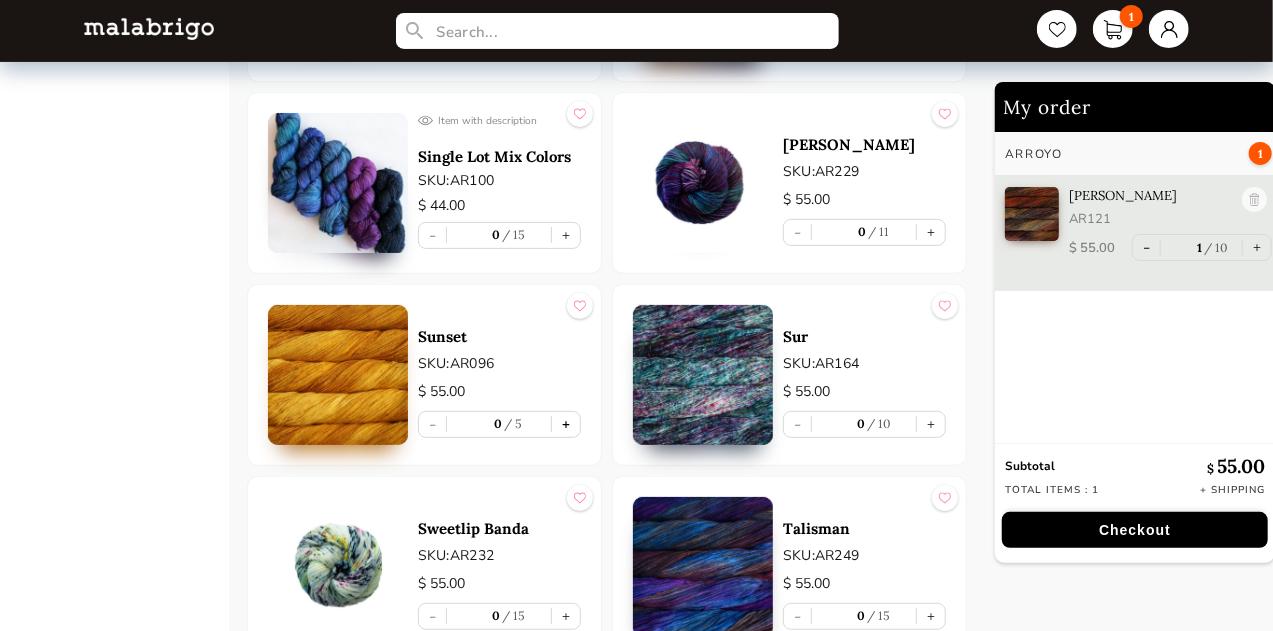 click on "+" at bounding box center (566, 424) 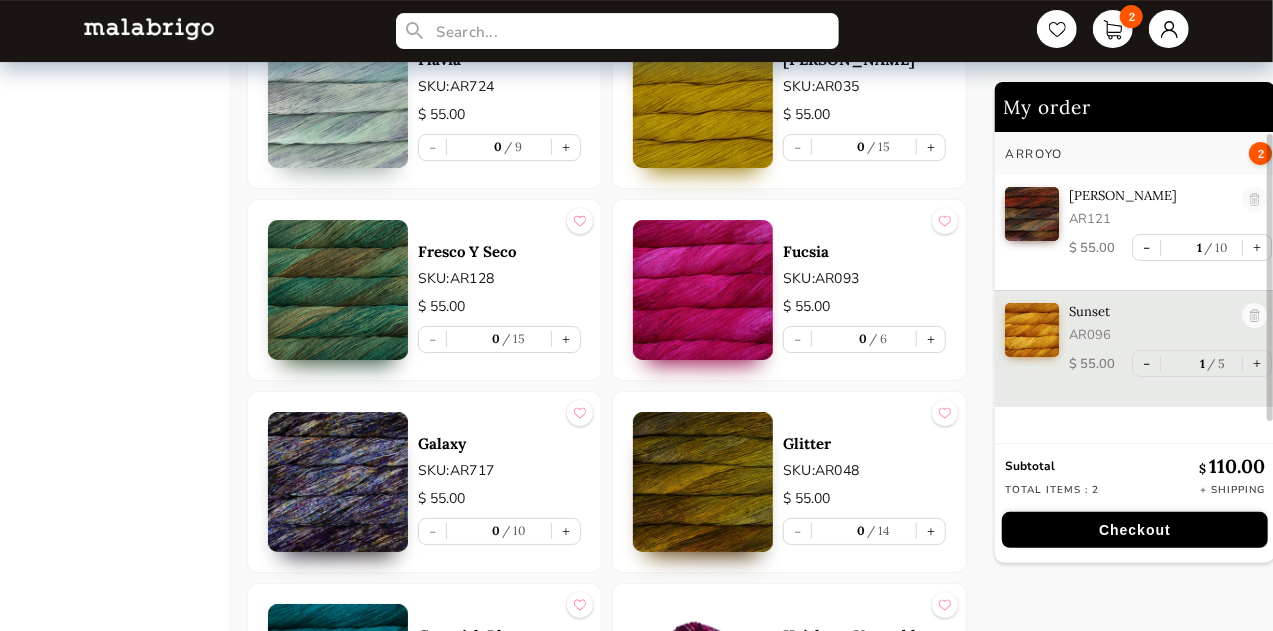 scroll, scrollTop: 3516, scrollLeft: 0, axis: vertical 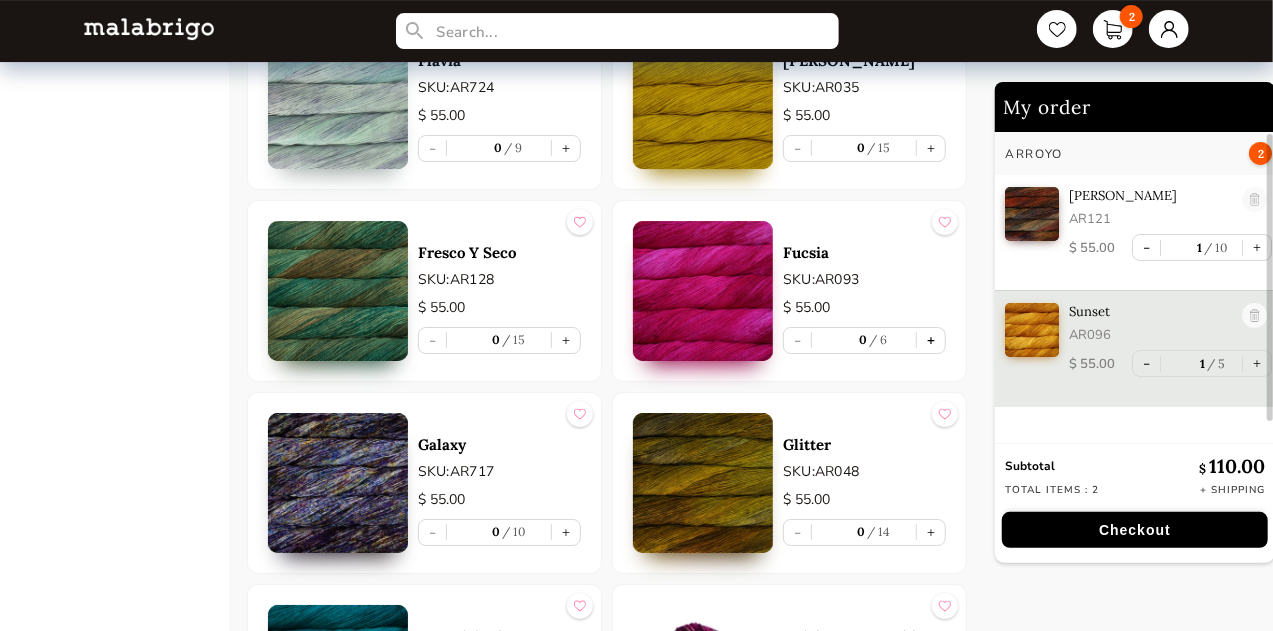 click on "+" at bounding box center [931, 340] 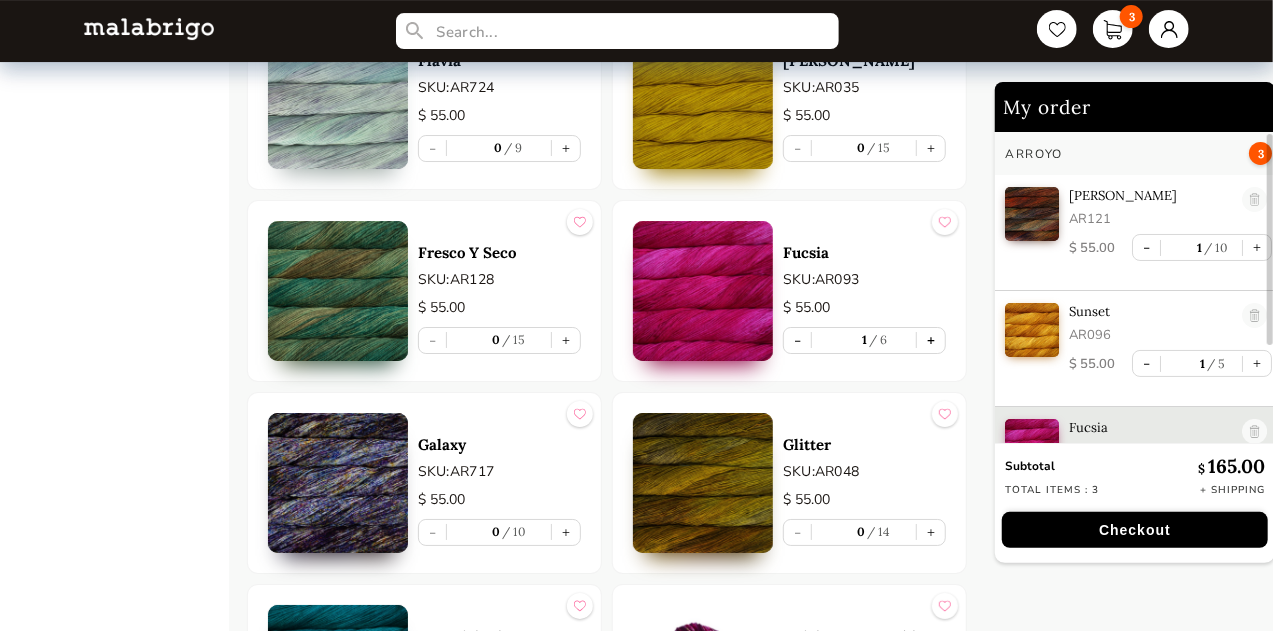 scroll, scrollTop: 54, scrollLeft: 0, axis: vertical 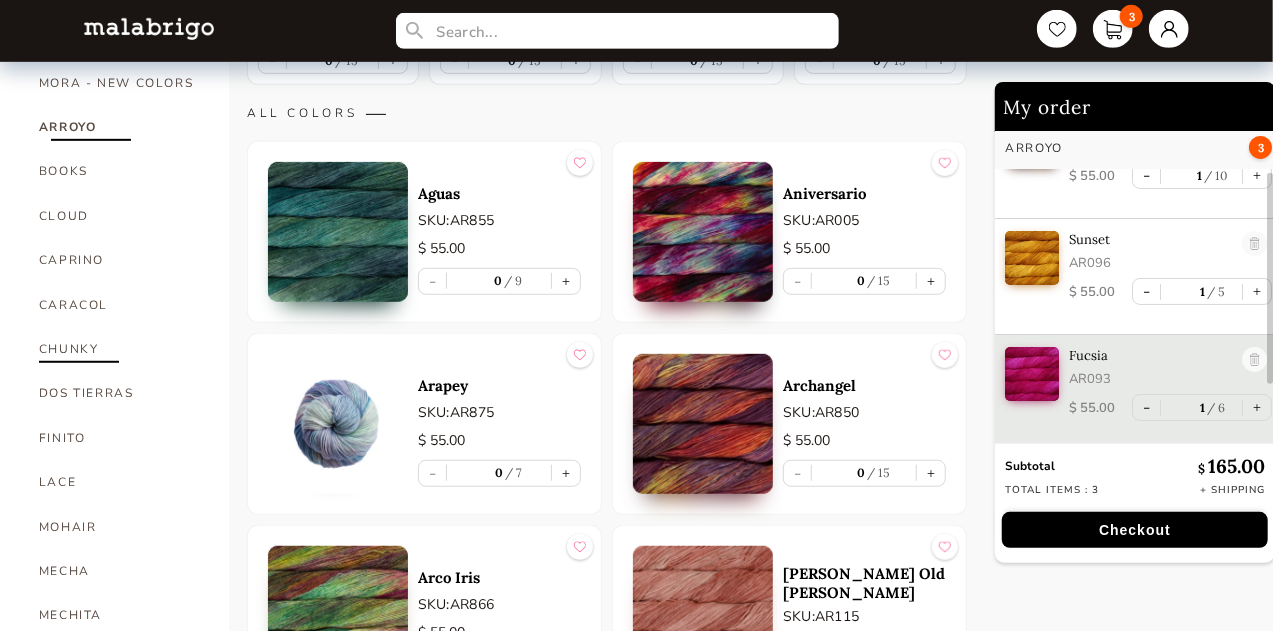 click on "CHUNKY" at bounding box center (119, 349) 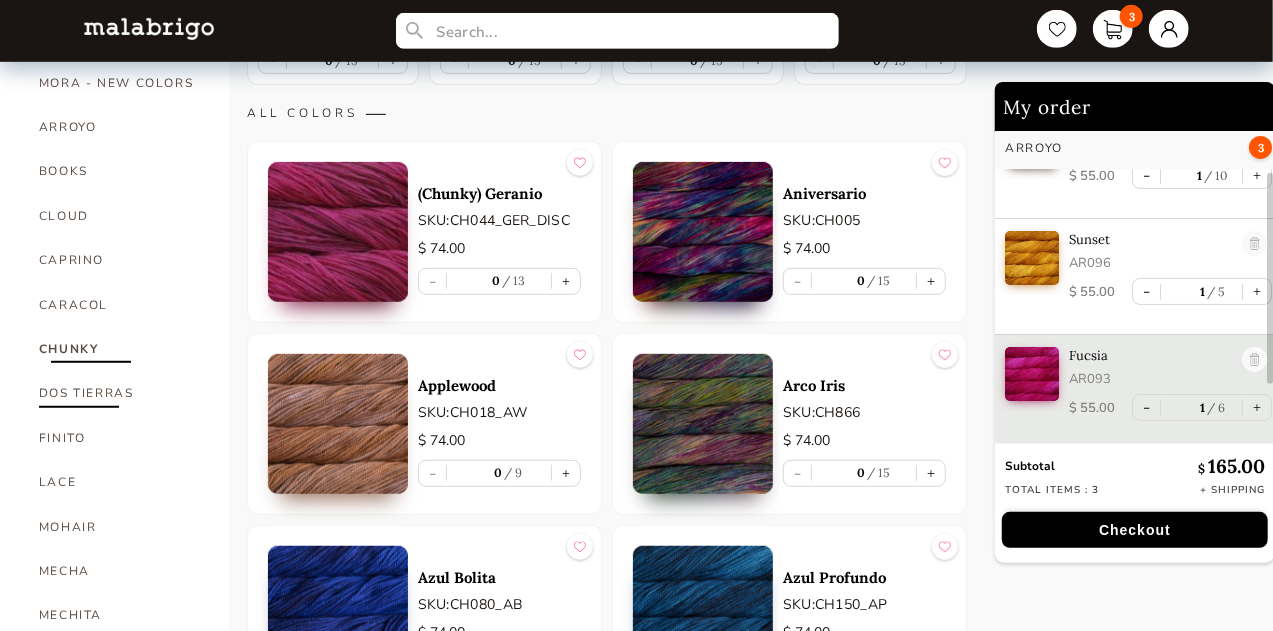 click on "DOS TIERRAS" at bounding box center [119, 393] 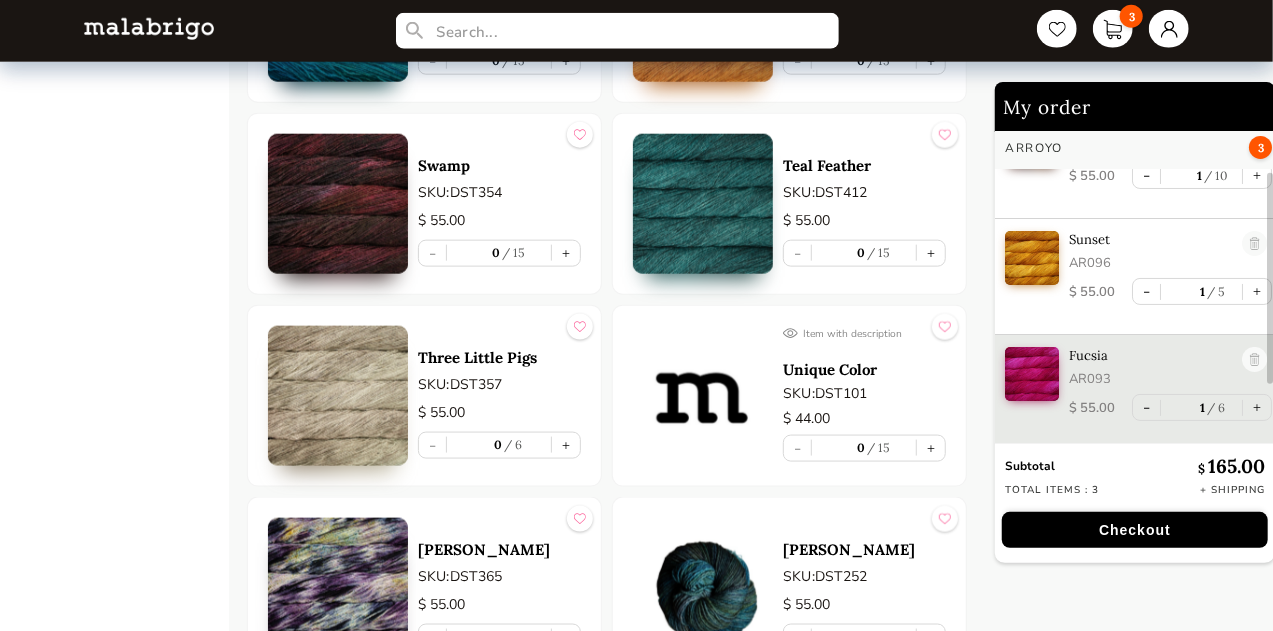 scroll, scrollTop: 4948, scrollLeft: 0, axis: vertical 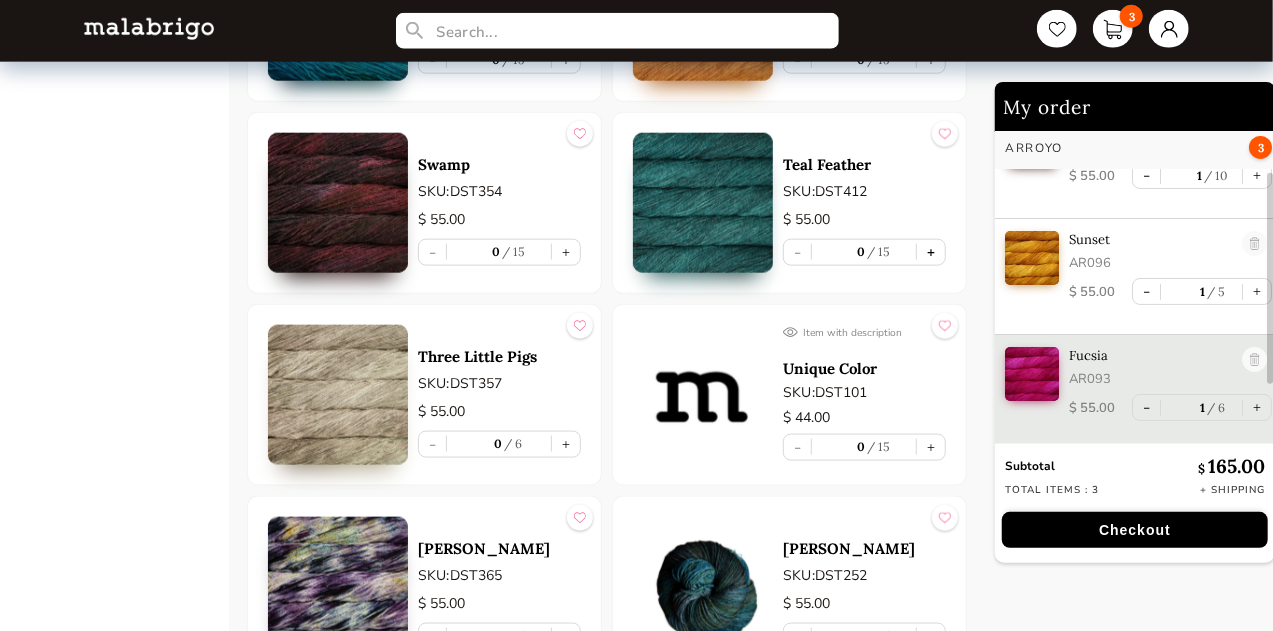 click on "+" at bounding box center [931, 252] 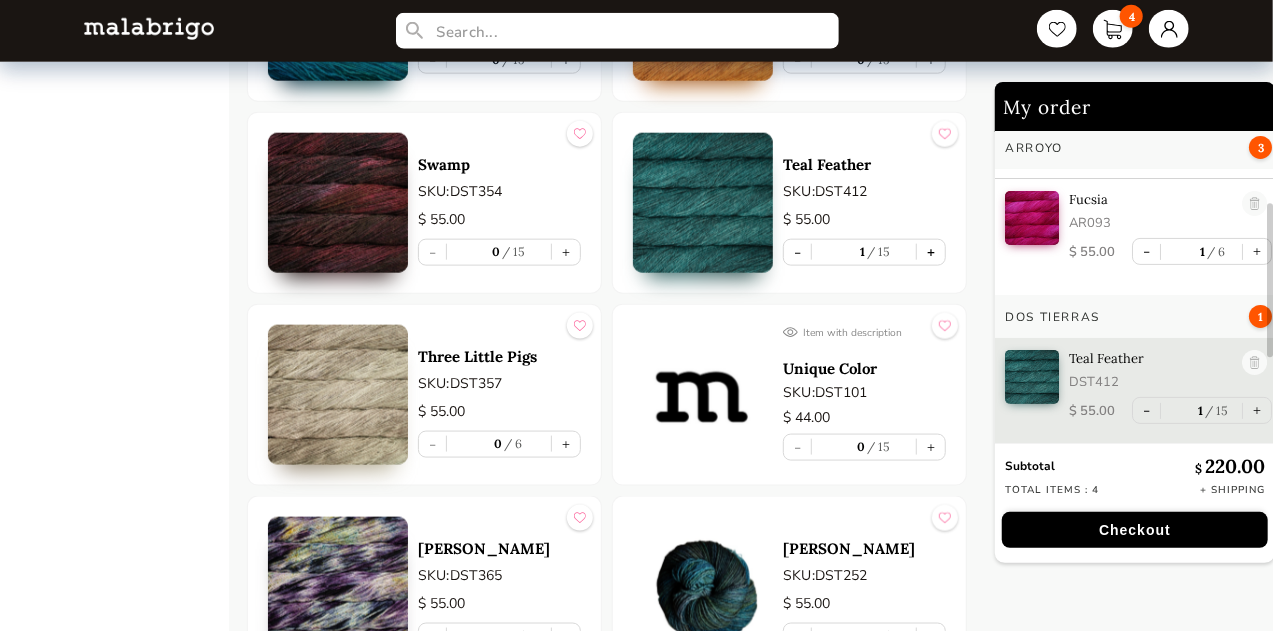scroll, scrollTop: 224, scrollLeft: 0, axis: vertical 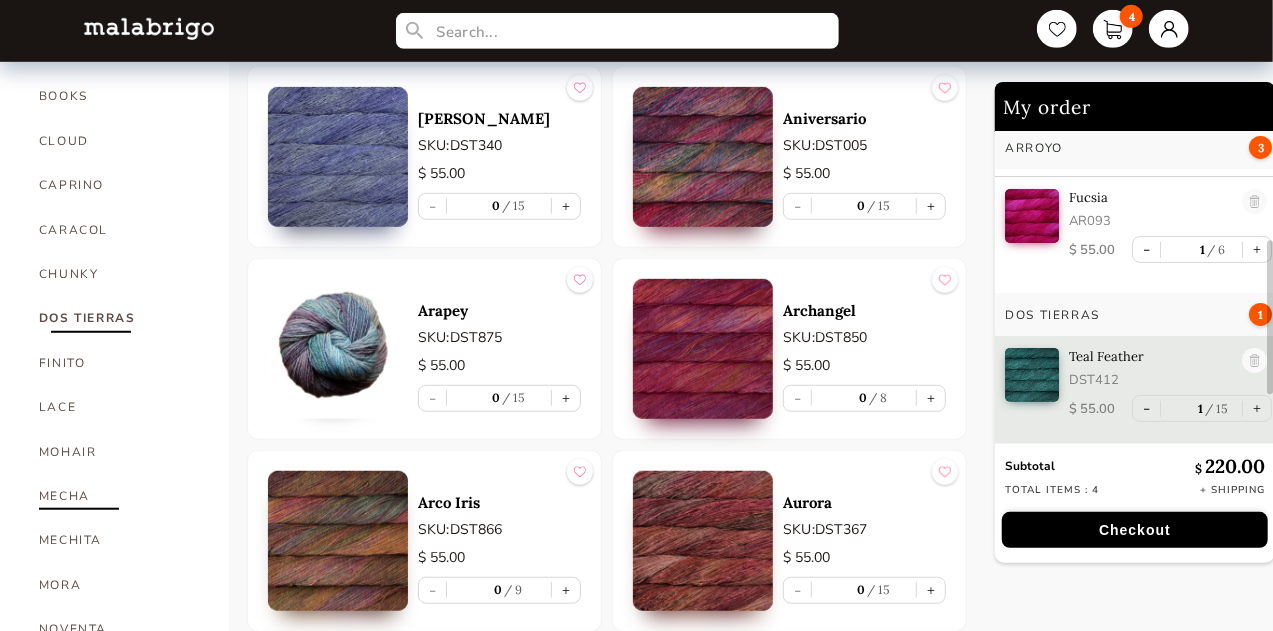 click on "MECHA" at bounding box center (119, 496) 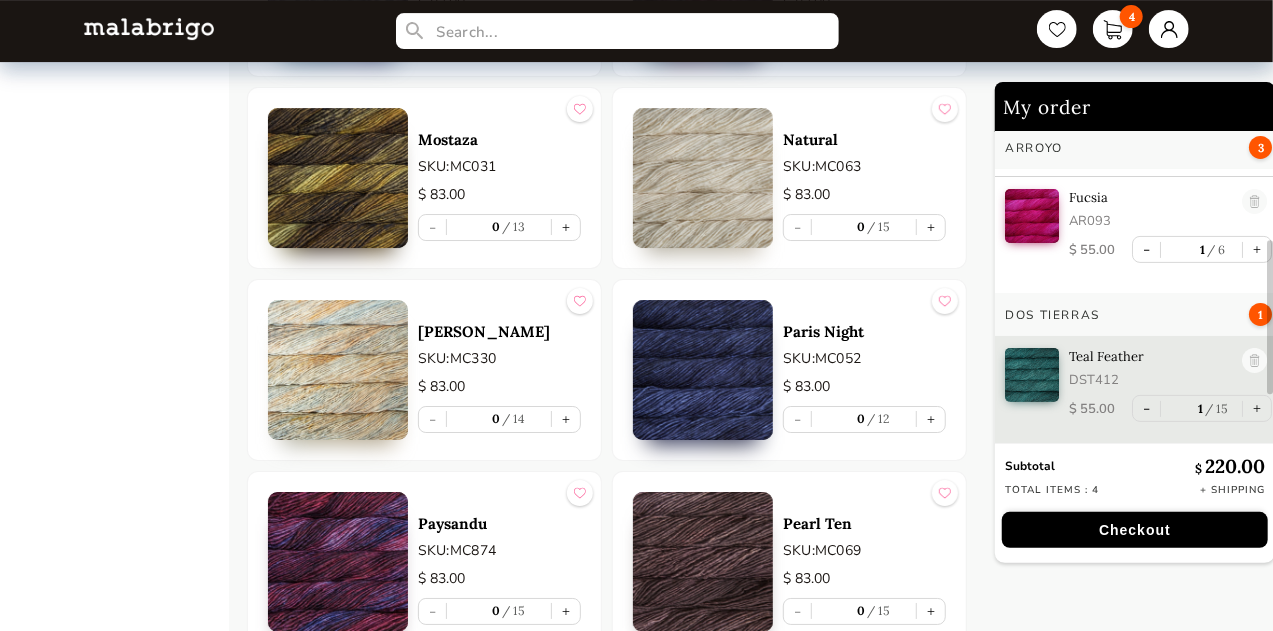 scroll, scrollTop: 3477, scrollLeft: 0, axis: vertical 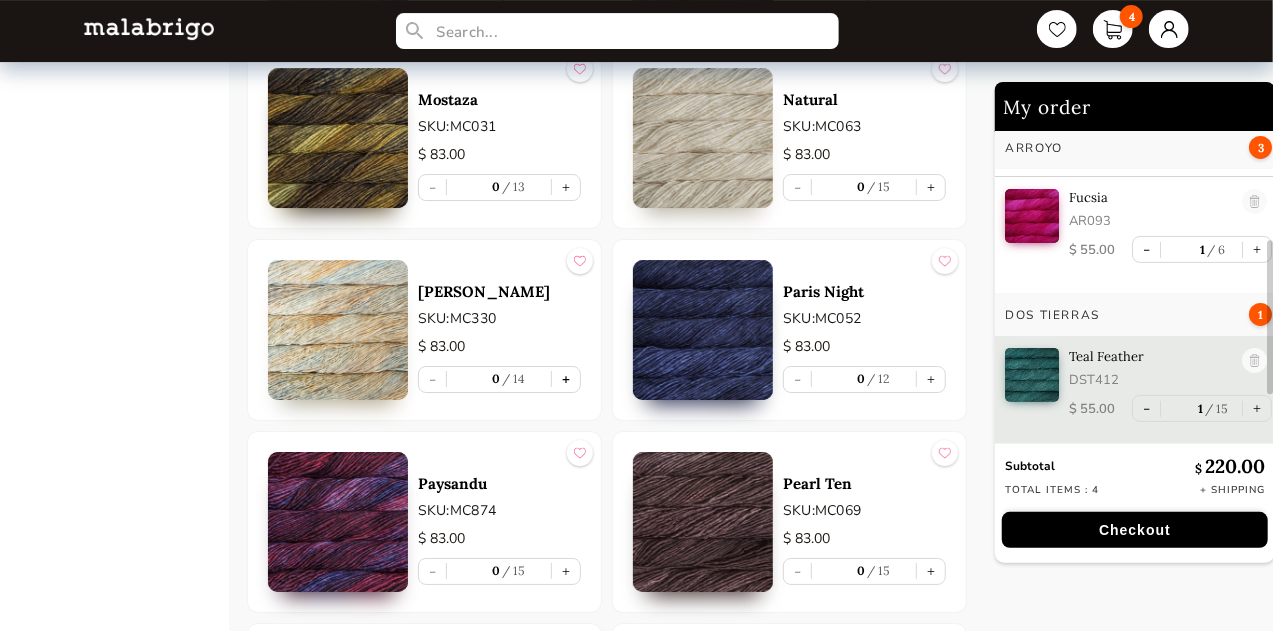 click on "+" at bounding box center (566, 379) 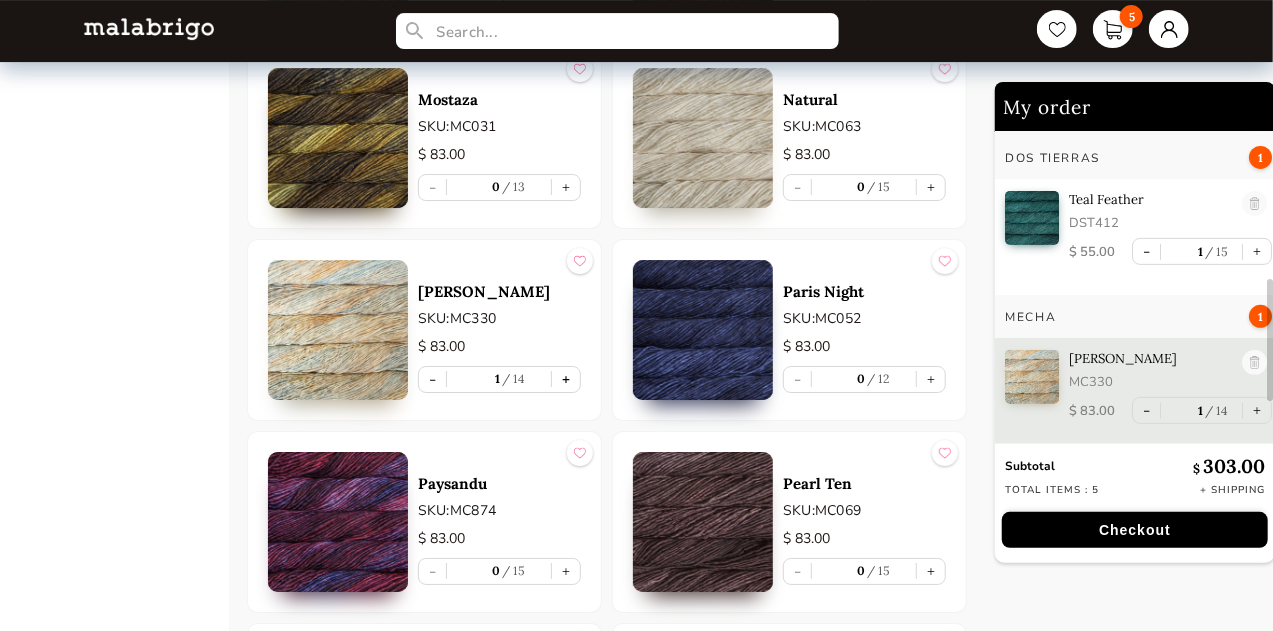scroll, scrollTop: 384, scrollLeft: 0, axis: vertical 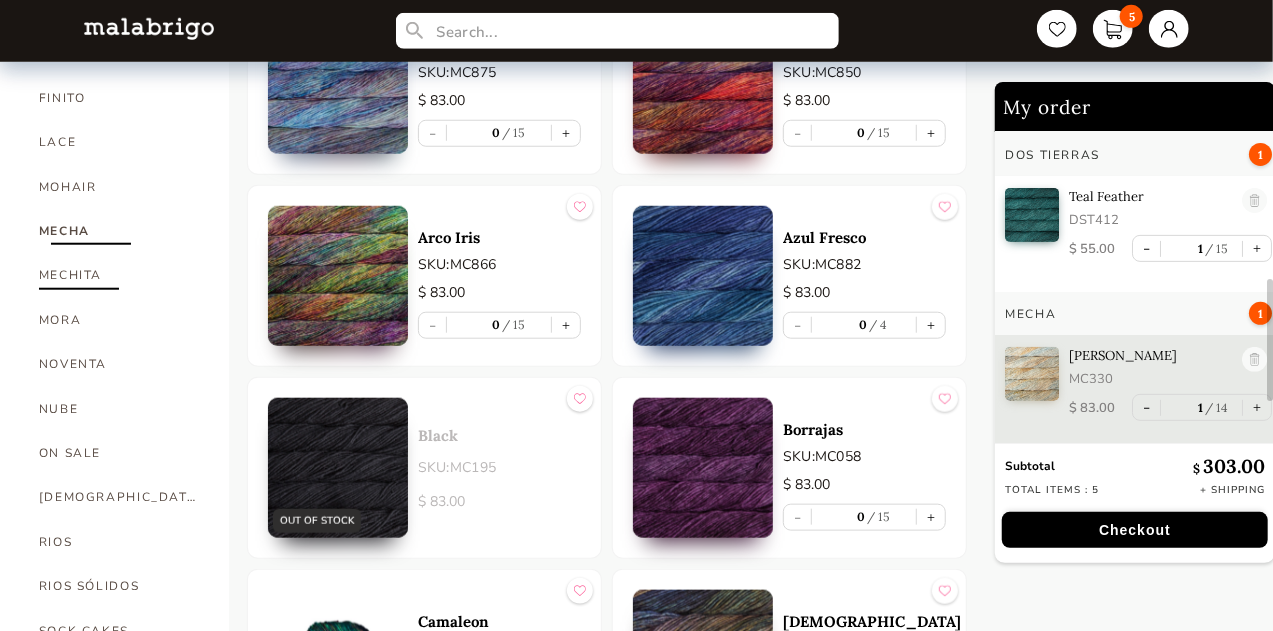 click on "MECHITA" at bounding box center [119, 275] 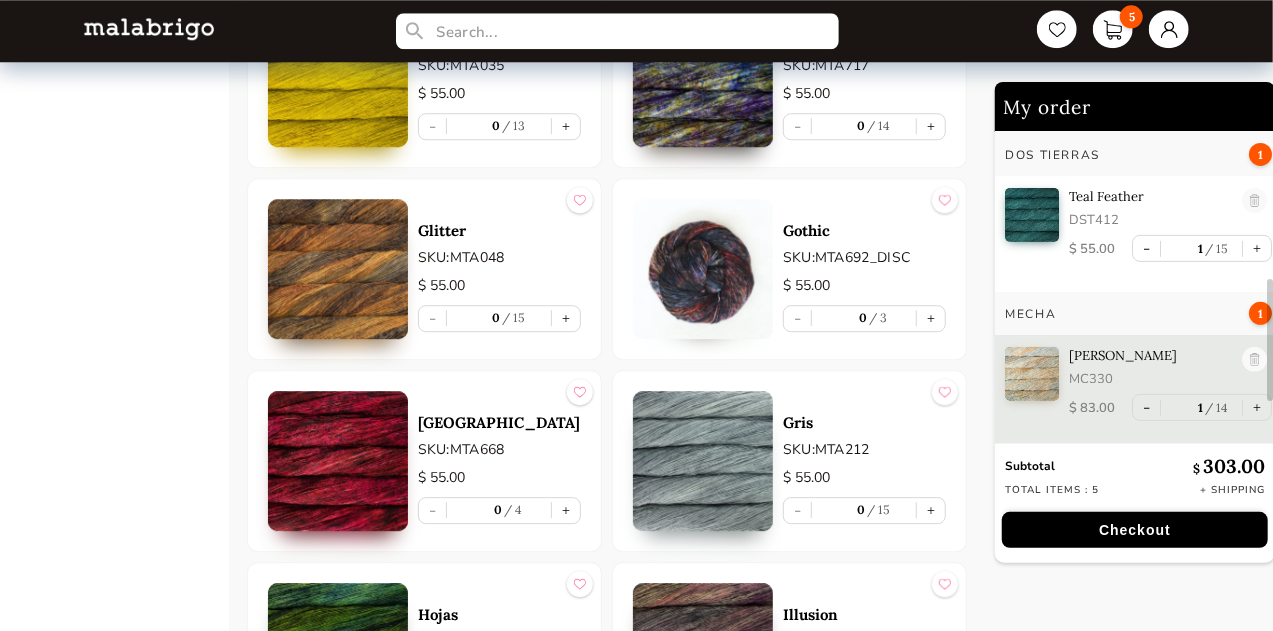 scroll, scrollTop: 2772, scrollLeft: 0, axis: vertical 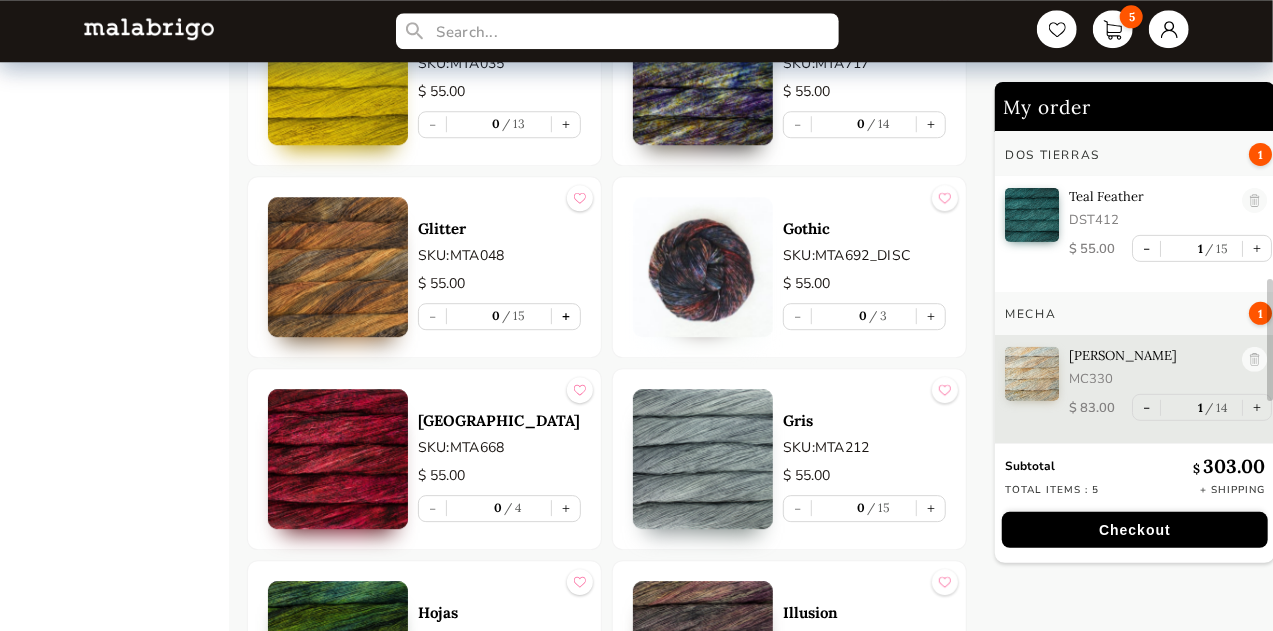 click on "+" at bounding box center (566, 316) 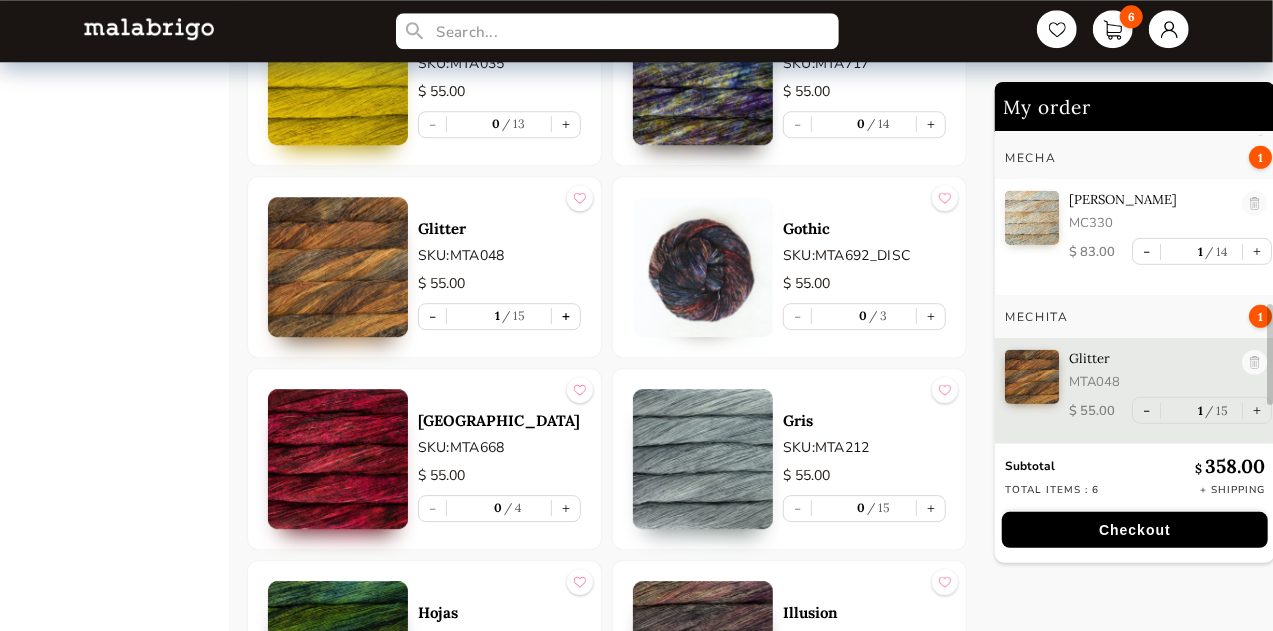 scroll, scrollTop: 542, scrollLeft: 0, axis: vertical 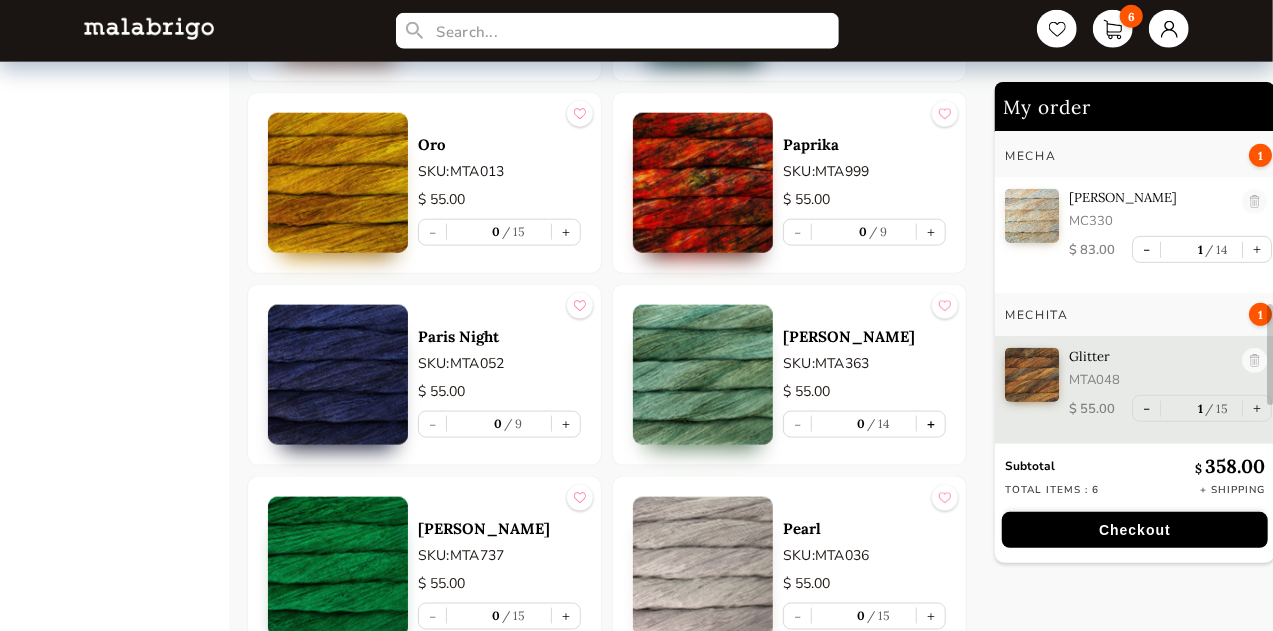 click on "+" at bounding box center [931, 424] 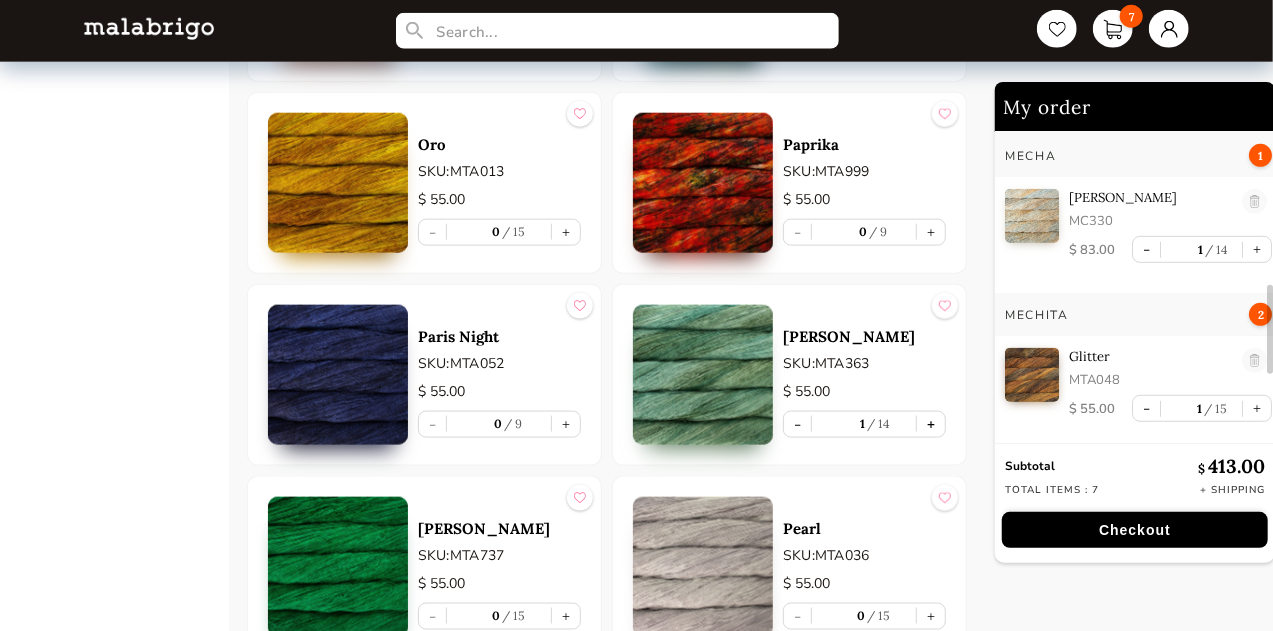 scroll, scrollTop: 658, scrollLeft: 0, axis: vertical 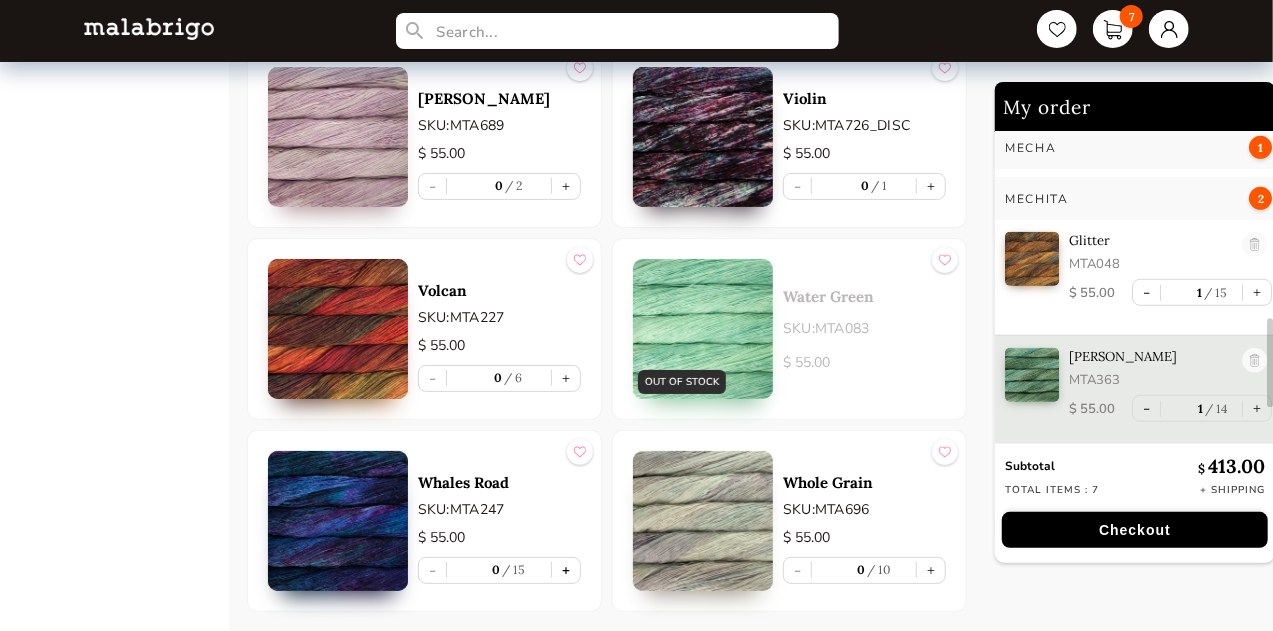 click on "+" at bounding box center (566, 570) 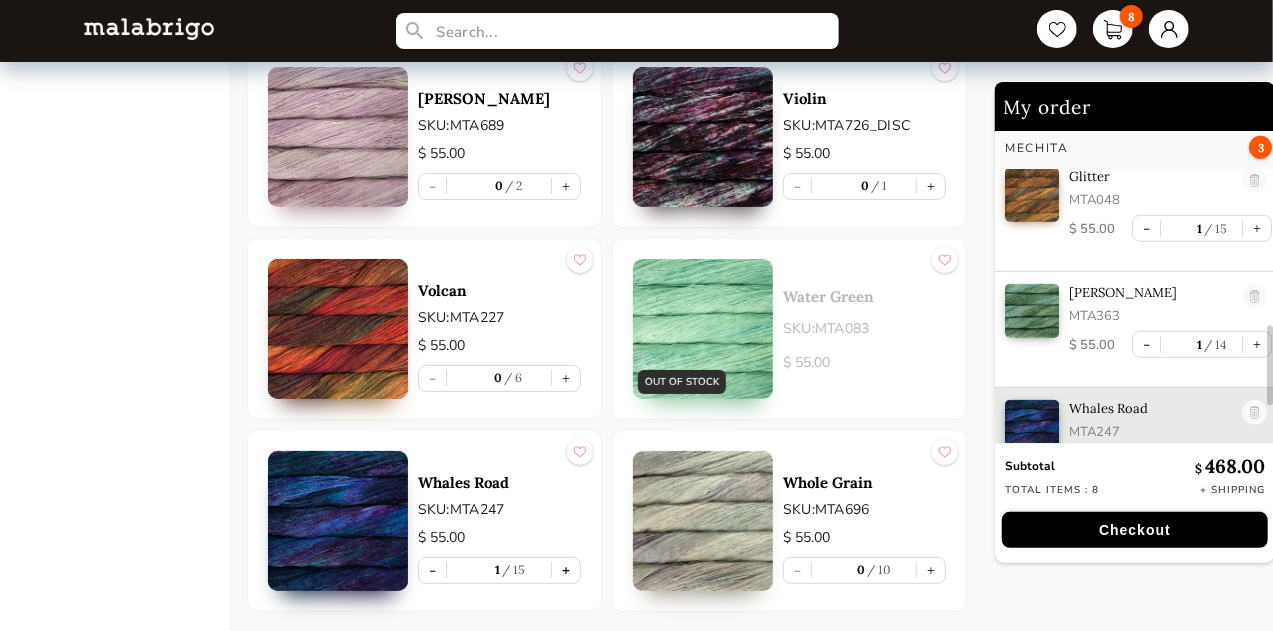 scroll, scrollTop: 774, scrollLeft: 0, axis: vertical 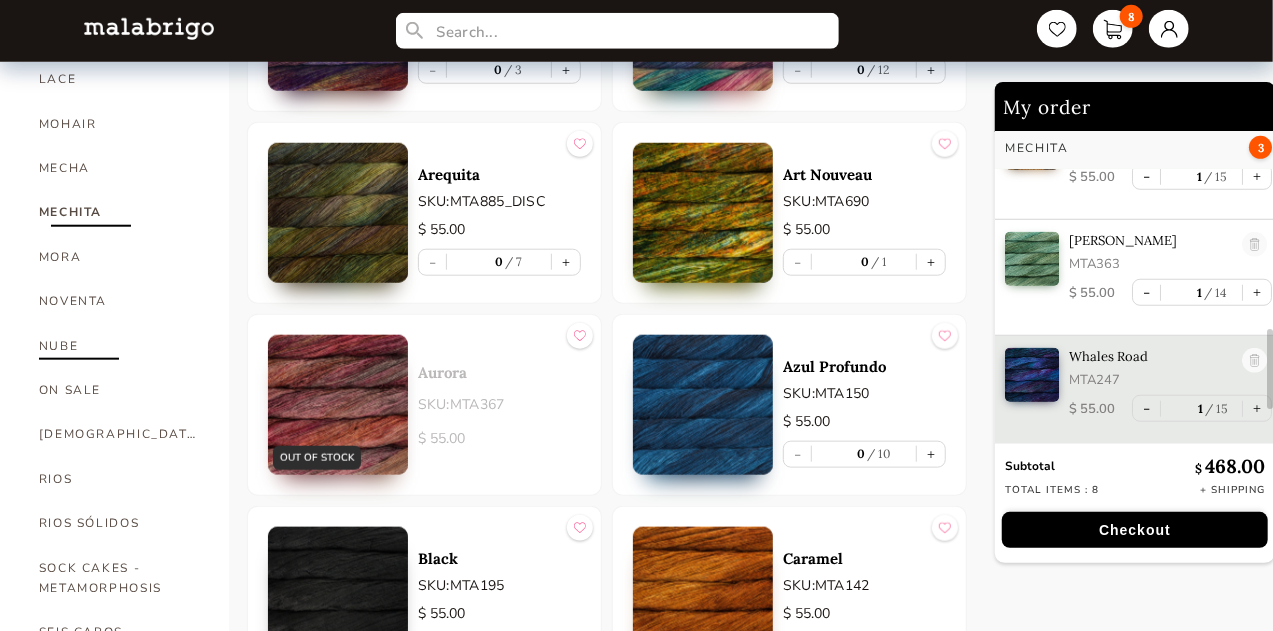 click on "NUBE" at bounding box center (119, 346) 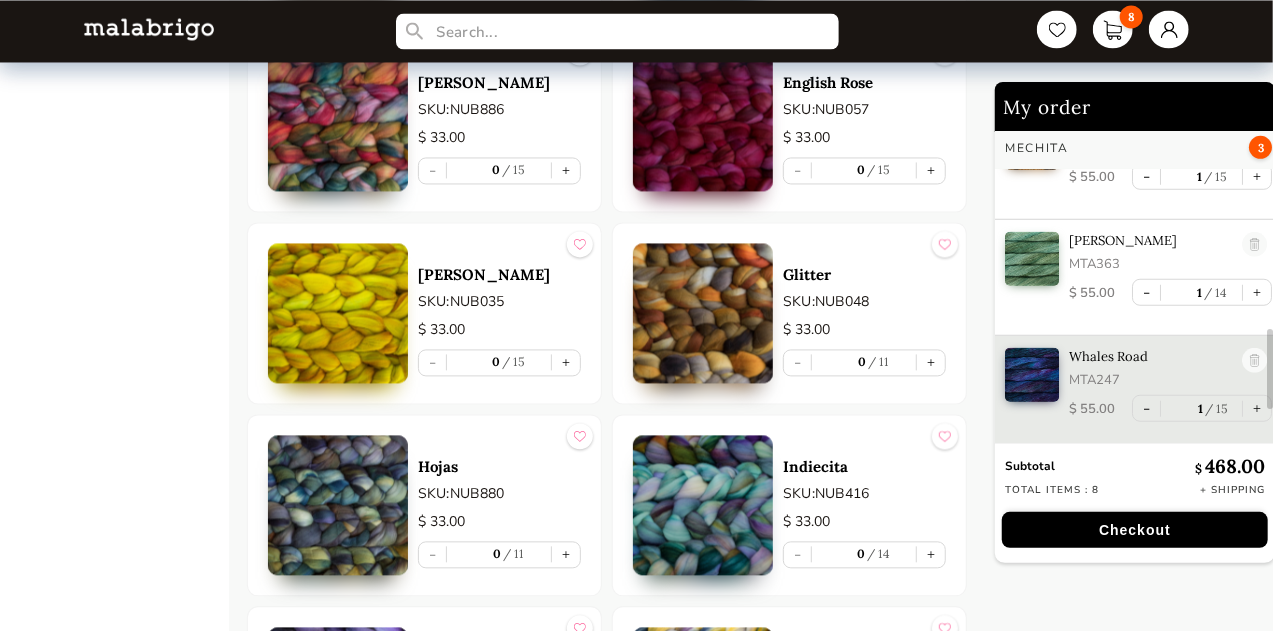 scroll, scrollTop: 1966, scrollLeft: 0, axis: vertical 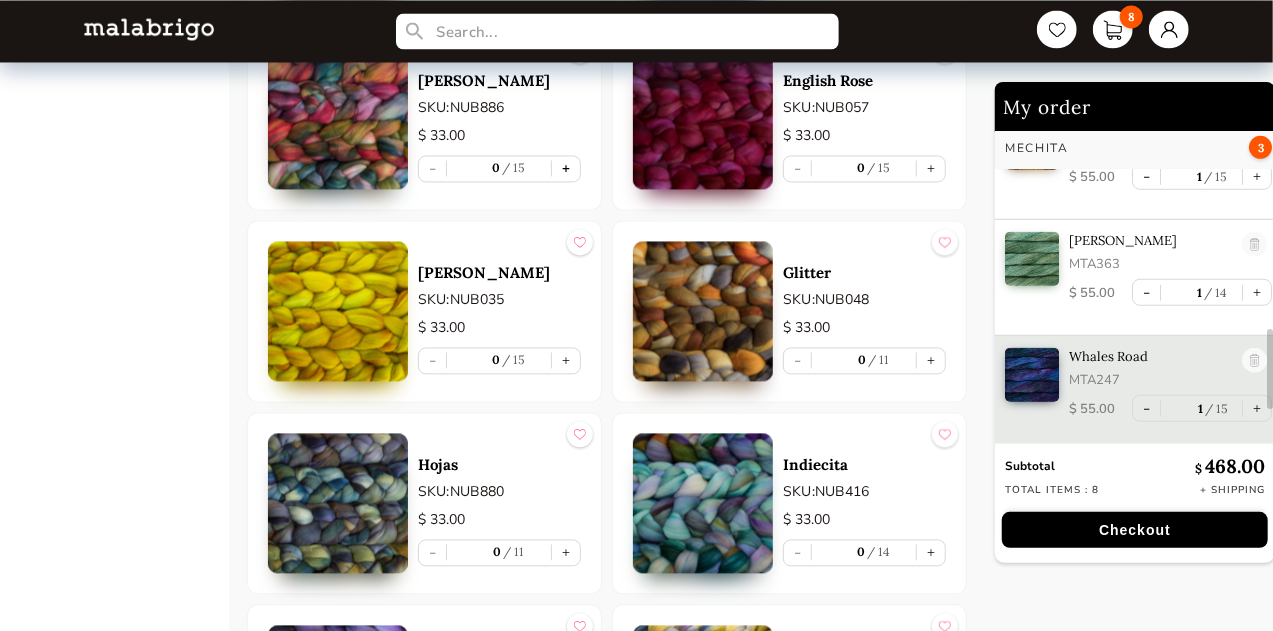 click on "+" at bounding box center [566, 168] 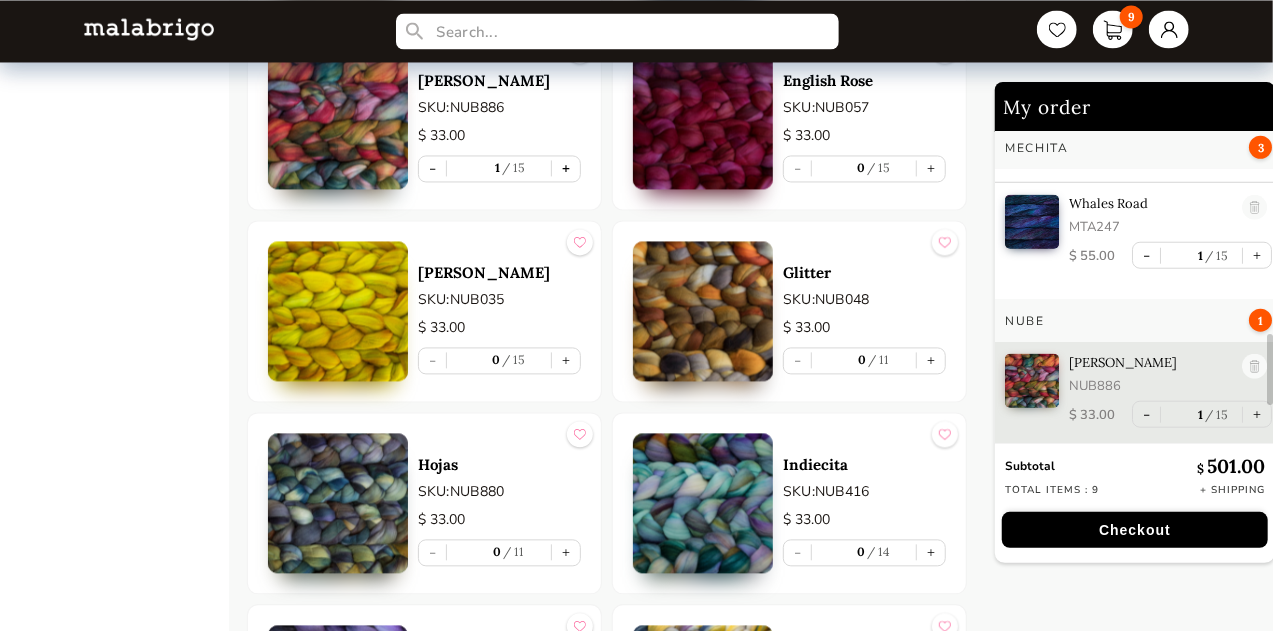 scroll, scrollTop: 935, scrollLeft: 0, axis: vertical 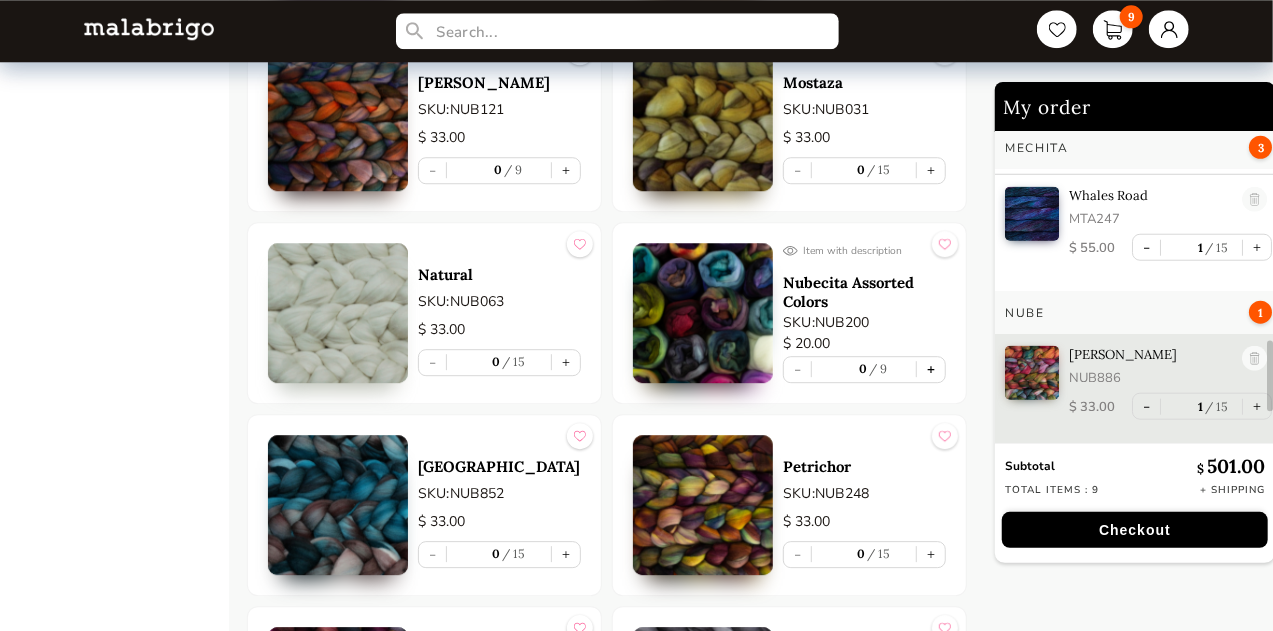 click on "+" at bounding box center [931, 369] 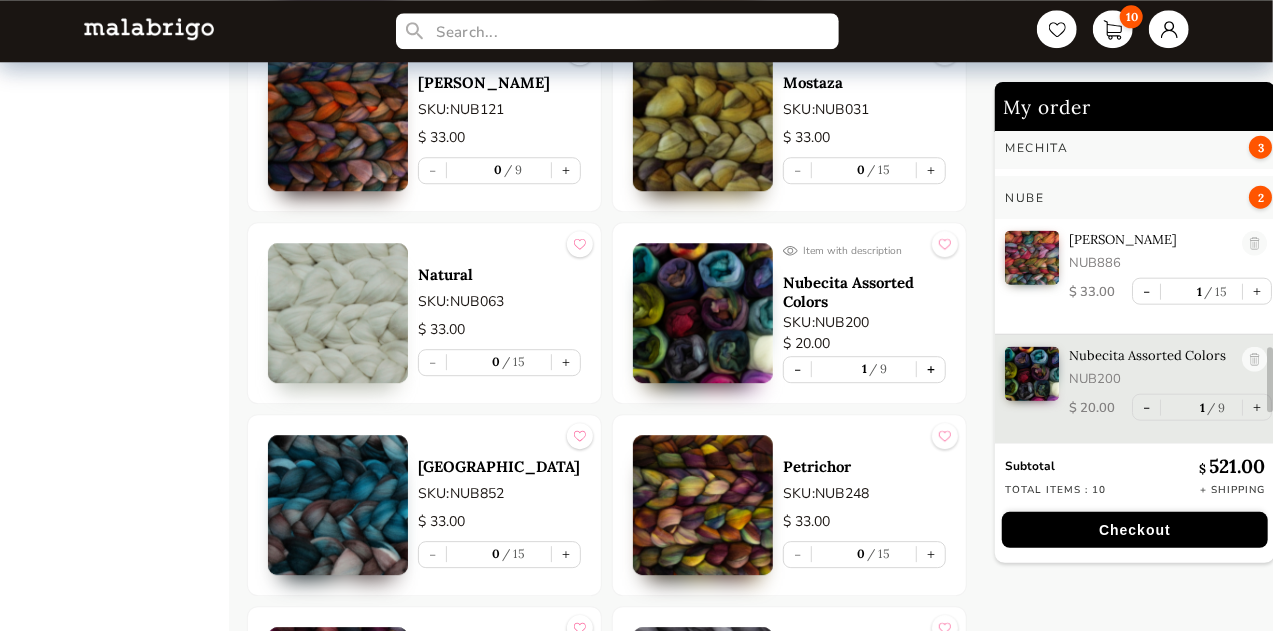 click on "+" at bounding box center (931, 369) 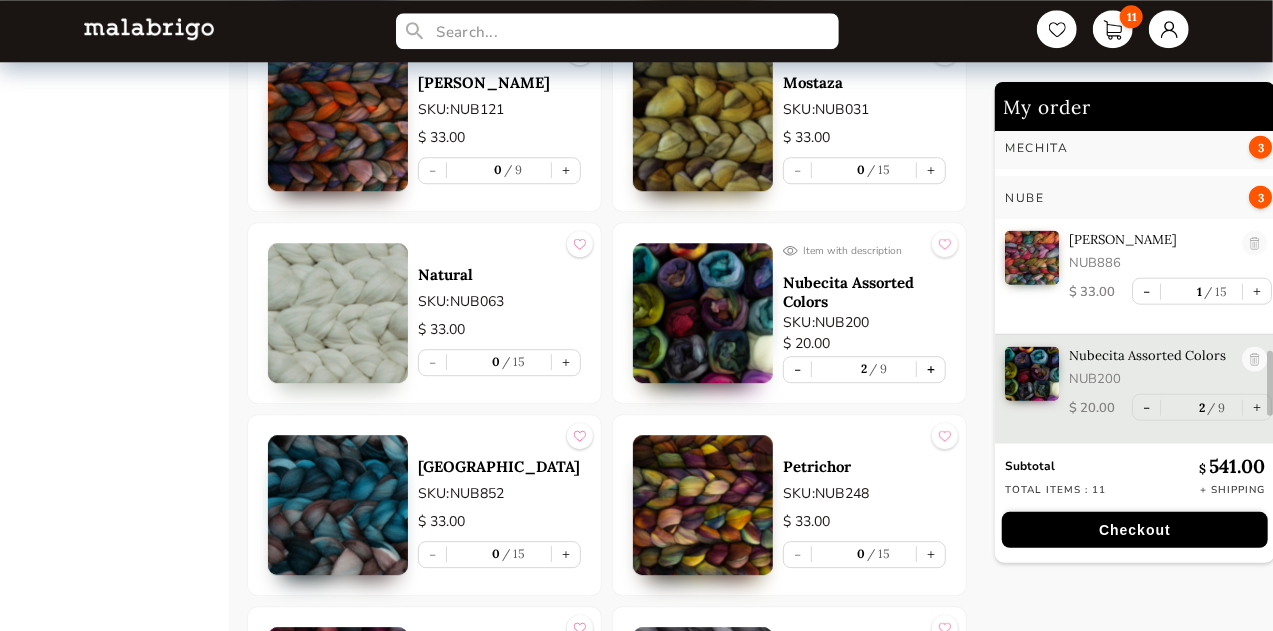 scroll, scrollTop: 1066, scrollLeft: 0, axis: vertical 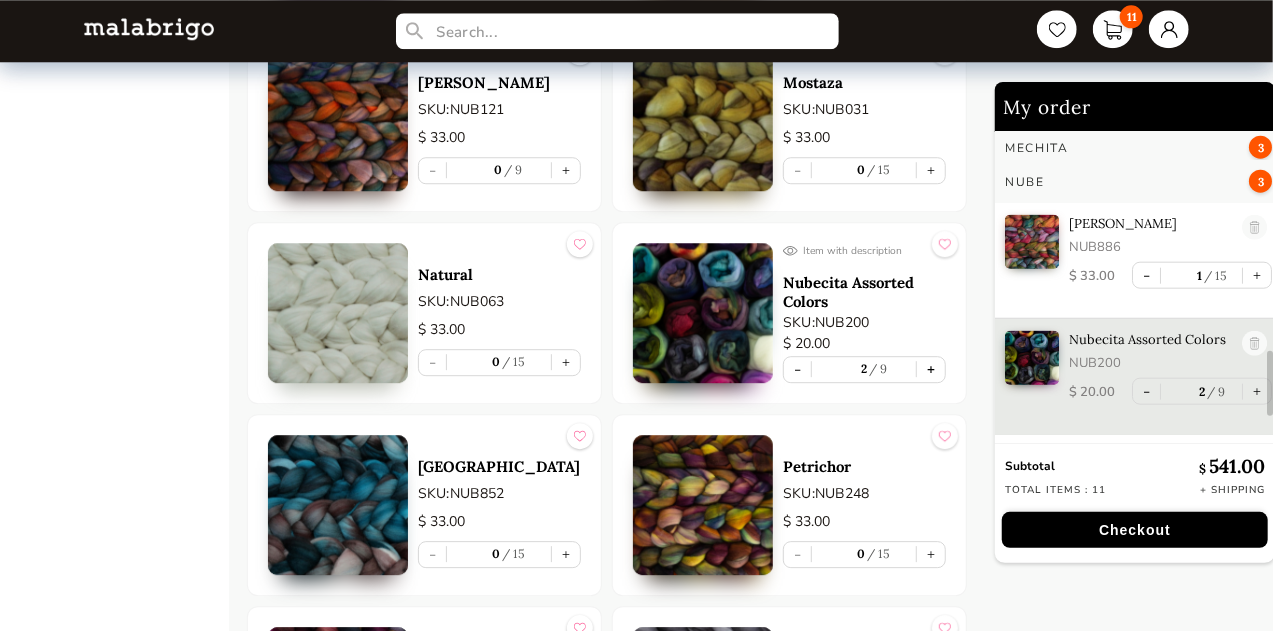 click on "+" at bounding box center [931, 369] 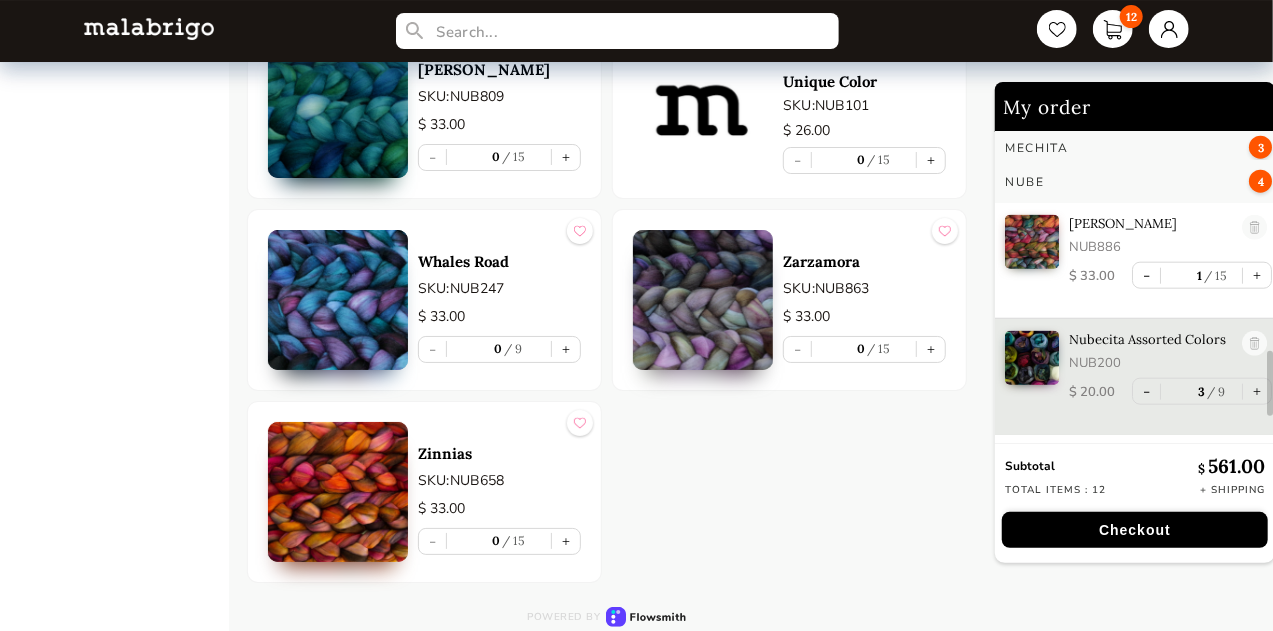 scroll, scrollTop: 3722, scrollLeft: 0, axis: vertical 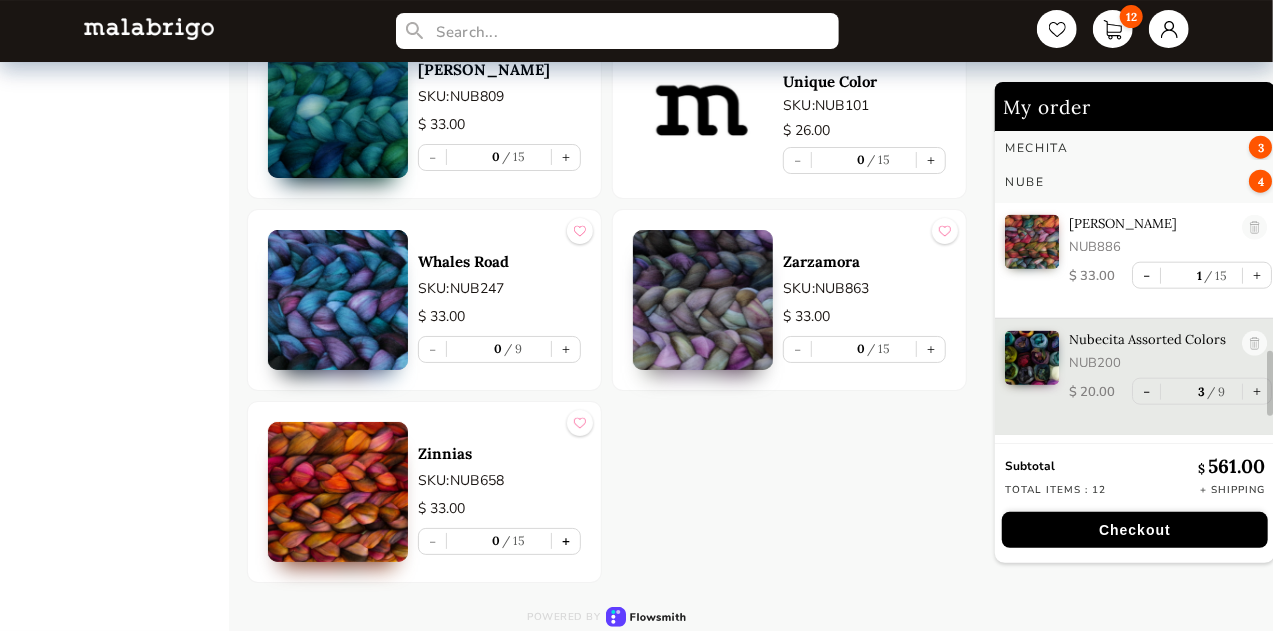 click on "+" at bounding box center [566, 541] 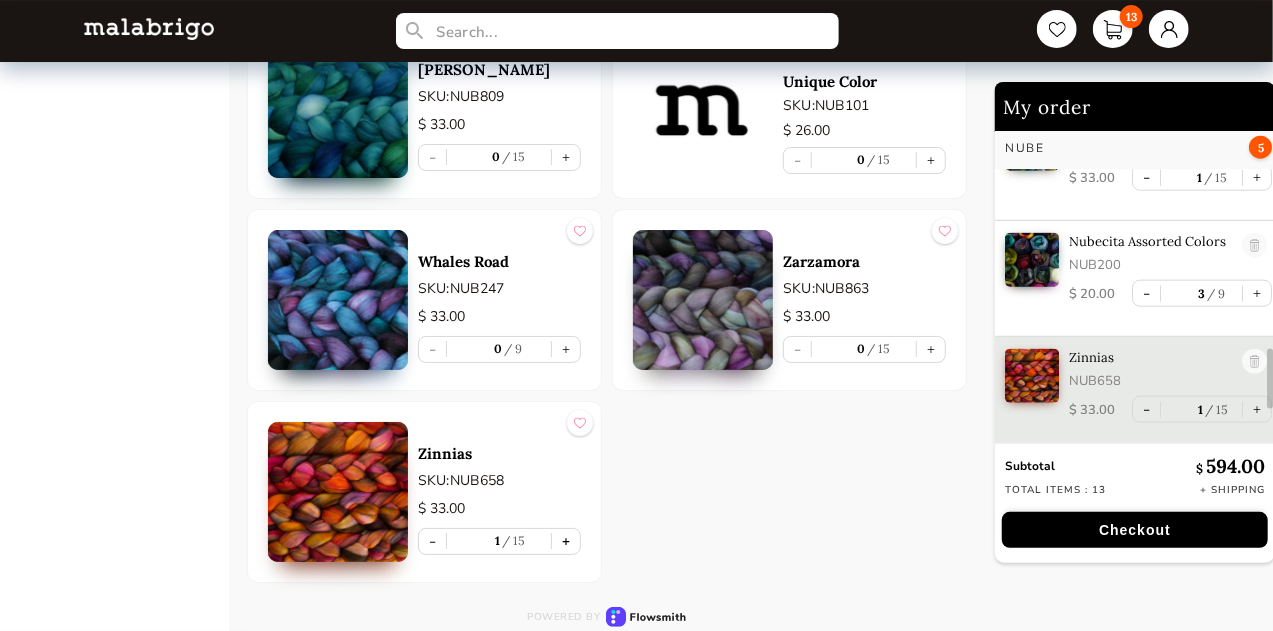 scroll, scrollTop: 1166, scrollLeft: 0, axis: vertical 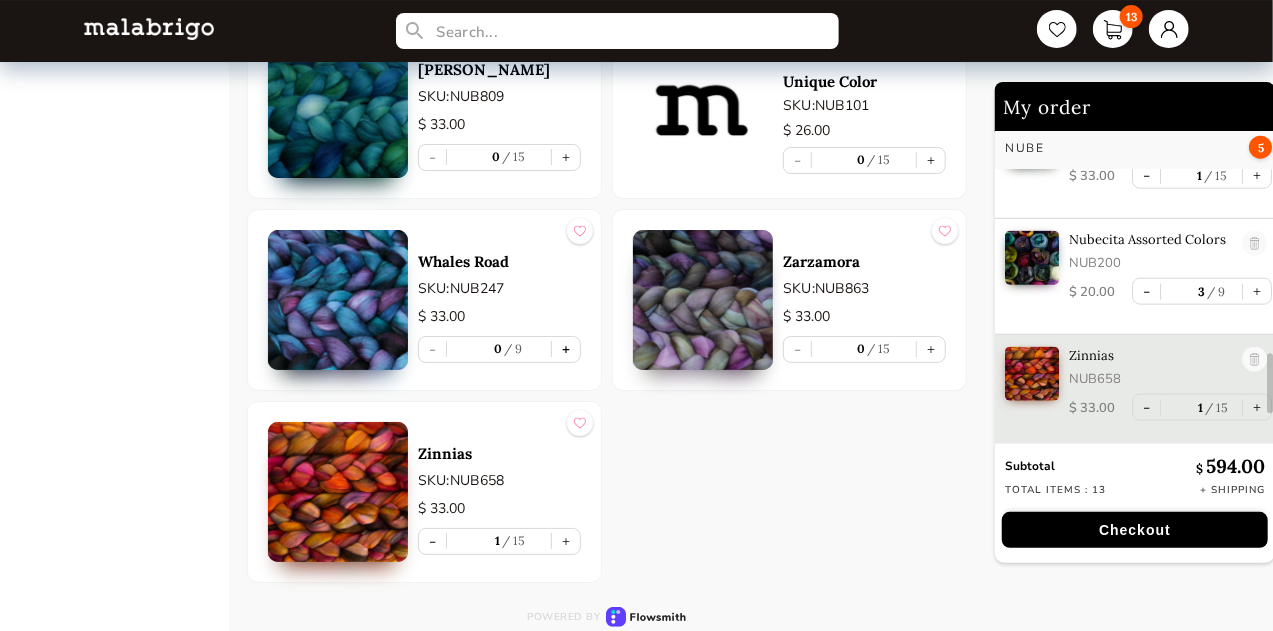 click on "+" at bounding box center [566, 349] 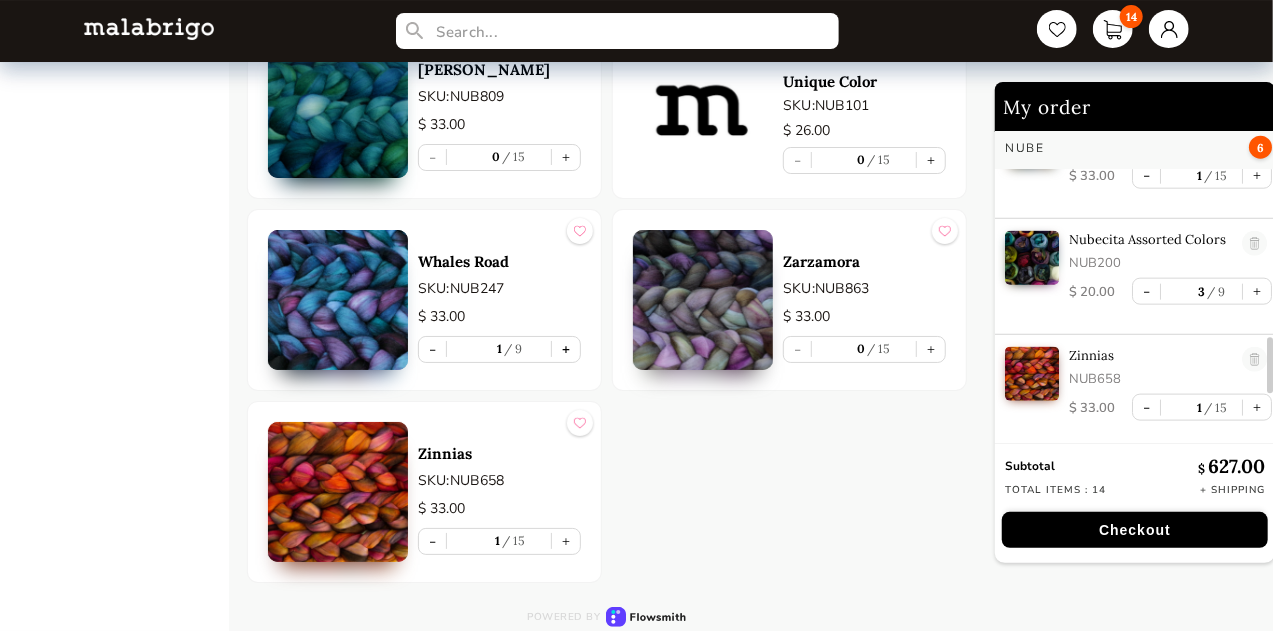 scroll, scrollTop: 1282, scrollLeft: 0, axis: vertical 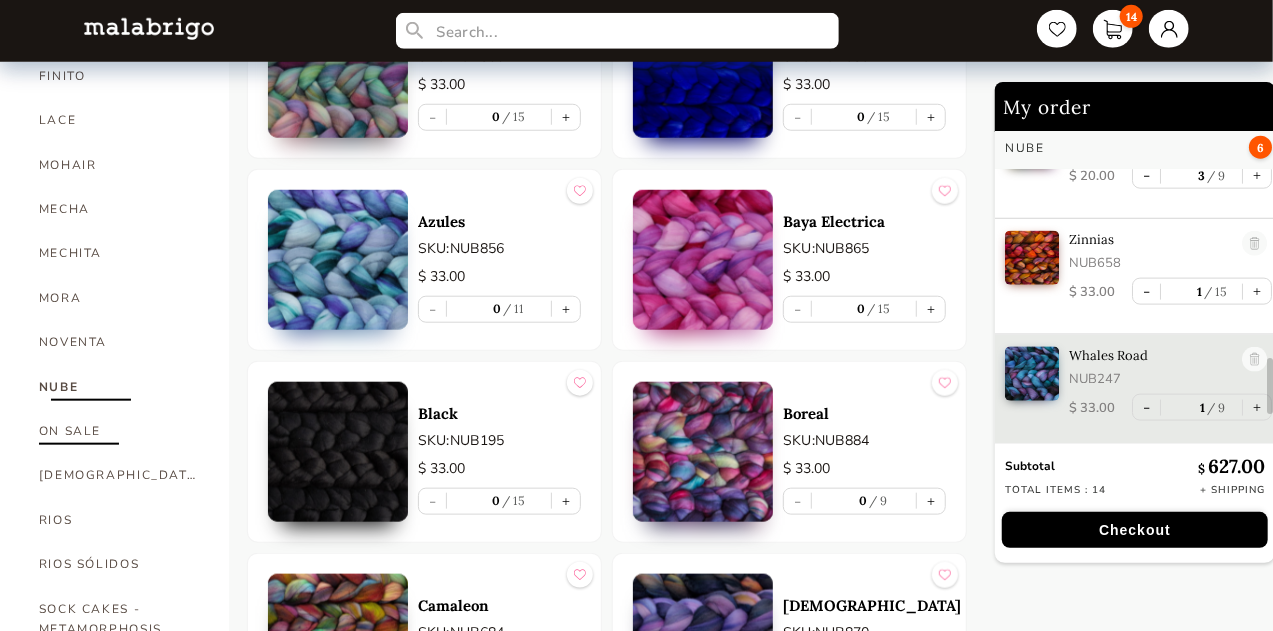 click on "ON SALE" at bounding box center (119, 431) 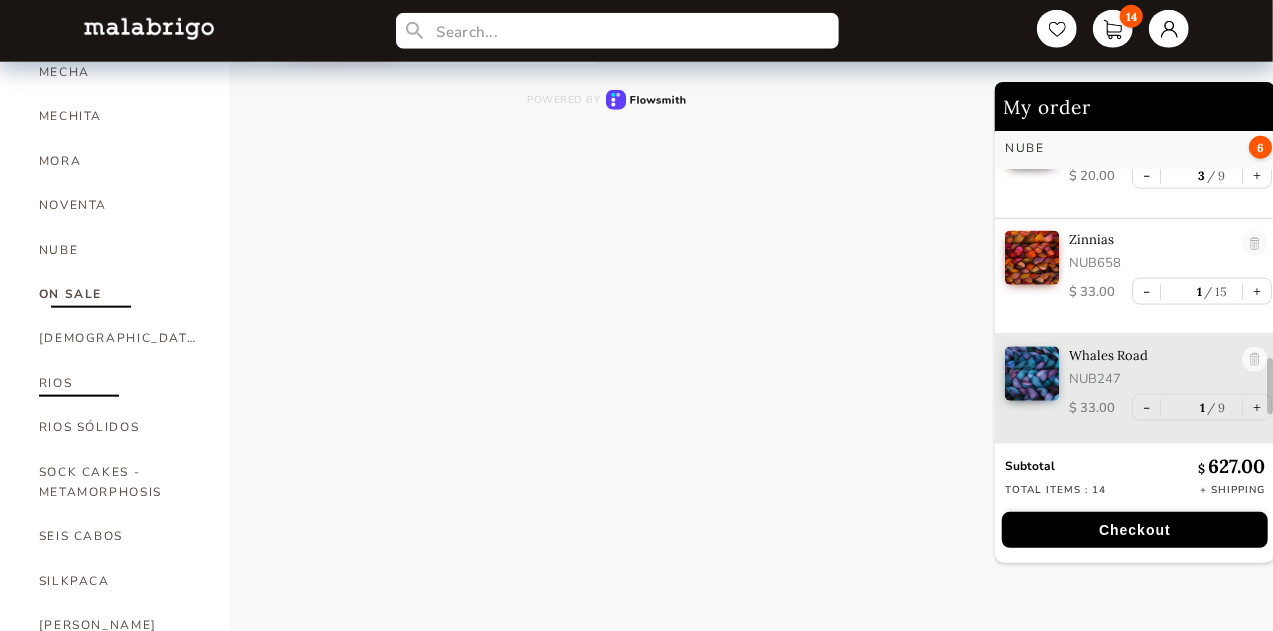 scroll, scrollTop: 1003, scrollLeft: 0, axis: vertical 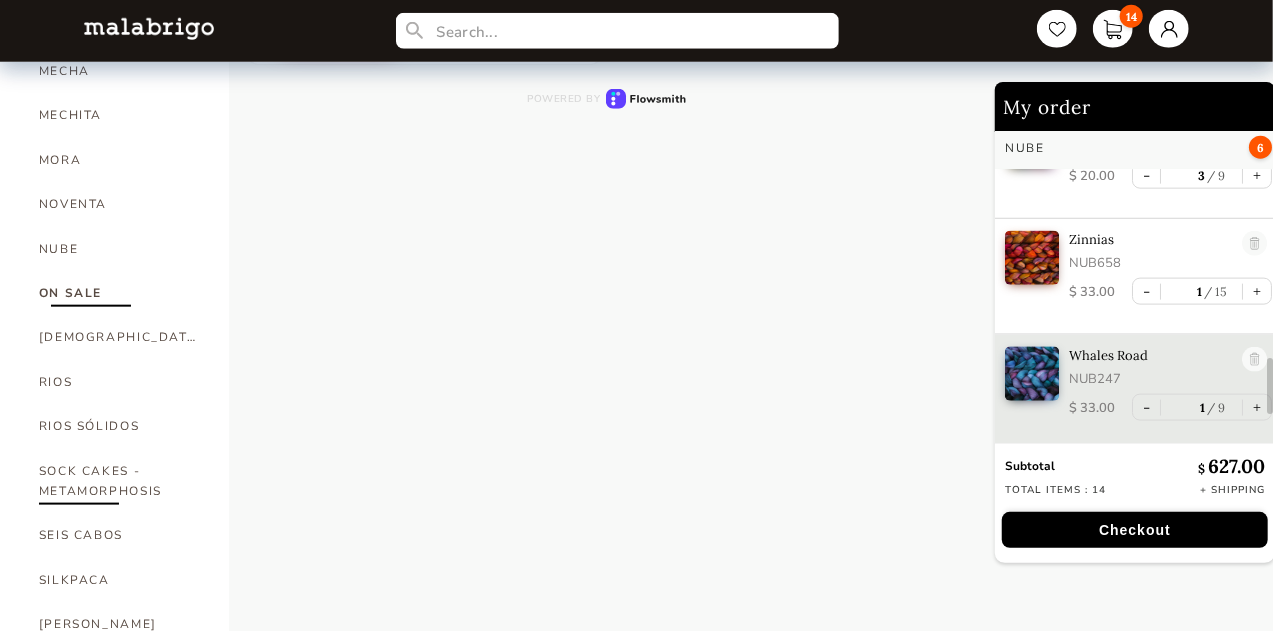 click on "SOCK CAKES - METAMORPHOSIS" at bounding box center (119, 481) 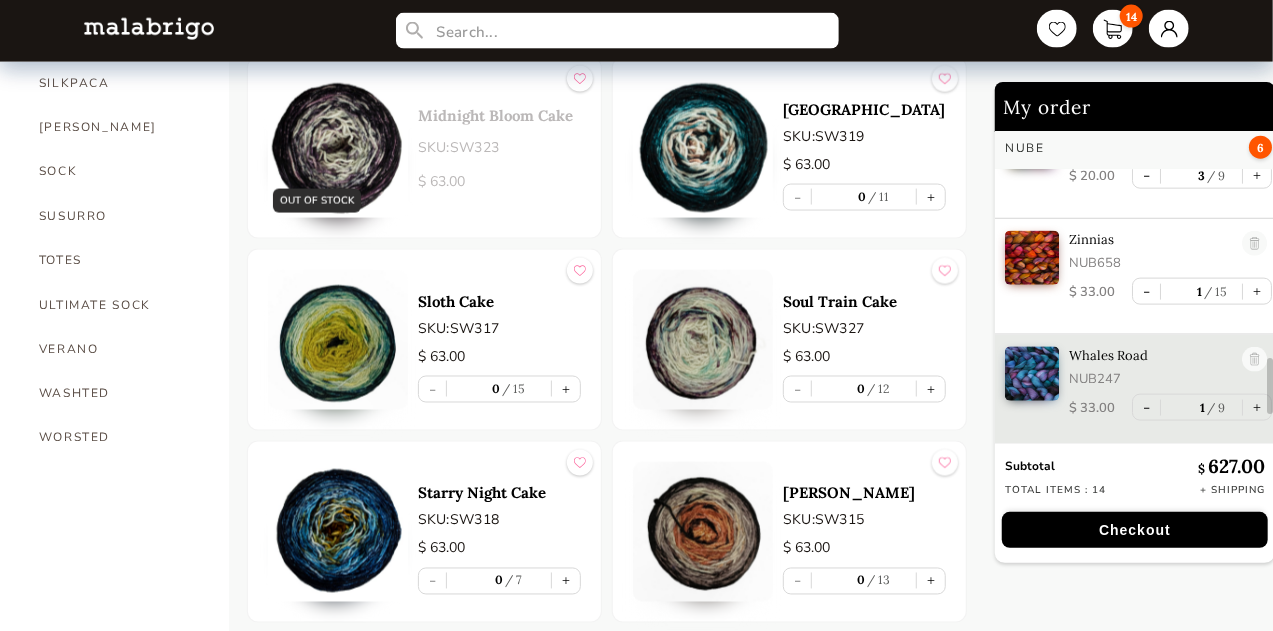 scroll, scrollTop: 1538, scrollLeft: 0, axis: vertical 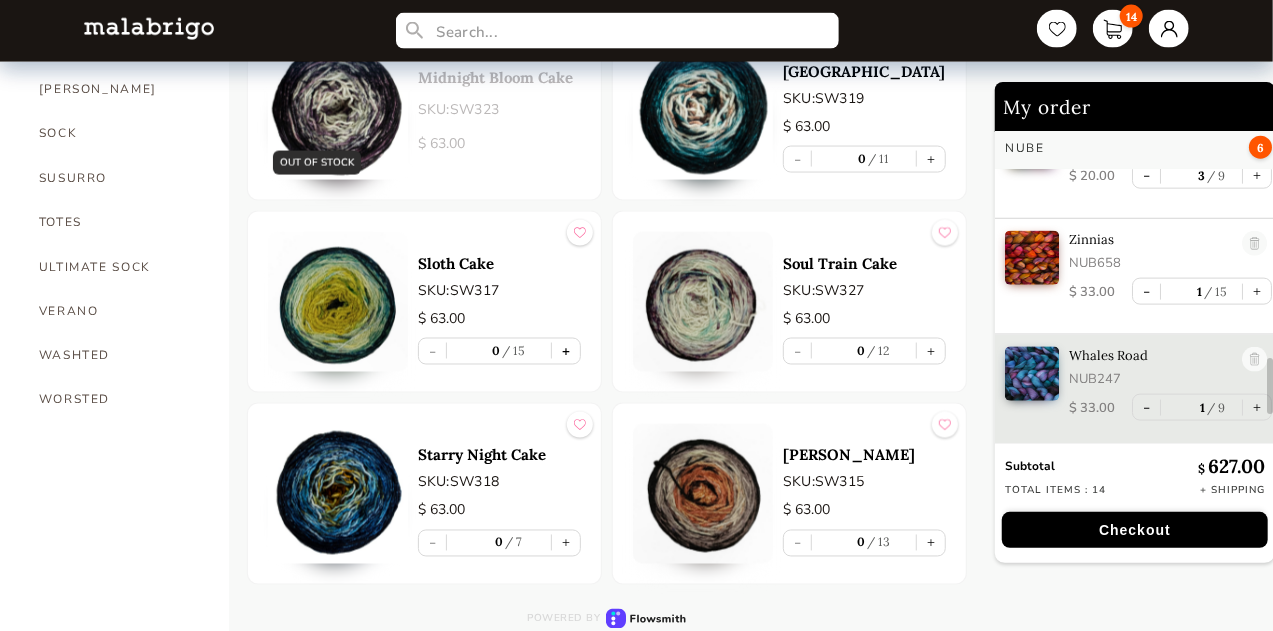 click on "+" at bounding box center (566, 351) 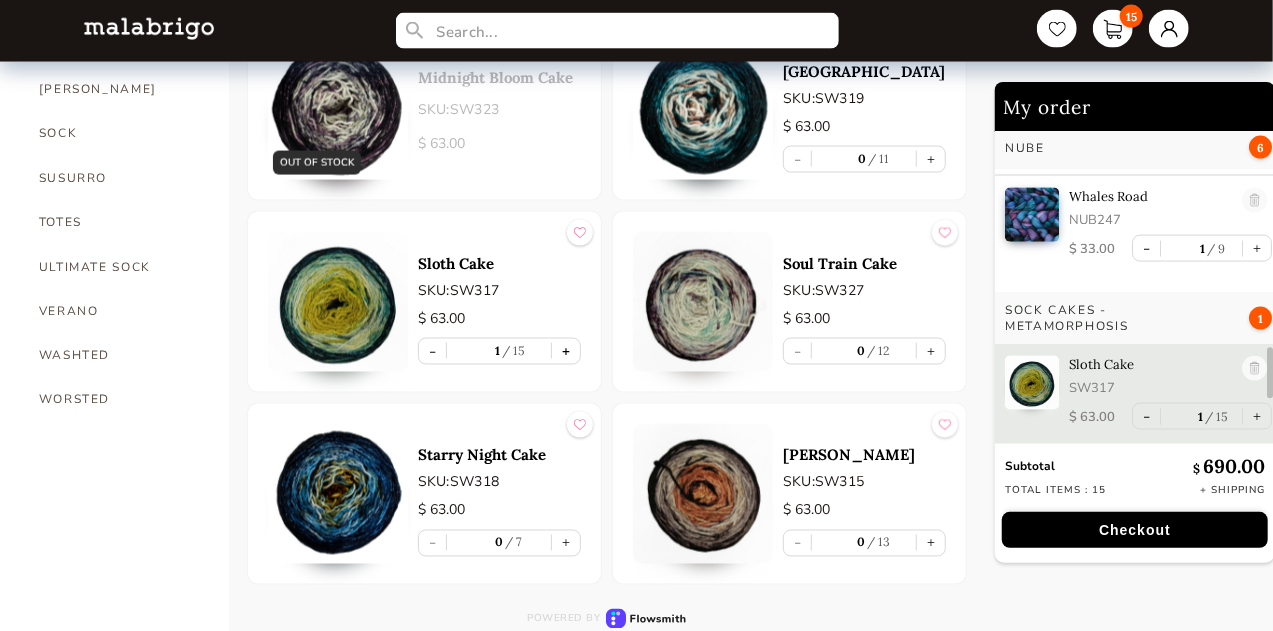 scroll, scrollTop: 1454, scrollLeft: 0, axis: vertical 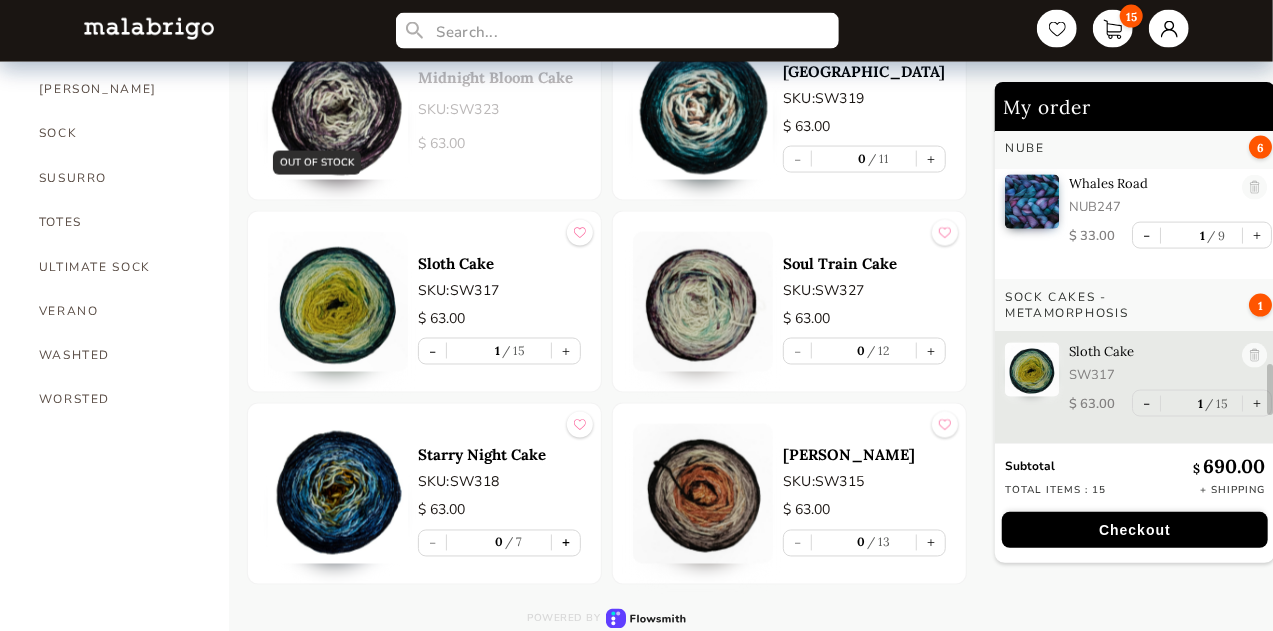 click on "+" at bounding box center (566, 543) 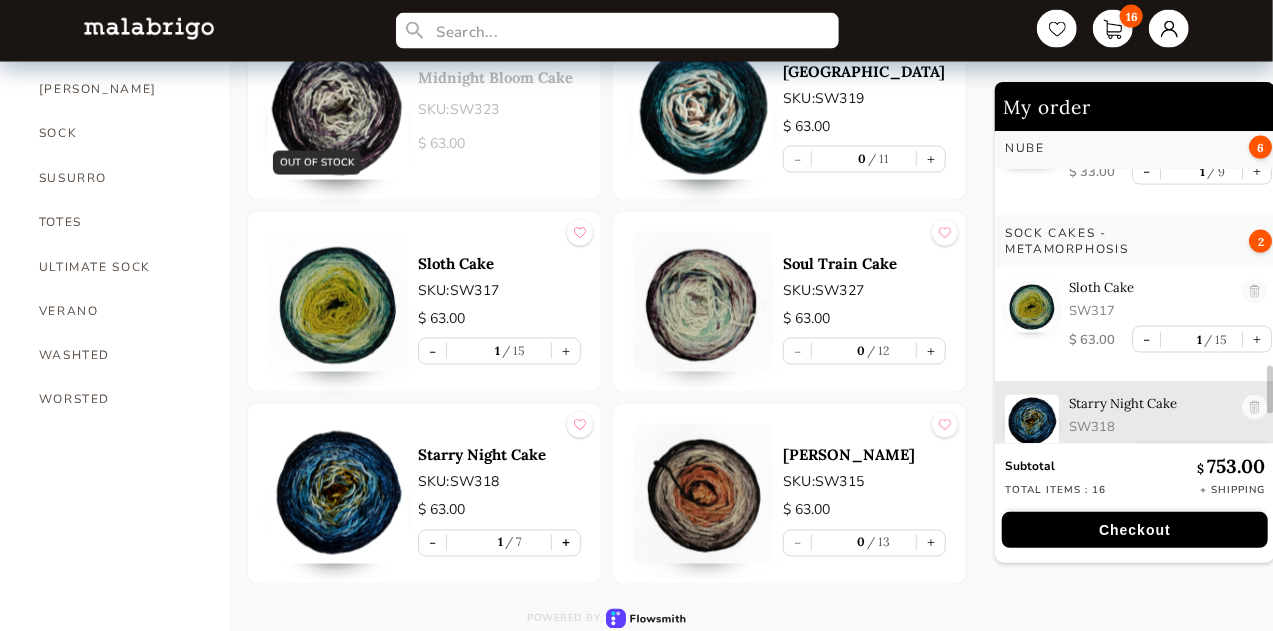 scroll, scrollTop: 1570, scrollLeft: 0, axis: vertical 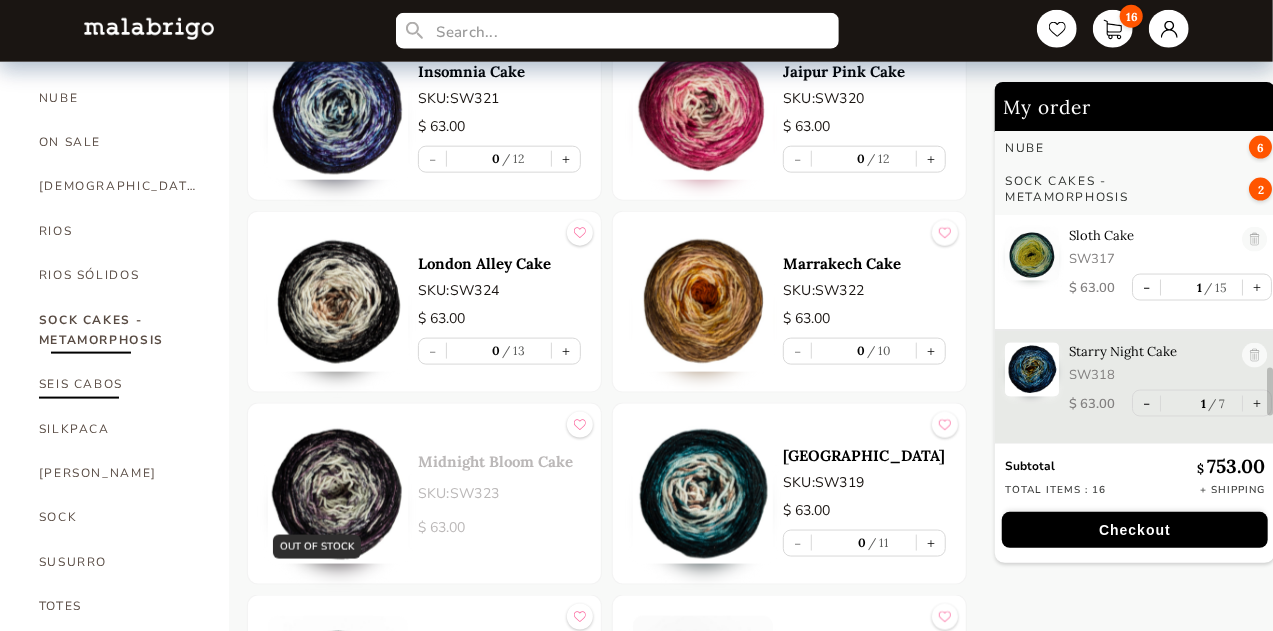 click on "SEIS CABOS" at bounding box center [119, 384] 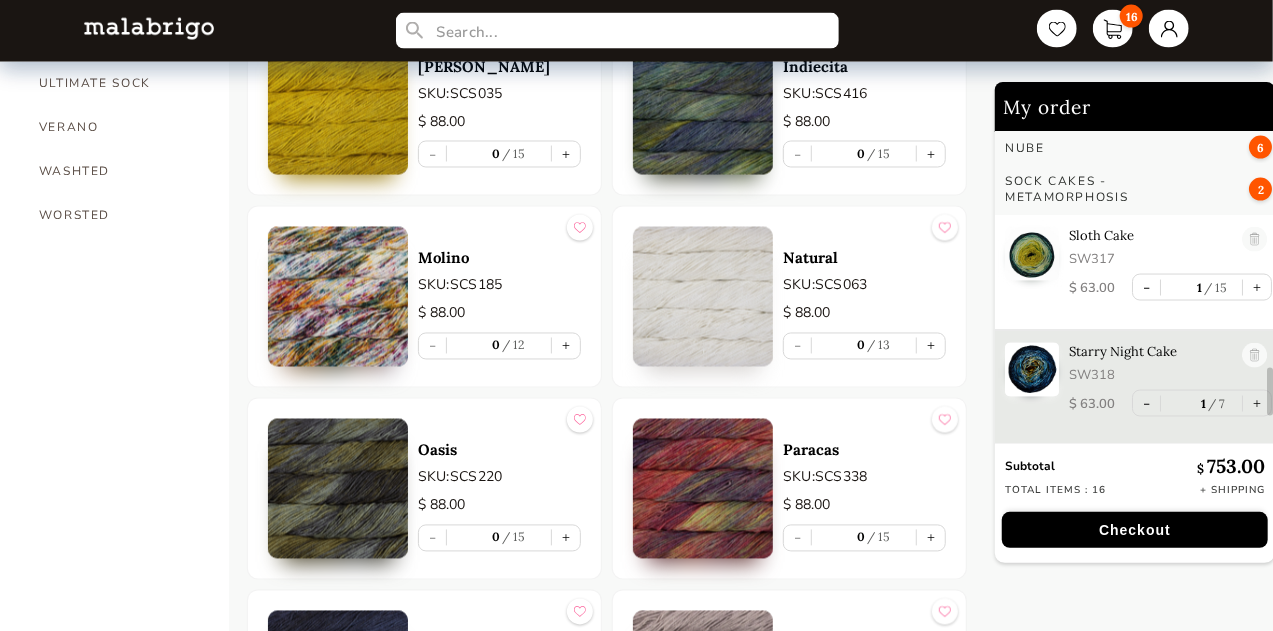 scroll, scrollTop: 1724, scrollLeft: 0, axis: vertical 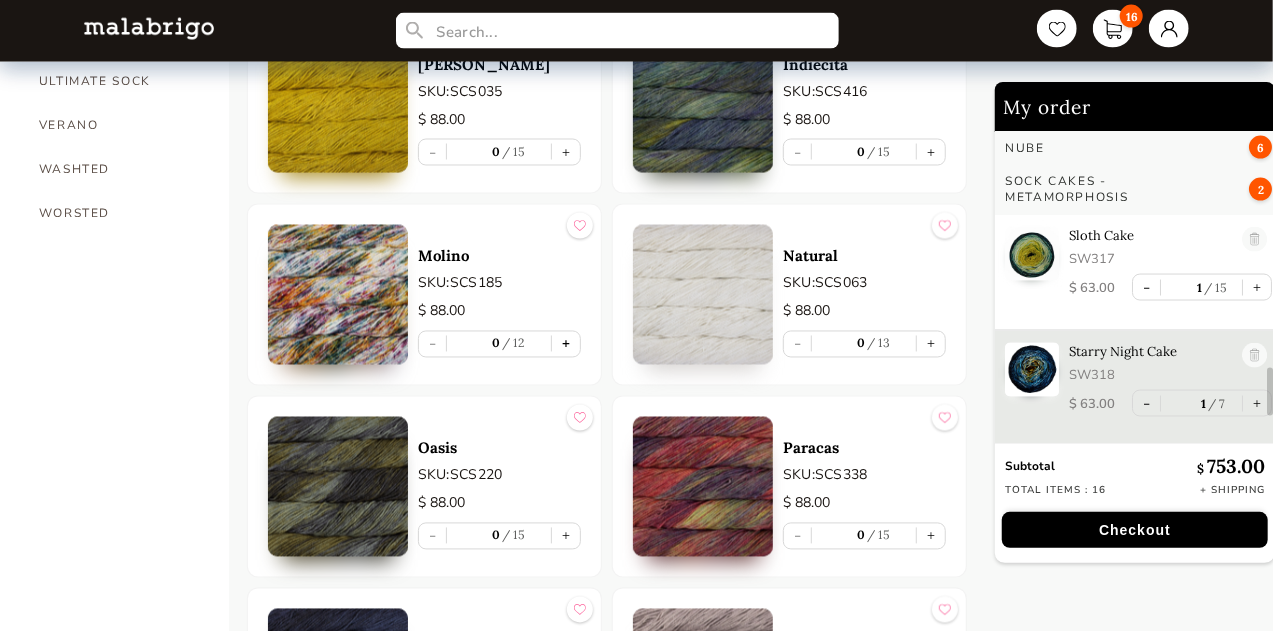 click on "+" at bounding box center (566, 344) 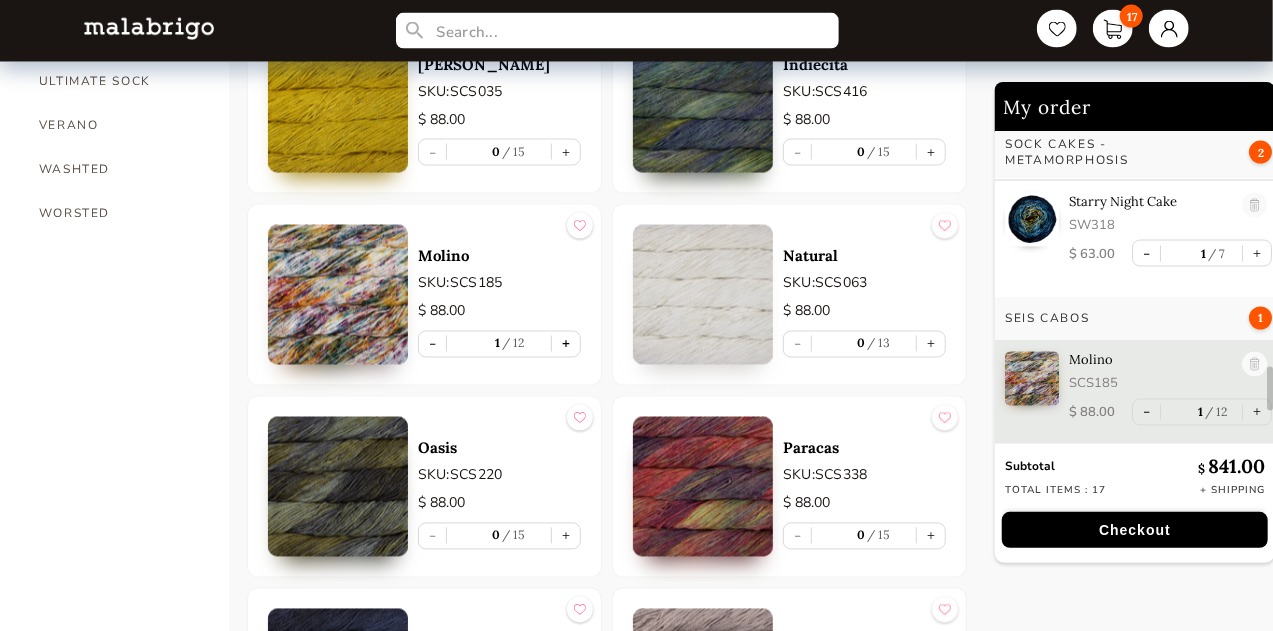 scroll, scrollTop: 1728, scrollLeft: 0, axis: vertical 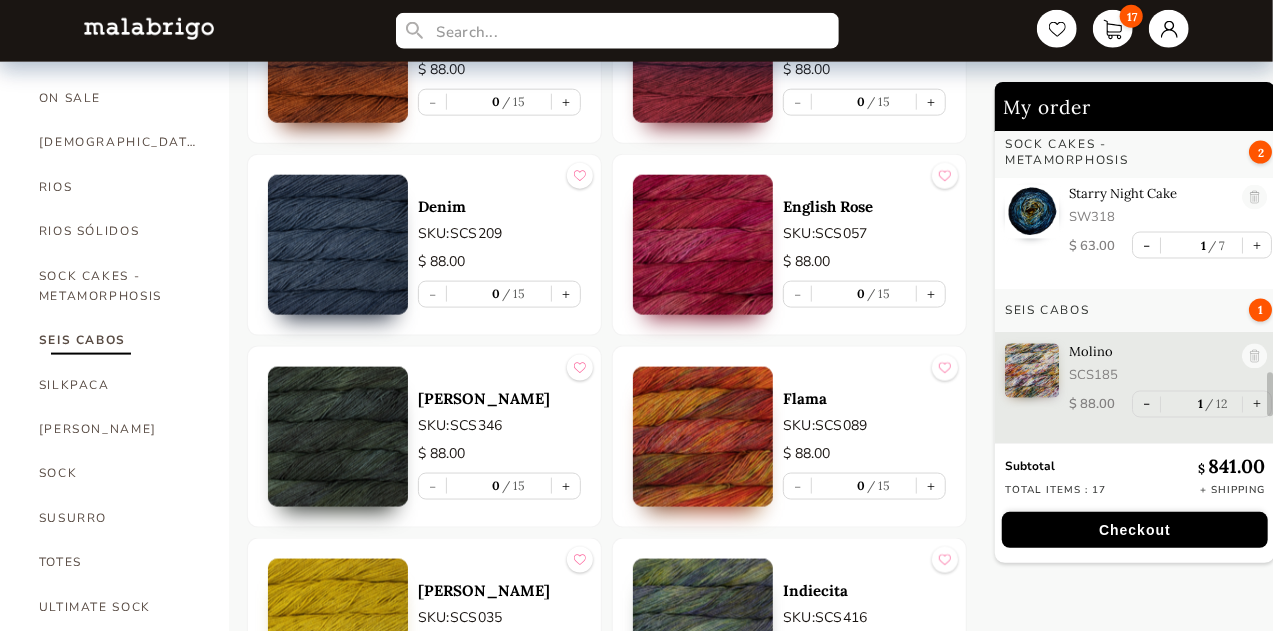 click on "WASHTED" at bounding box center (119, 695) 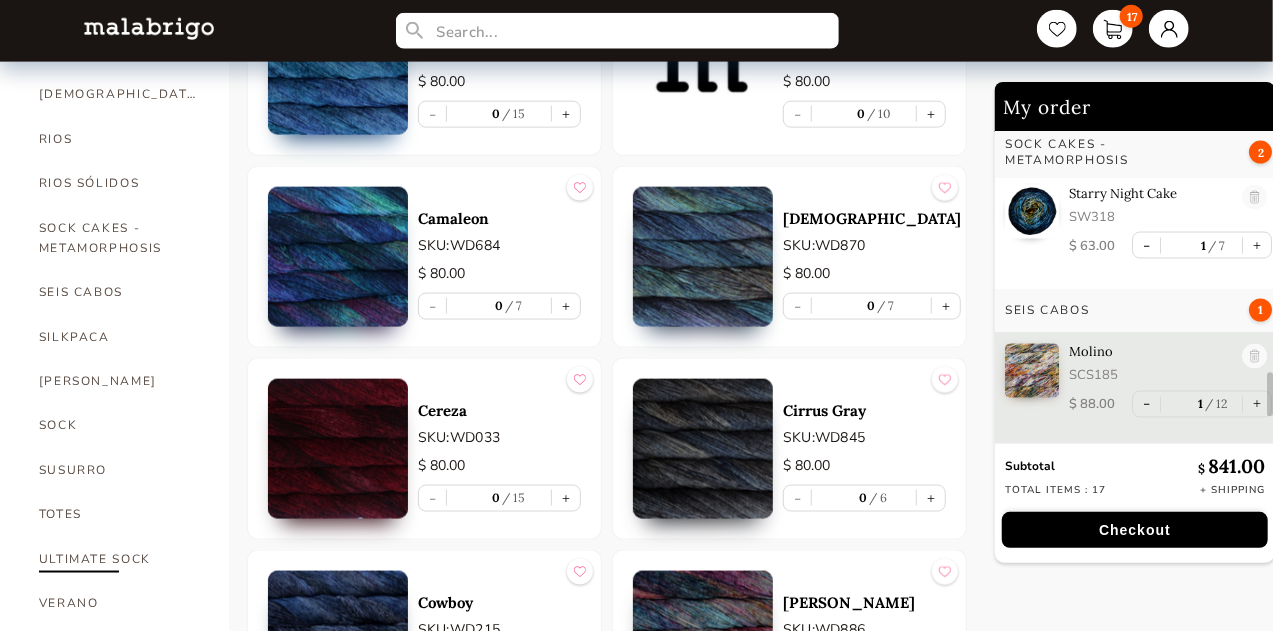 scroll, scrollTop: 1236, scrollLeft: 0, axis: vertical 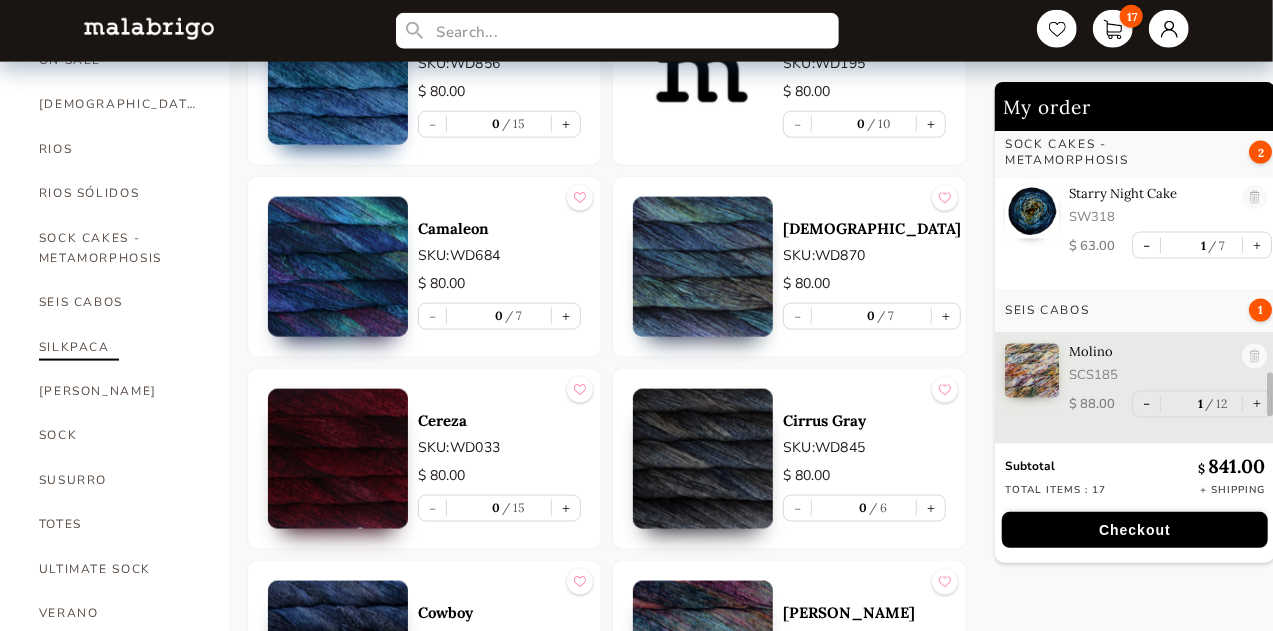 click on "SILKPACA" at bounding box center [119, 347] 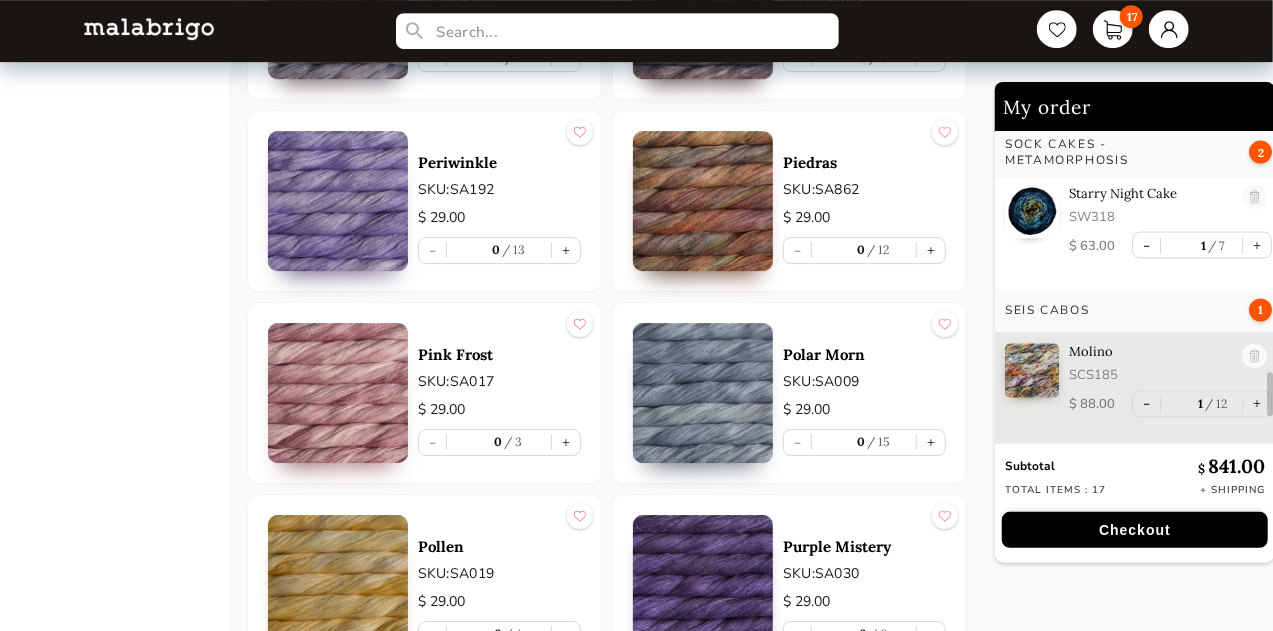 scroll, scrollTop: 3224, scrollLeft: 0, axis: vertical 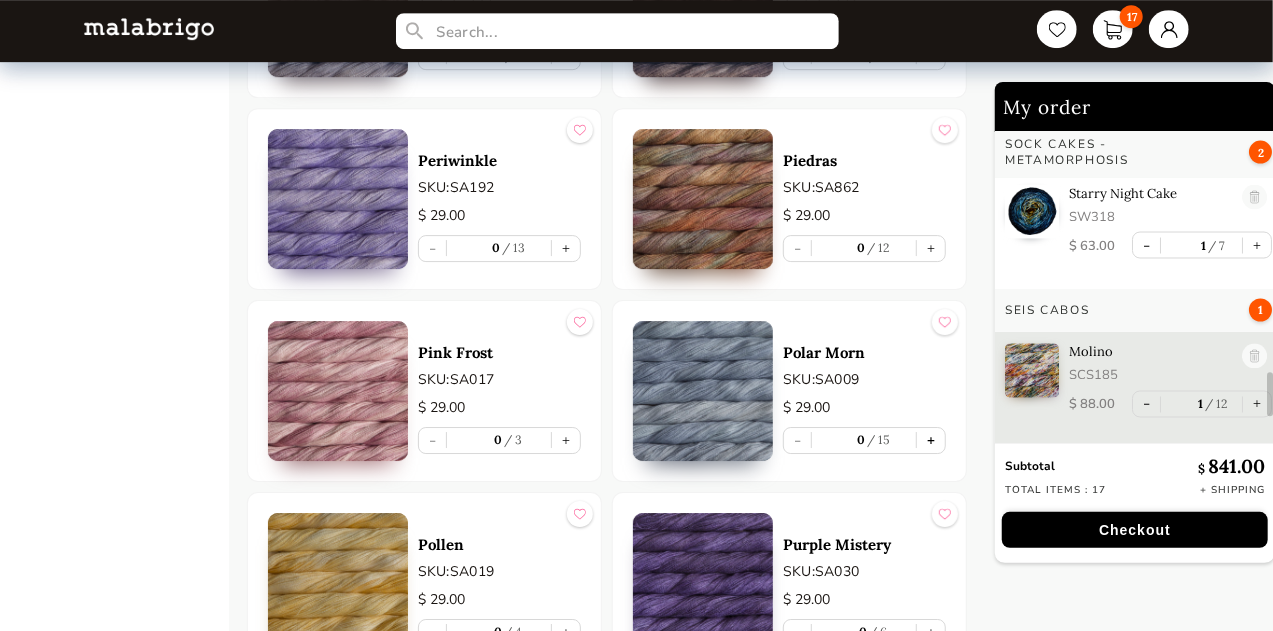 click on "+" at bounding box center [931, 440] 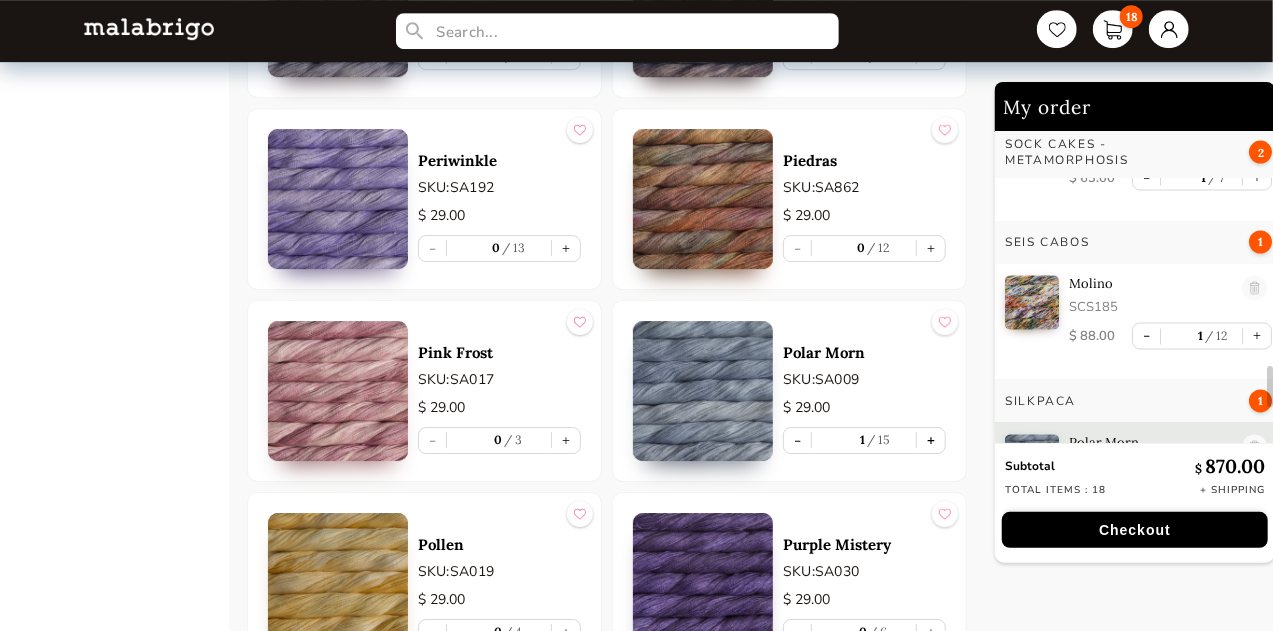 scroll, scrollTop: 1888, scrollLeft: 0, axis: vertical 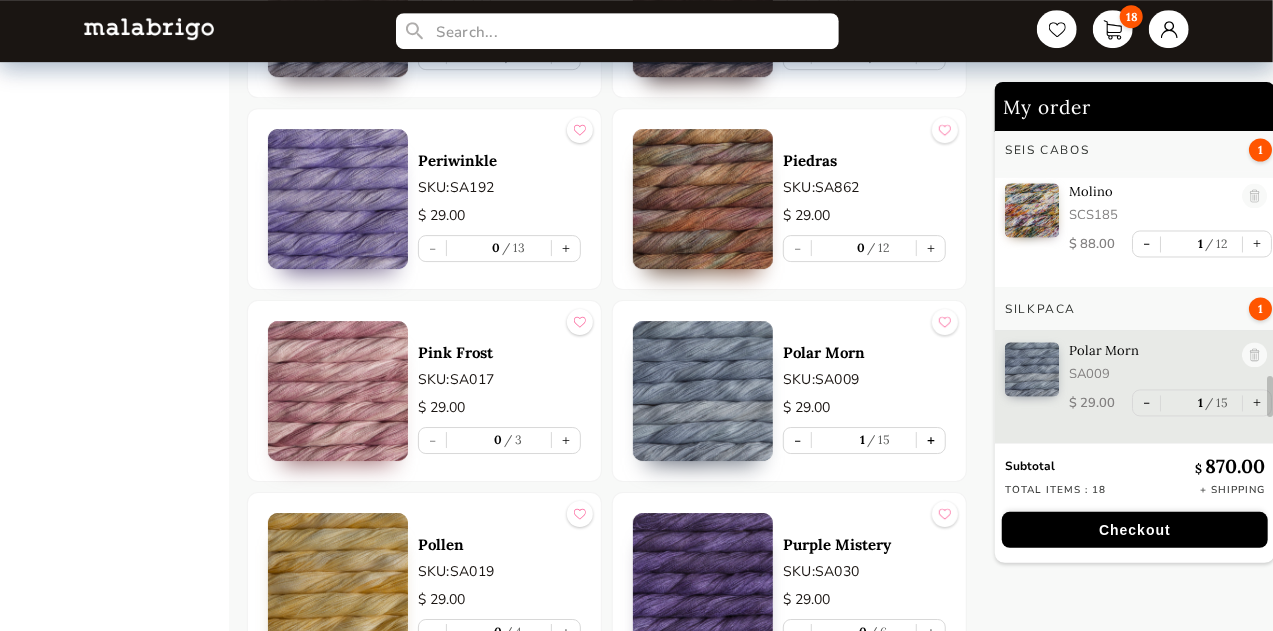 type 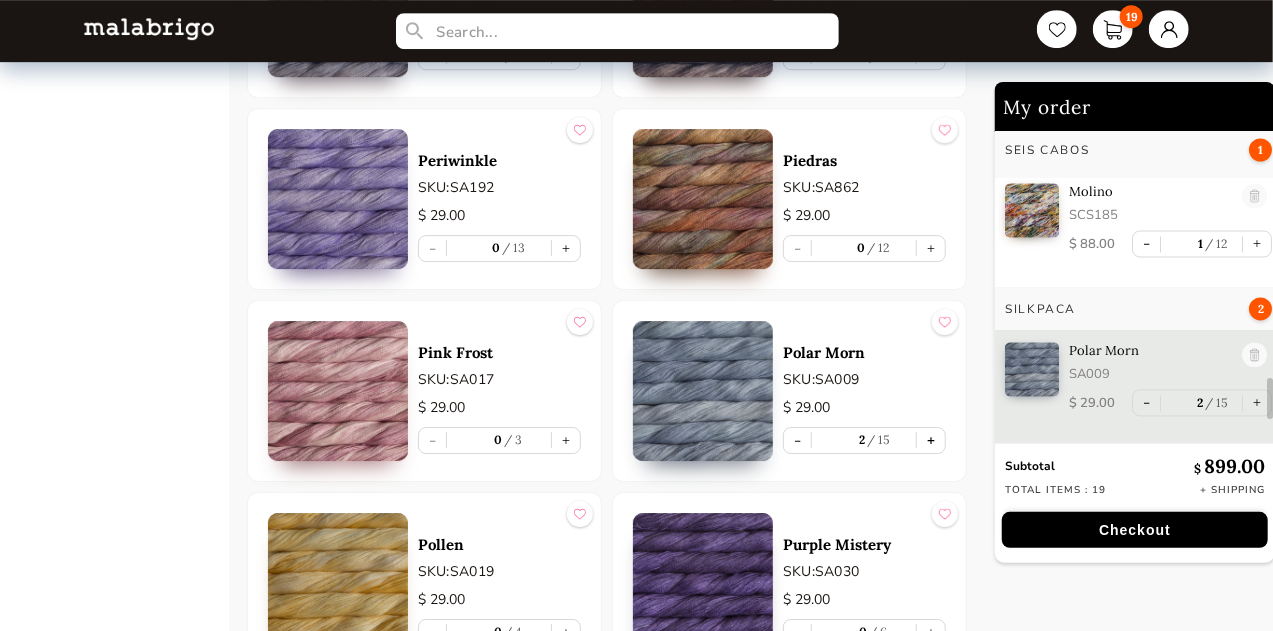 scroll, scrollTop: 1904, scrollLeft: 0, axis: vertical 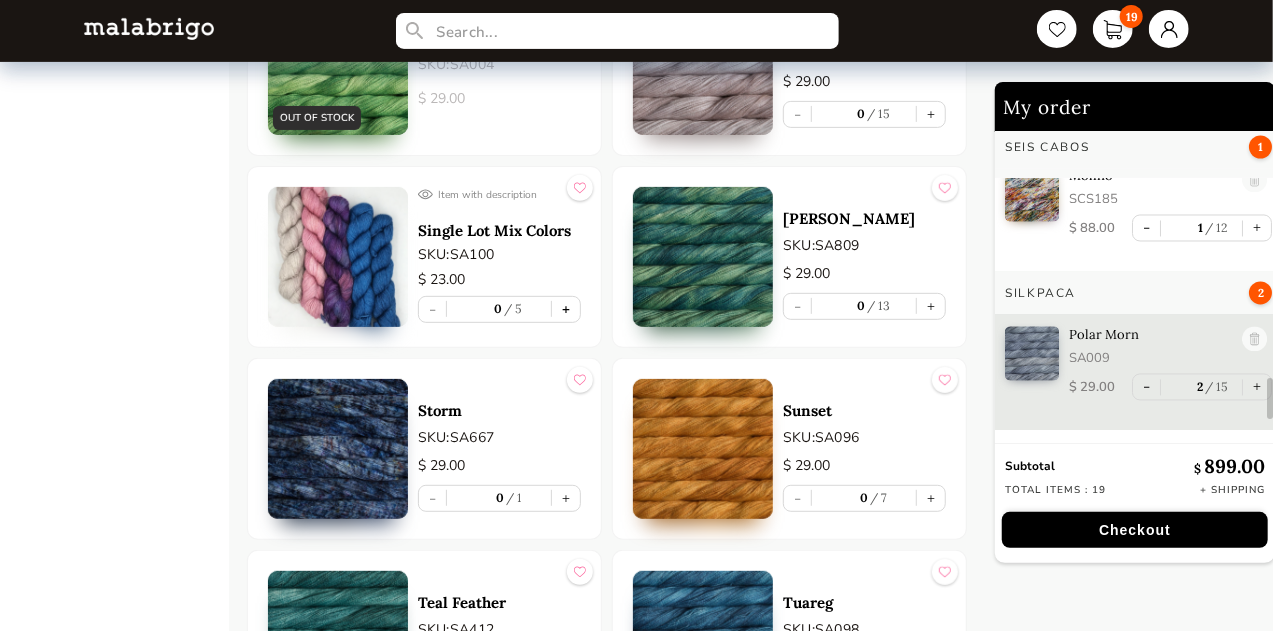 click on "+" at bounding box center [566, 309] 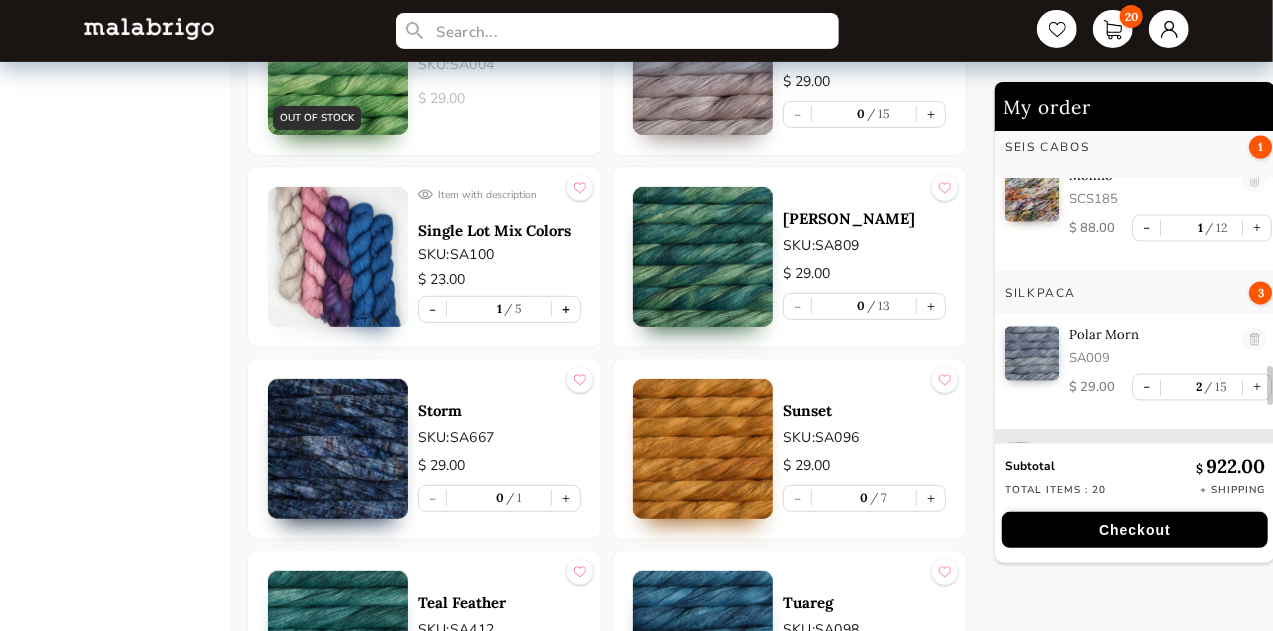 scroll, scrollTop: 2004, scrollLeft: 0, axis: vertical 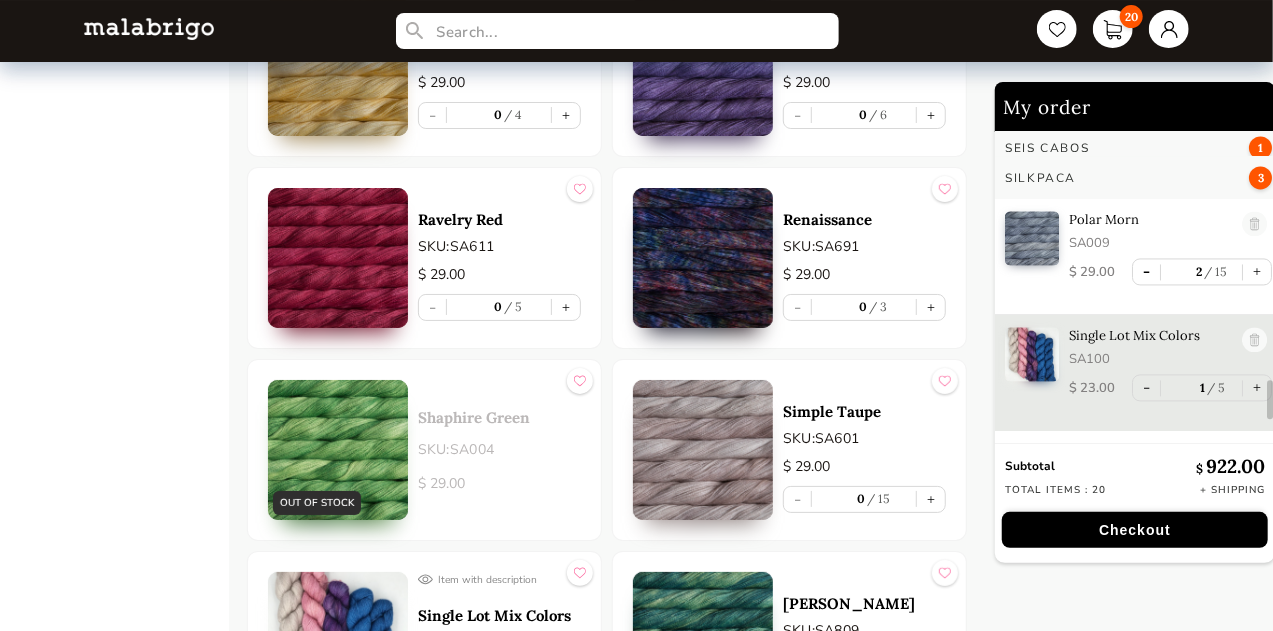 click on "-" at bounding box center (1146, 271) 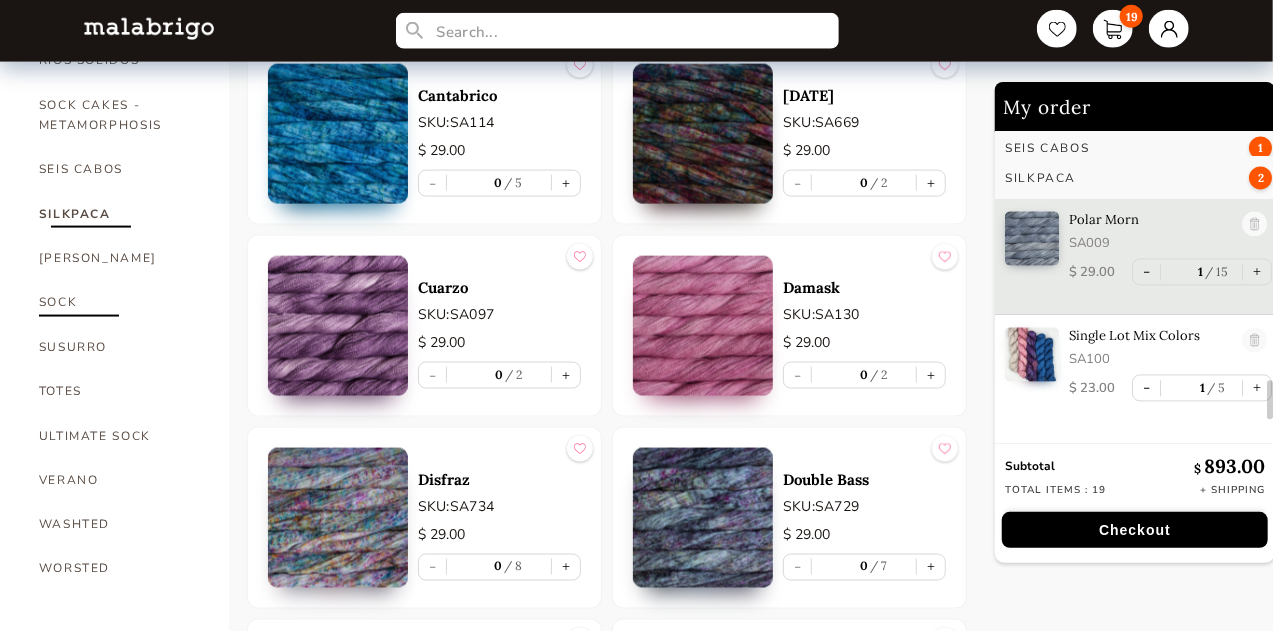 scroll, scrollTop: 1370, scrollLeft: 0, axis: vertical 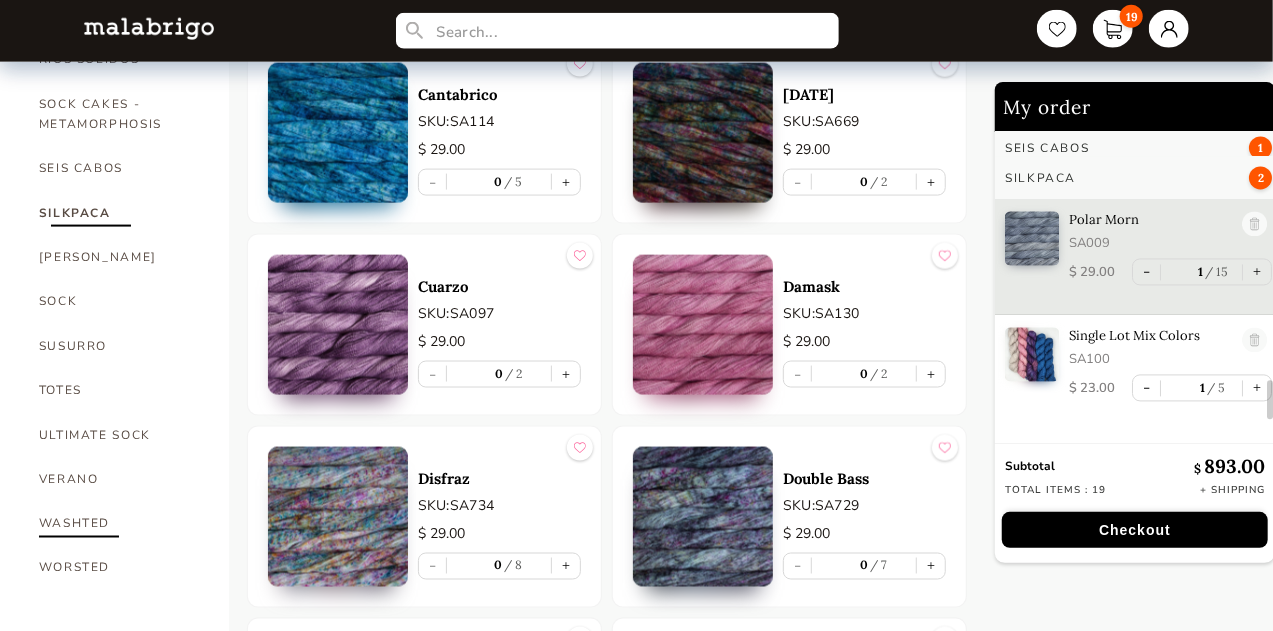 click on "WASHTED" at bounding box center [119, 523] 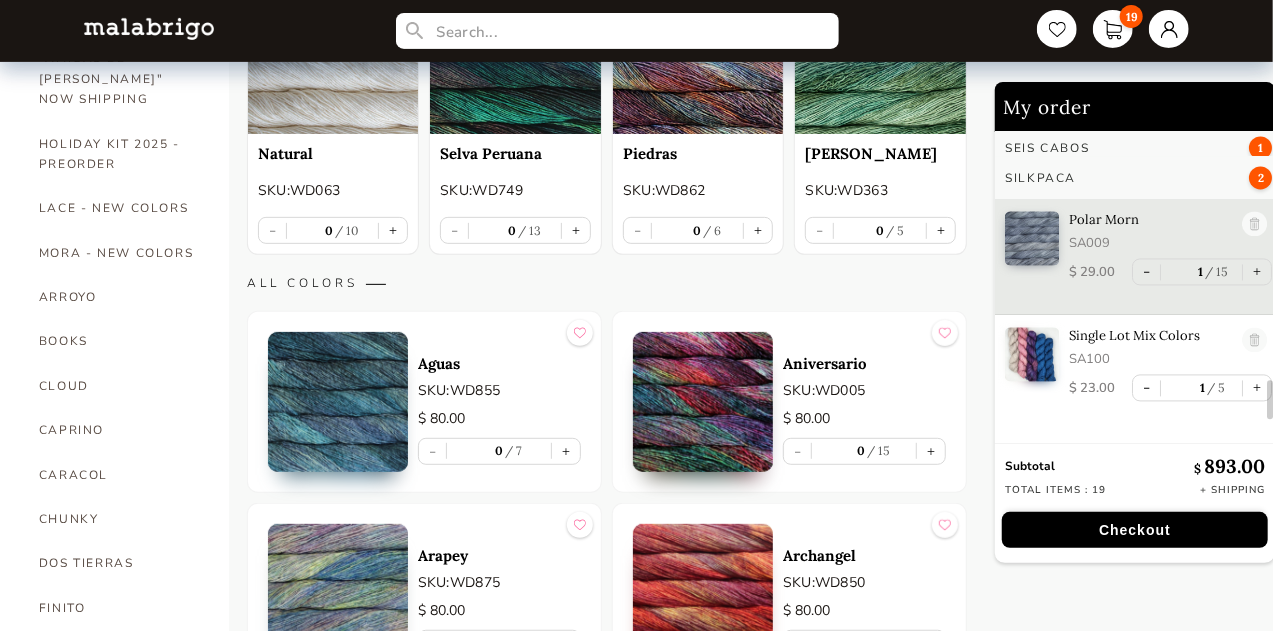 scroll, scrollTop: 285, scrollLeft: 0, axis: vertical 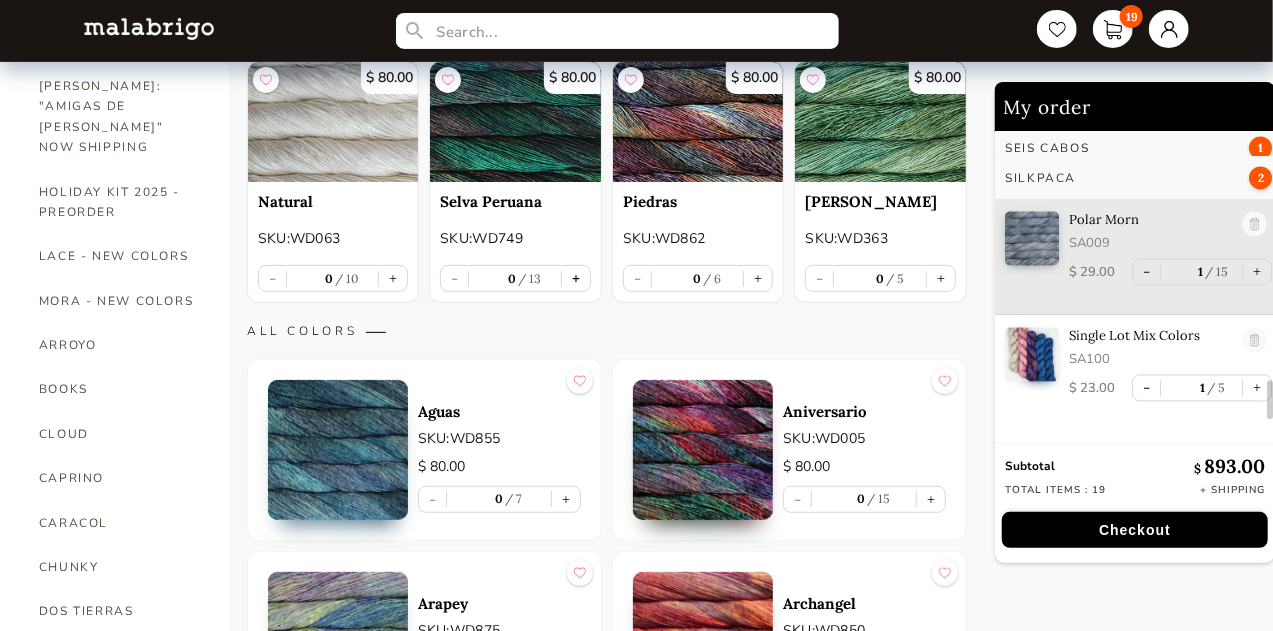 click on "+" at bounding box center [576, 278] 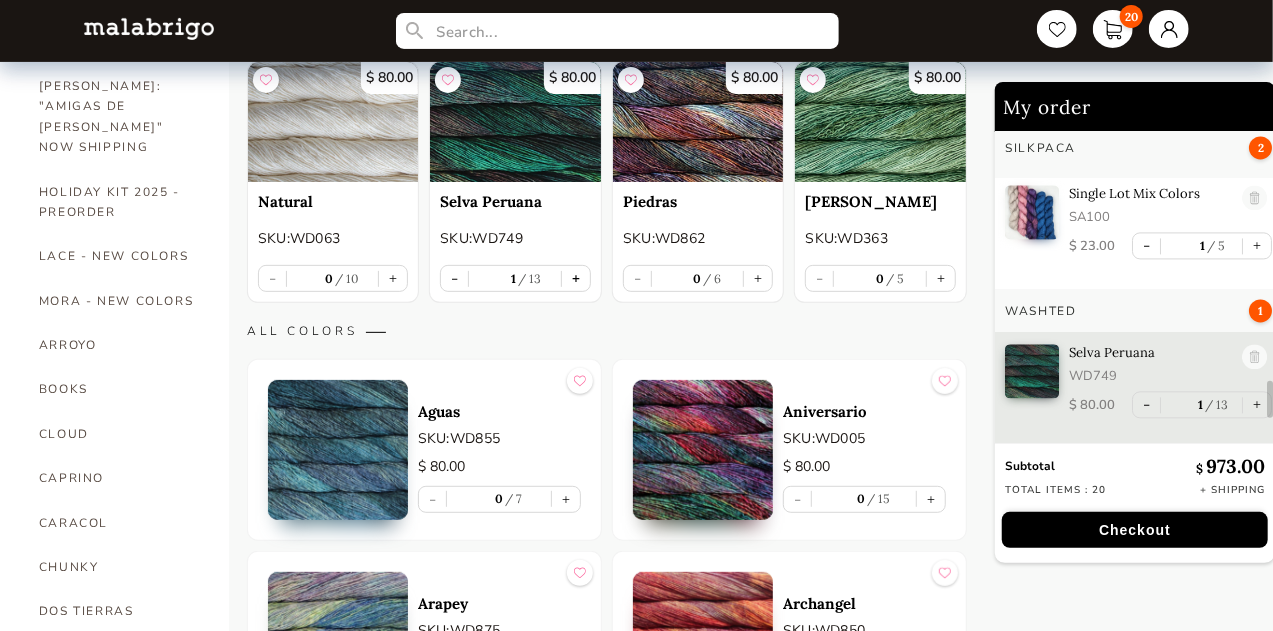 scroll, scrollTop: 2162, scrollLeft: 0, axis: vertical 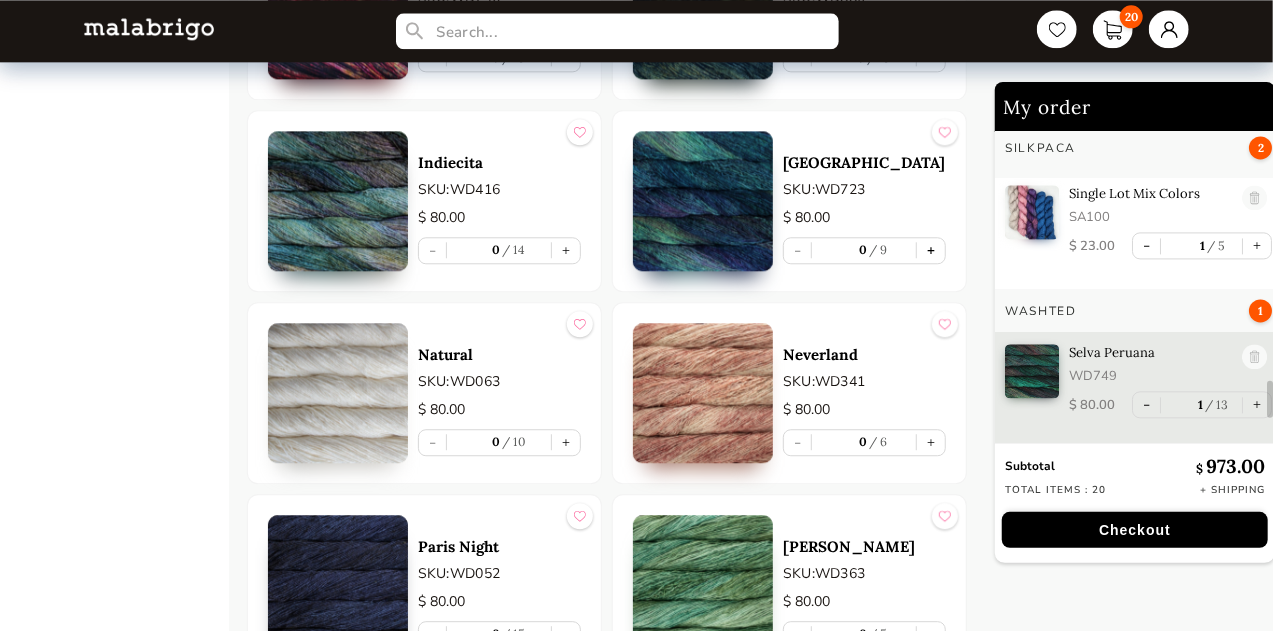 click on "+" at bounding box center [931, 250] 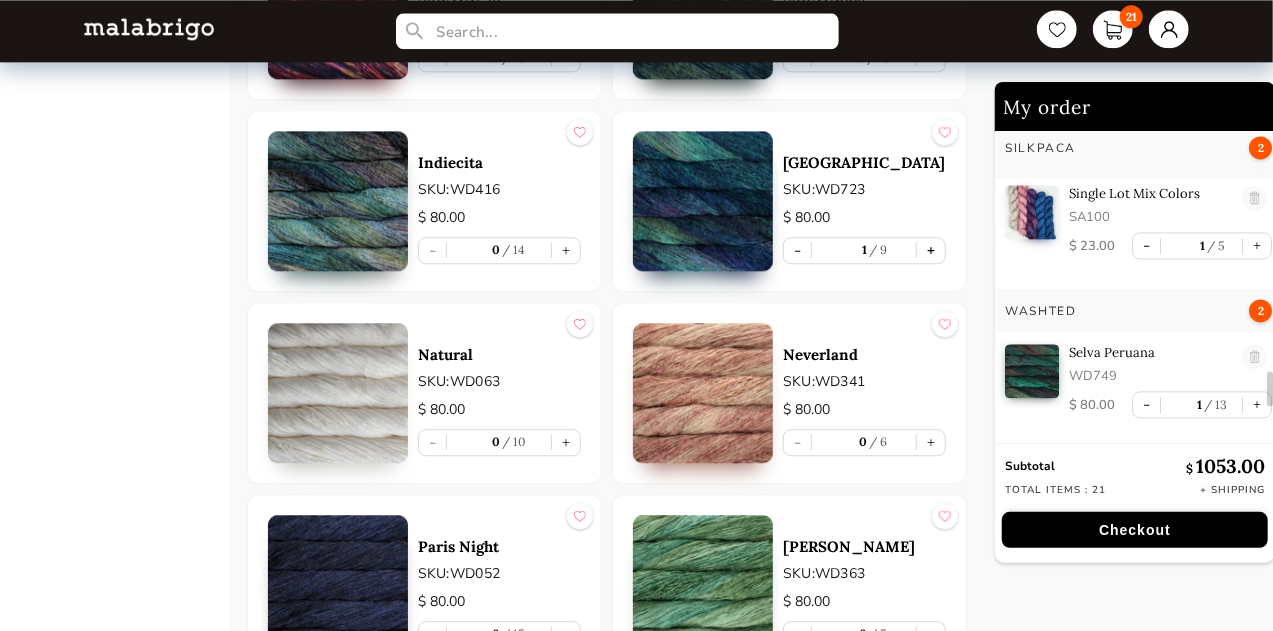 scroll, scrollTop: 2278, scrollLeft: 0, axis: vertical 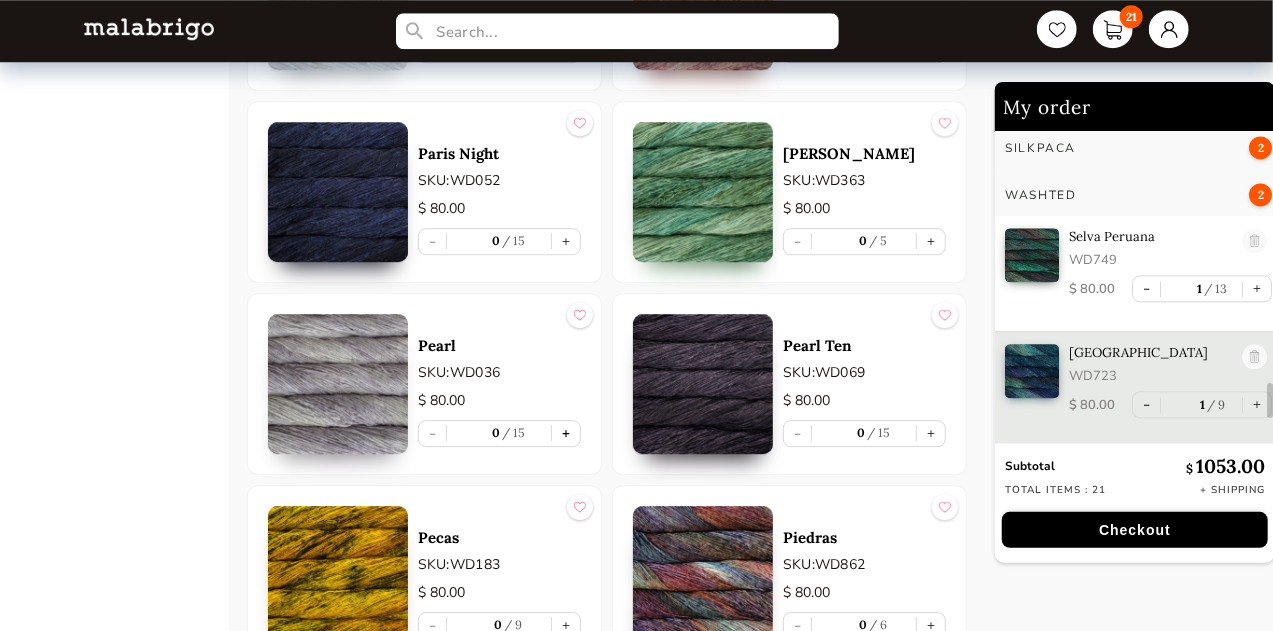 click on "+" at bounding box center (566, 433) 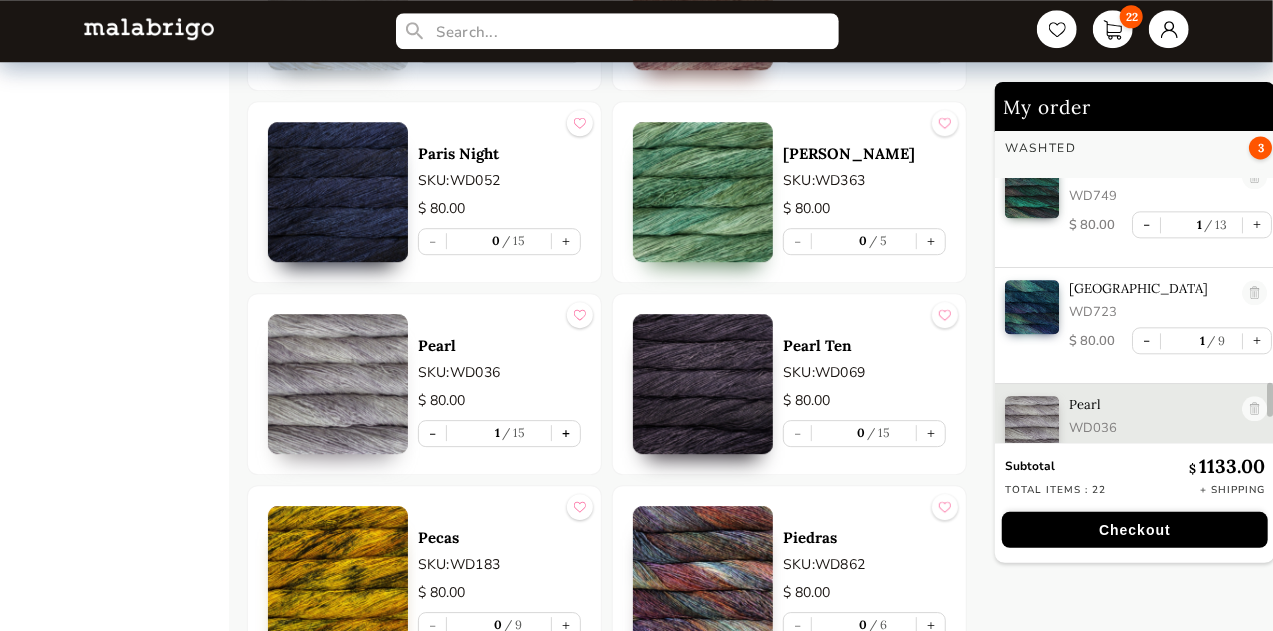 scroll, scrollTop: 2394, scrollLeft: 0, axis: vertical 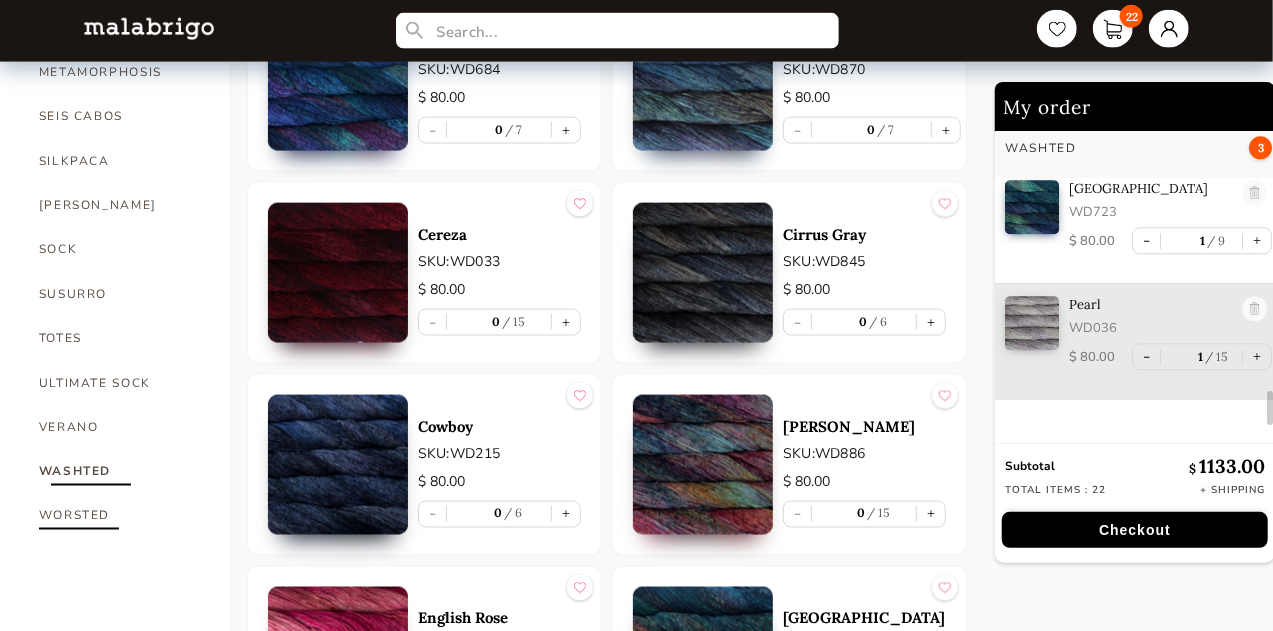 click on "WORSTED" at bounding box center [119, 516] 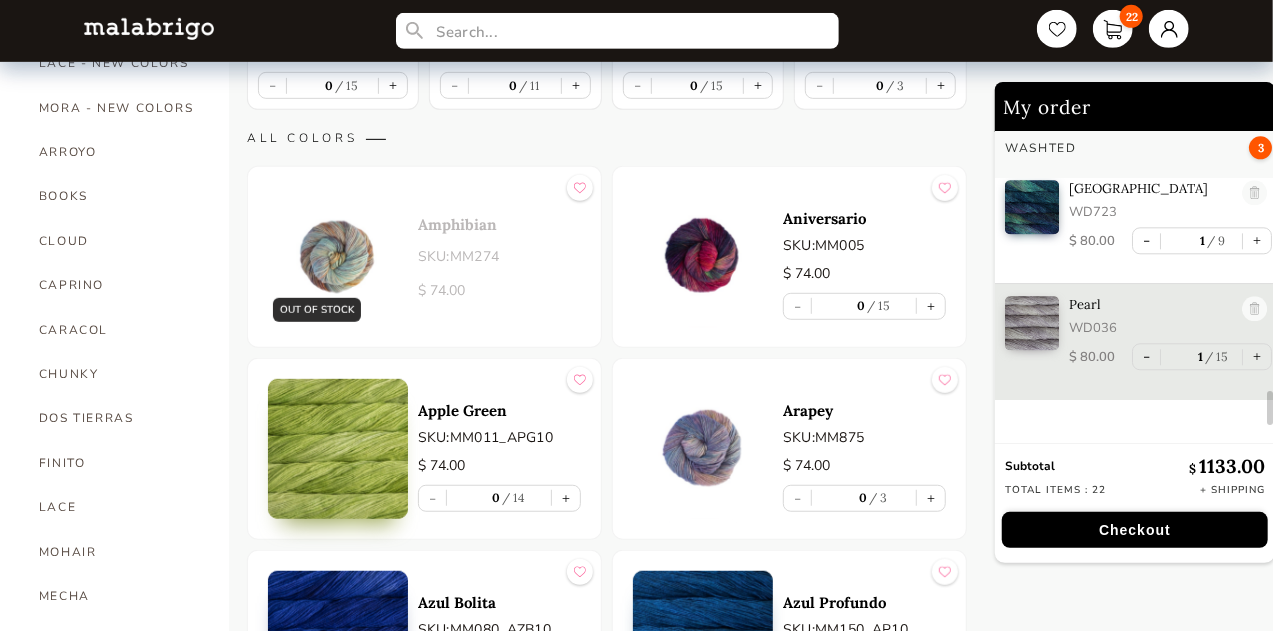 scroll, scrollTop: 476, scrollLeft: 0, axis: vertical 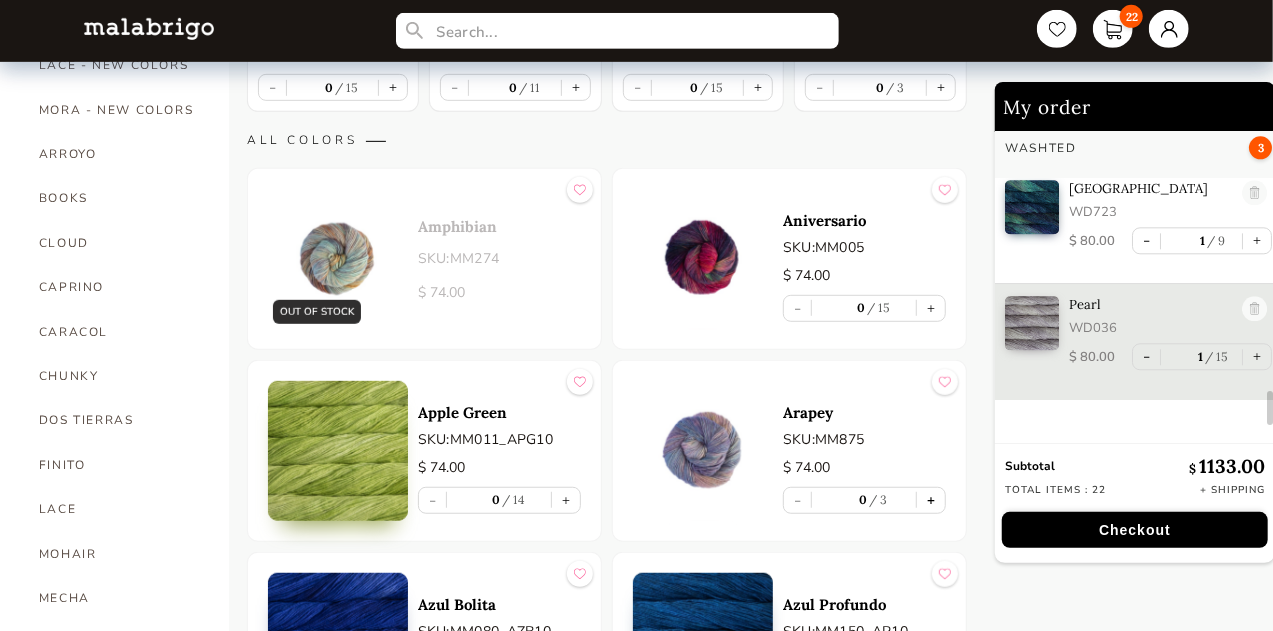 click on "+" at bounding box center [931, 500] 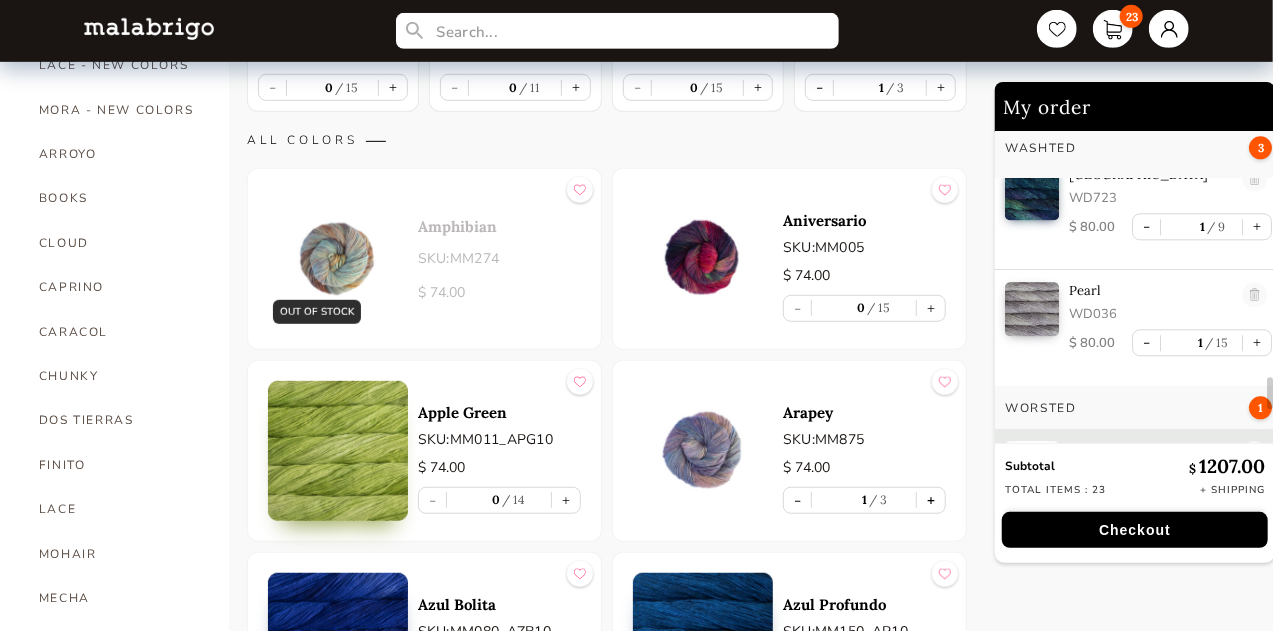 scroll, scrollTop: 2554, scrollLeft: 0, axis: vertical 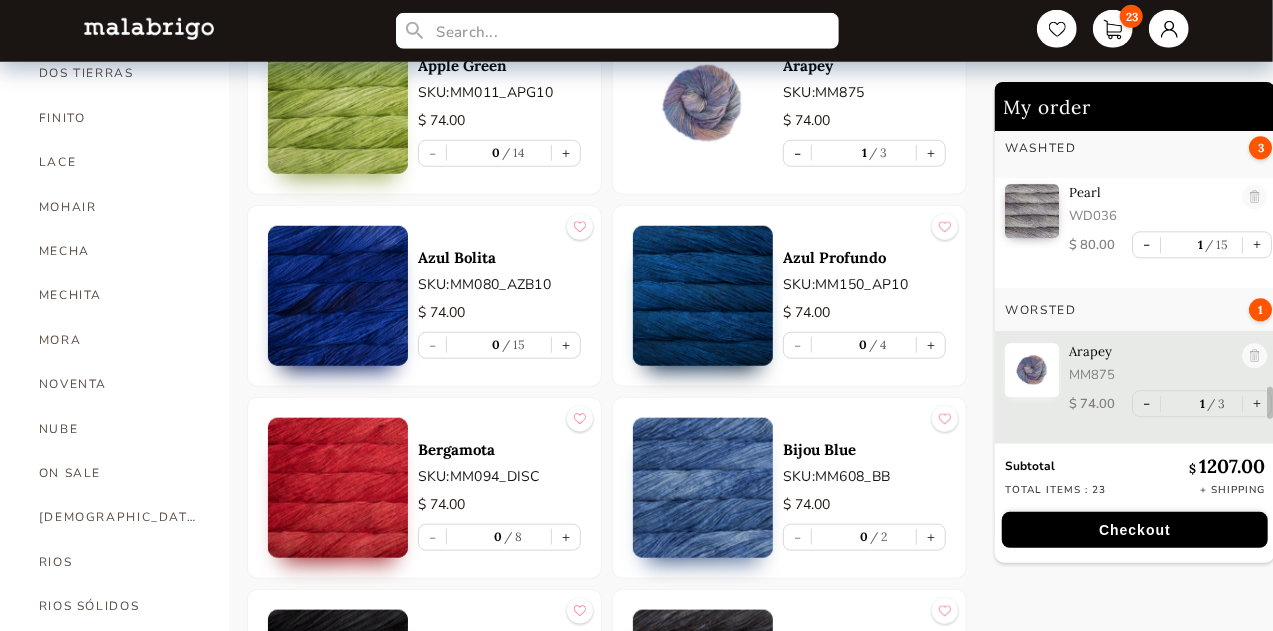click on "SOCK CAKES - METAMORPHOSIS" at bounding box center (119, 661) 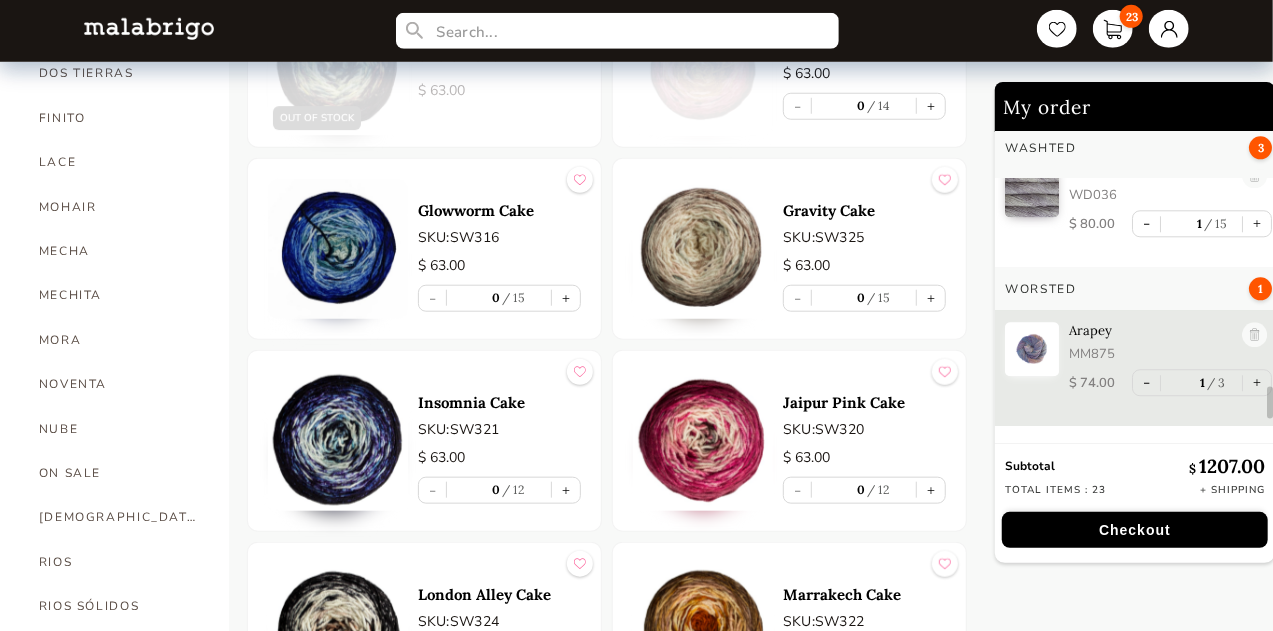 scroll, scrollTop: 2614, scrollLeft: 0, axis: vertical 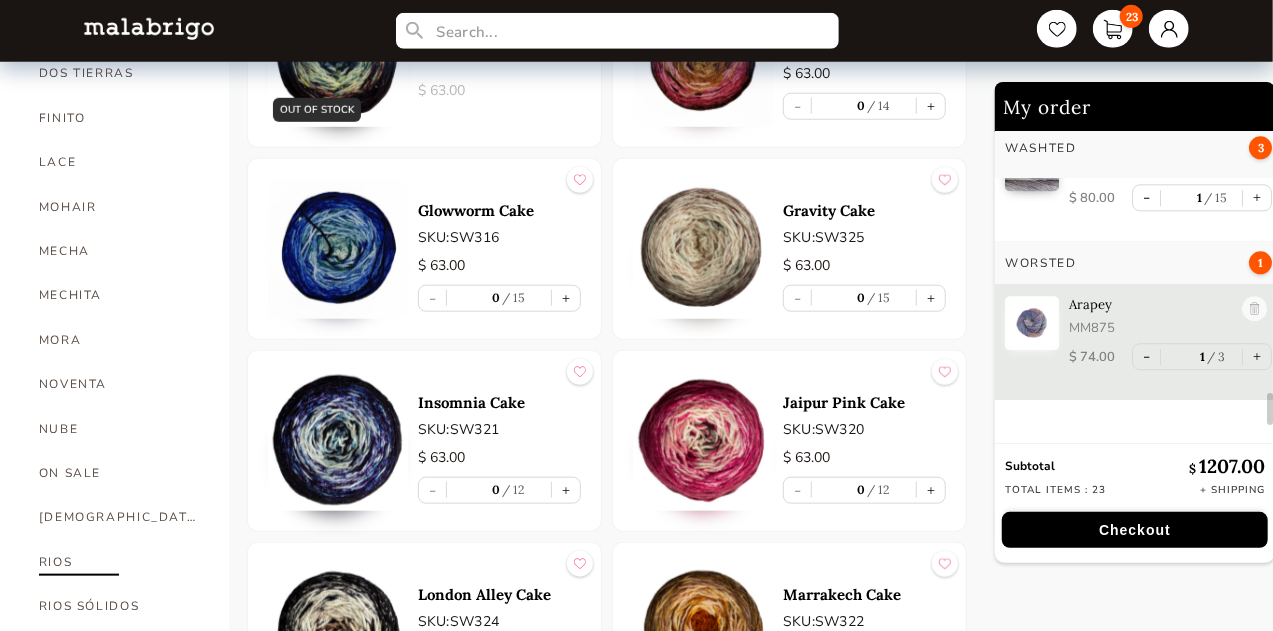 click on "RIOS" at bounding box center (119, 562) 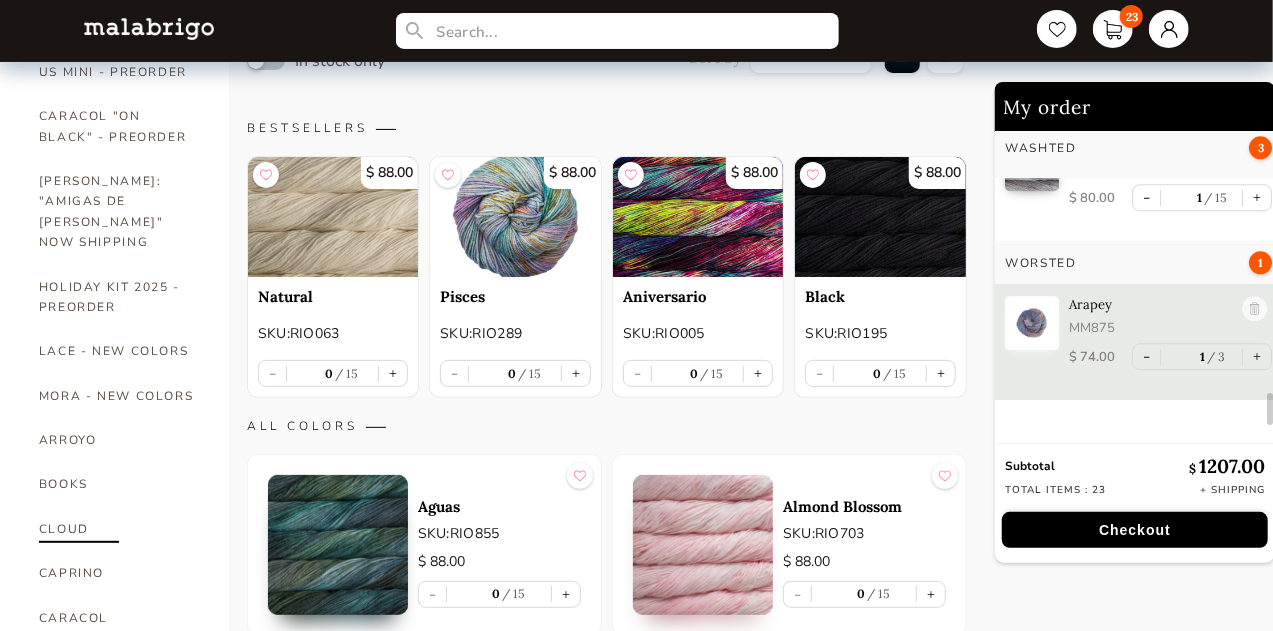 scroll, scrollTop: 185, scrollLeft: 0, axis: vertical 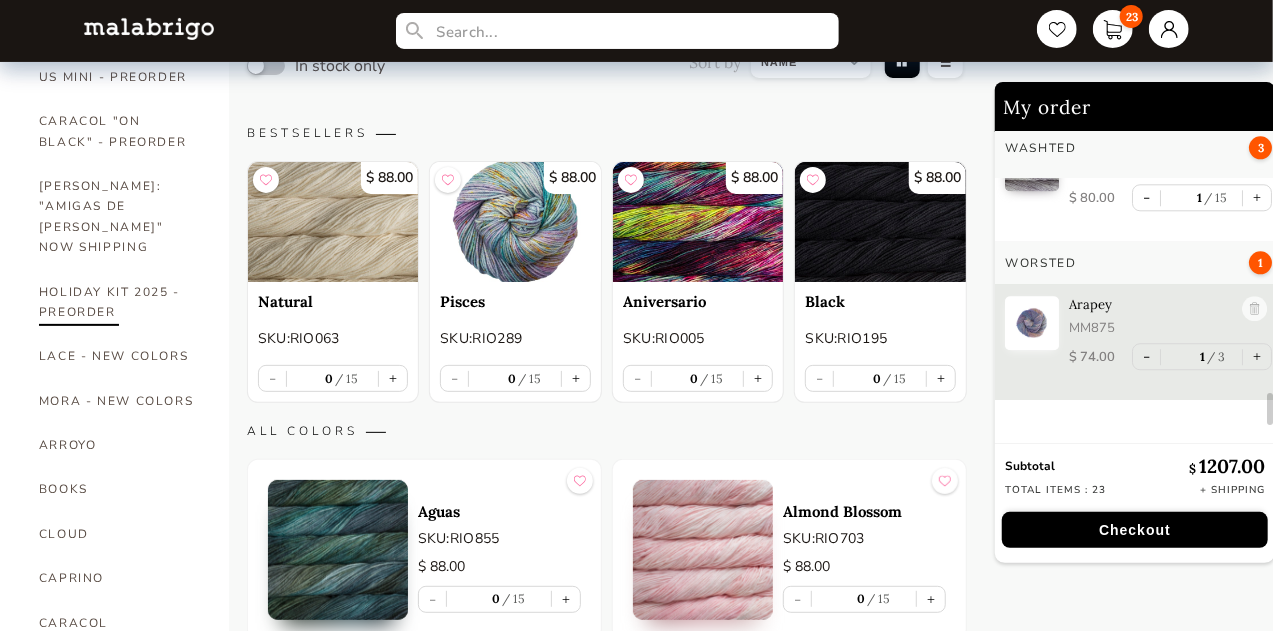 click on "HOLIDAY KIT 2025 - PREORDER" at bounding box center (119, 302) 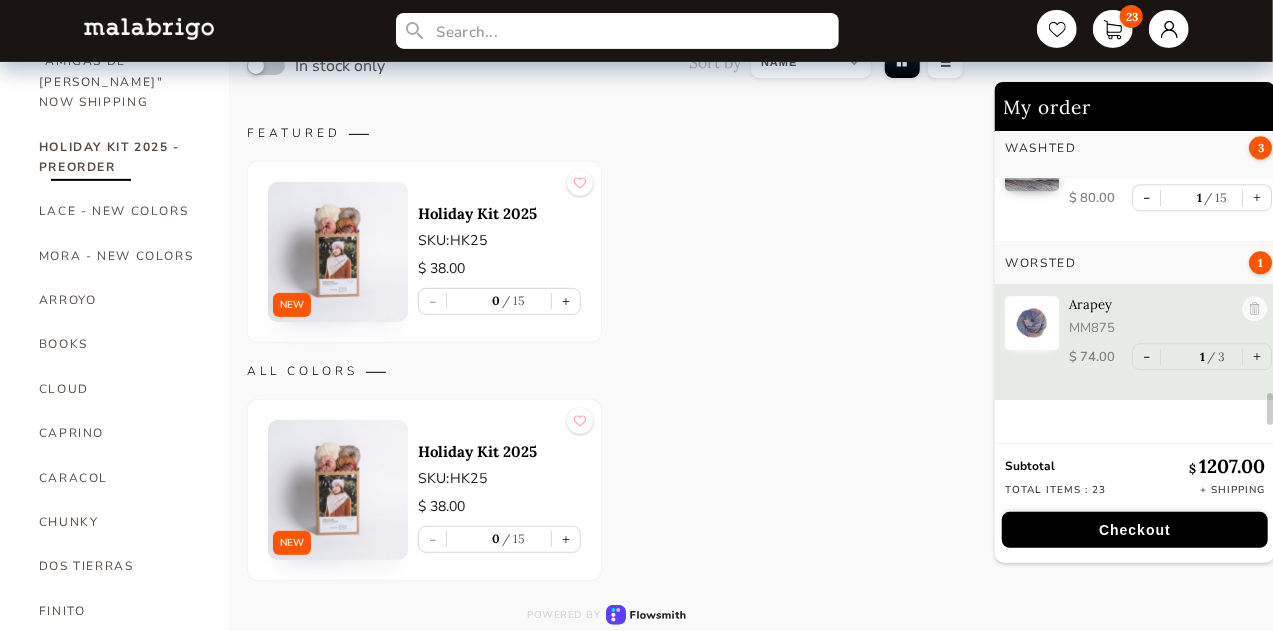 scroll, scrollTop: 331, scrollLeft: 0, axis: vertical 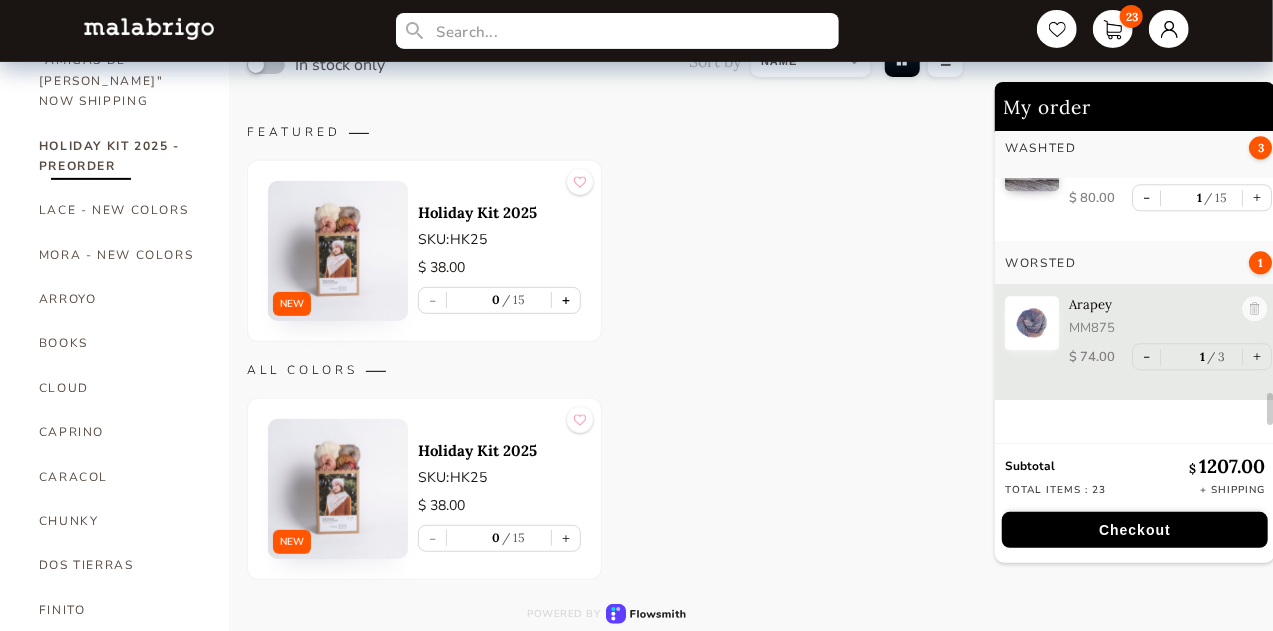 click on "+" at bounding box center [566, 300] 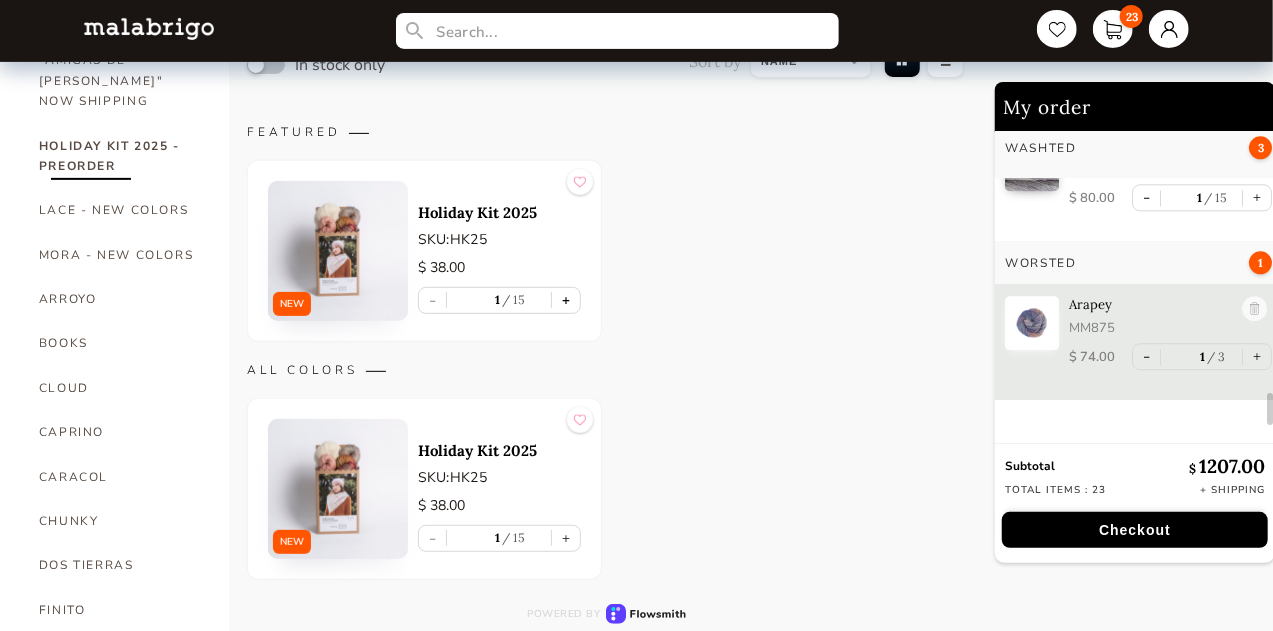 scroll, scrollTop: 2786, scrollLeft: 0, axis: vertical 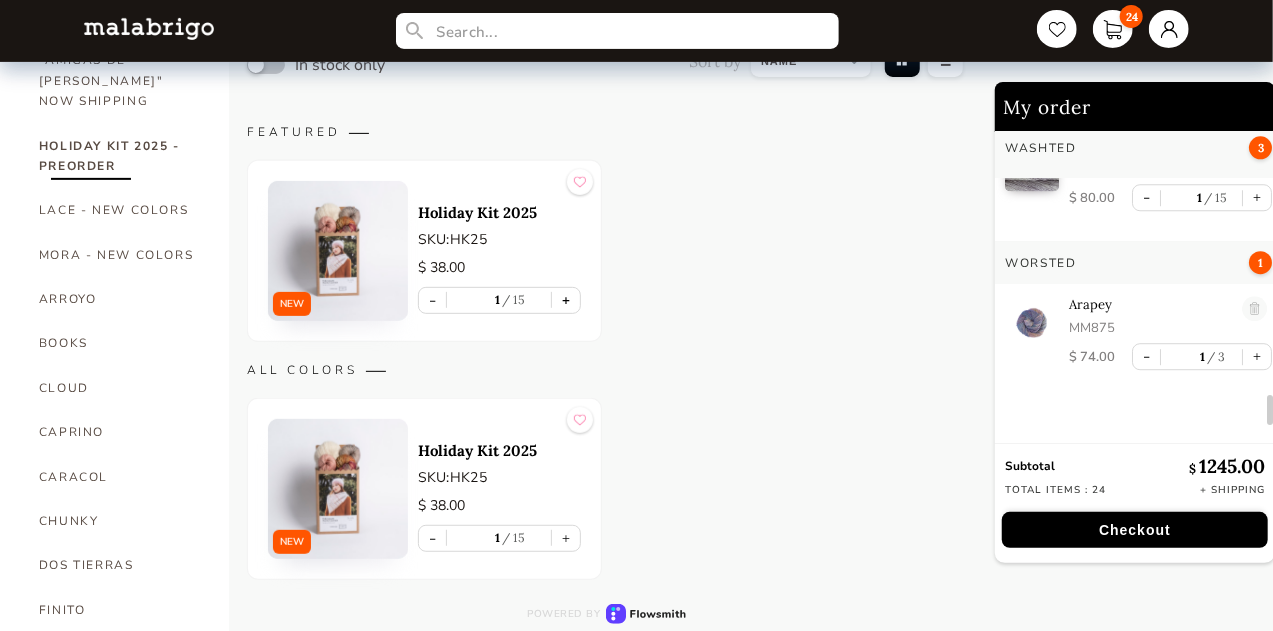 click on "+" at bounding box center (566, 300) 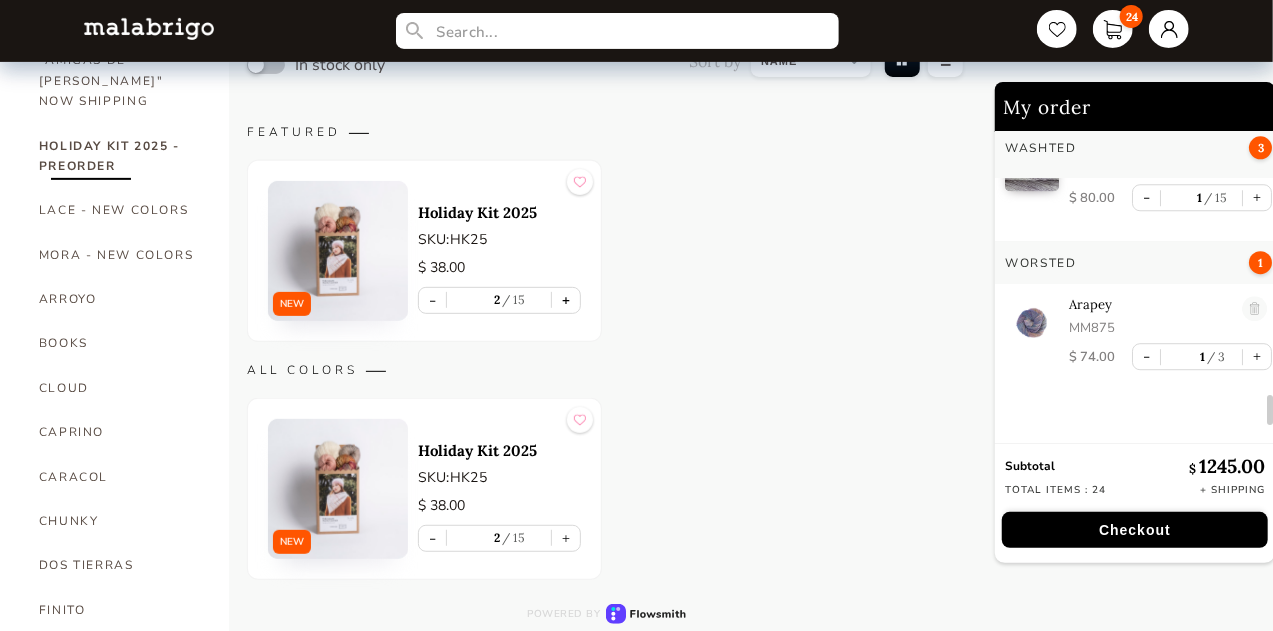 scroll, scrollTop: 0, scrollLeft: 0, axis: both 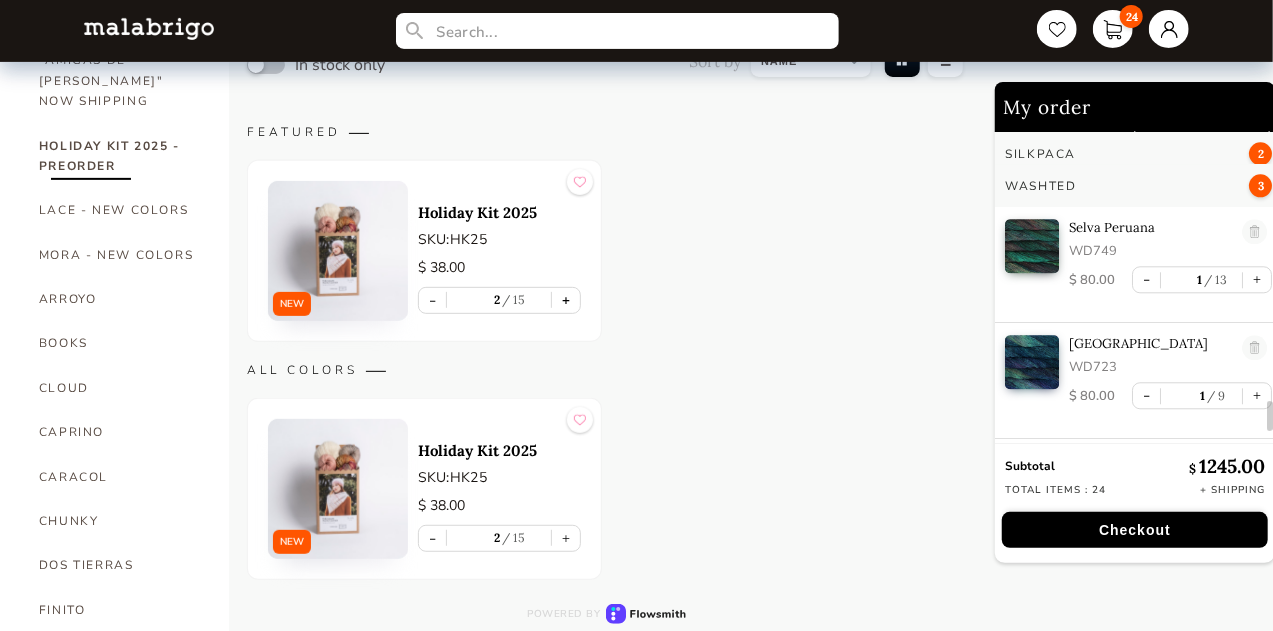 click on "+" at bounding box center [566, 300] 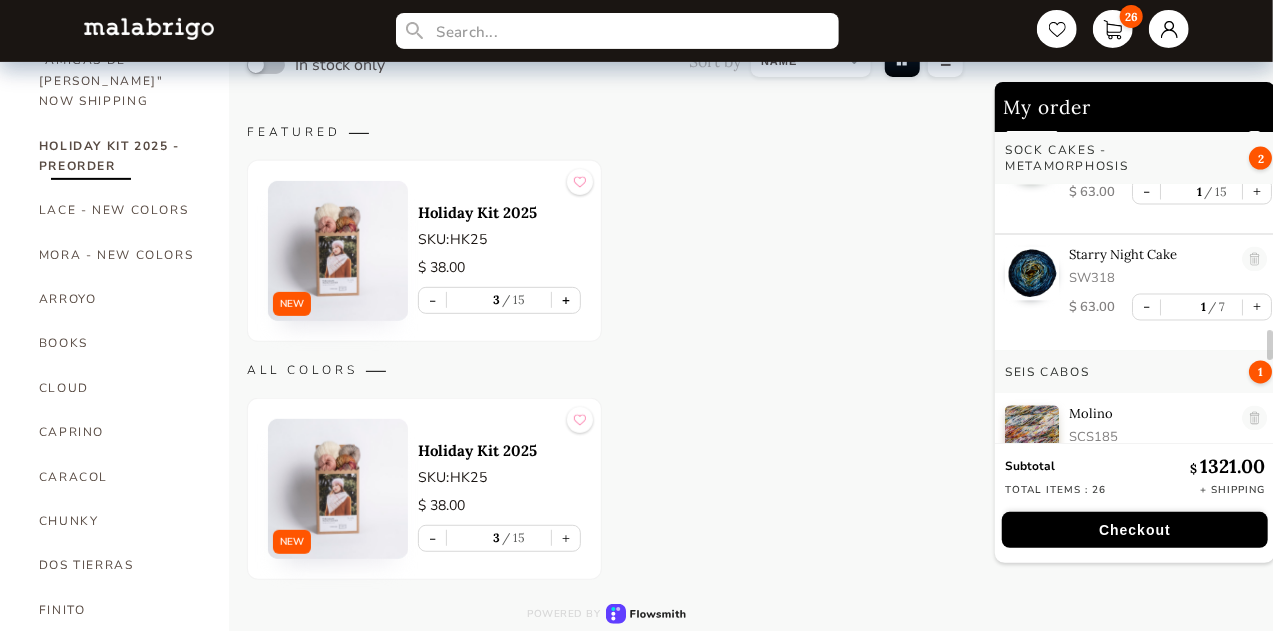 click on "+" at bounding box center (566, 300) 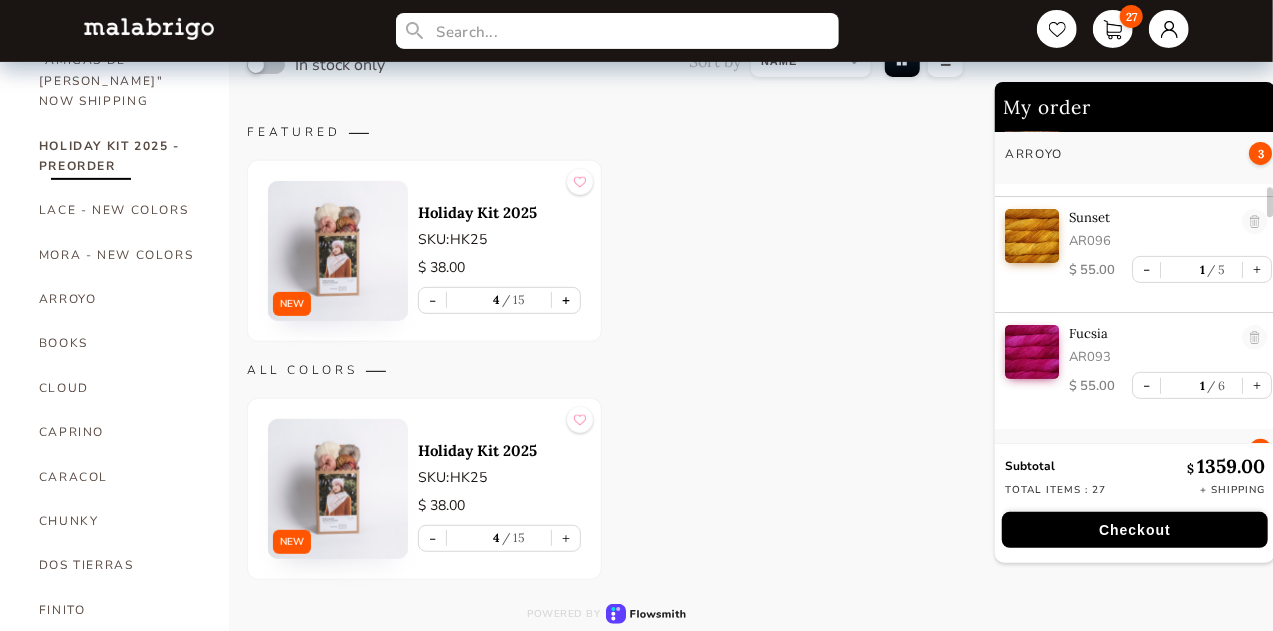 click on "+" at bounding box center [566, 300] 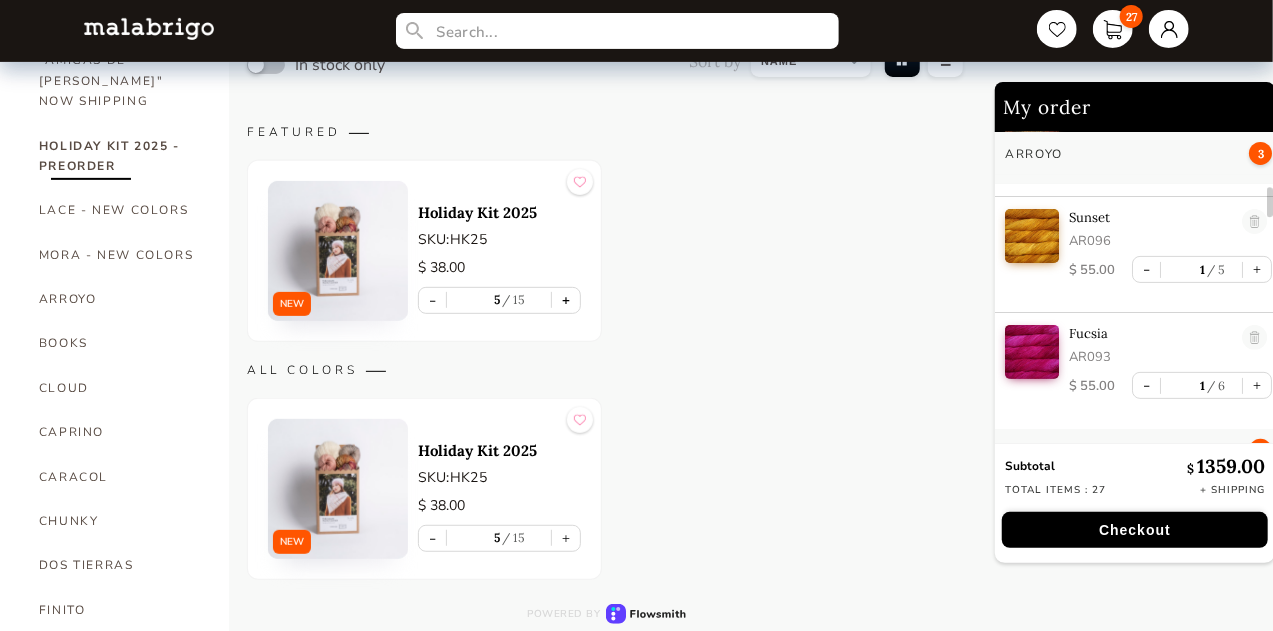 scroll, scrollTop: 28, scrollLeft: 0, axis: vertical 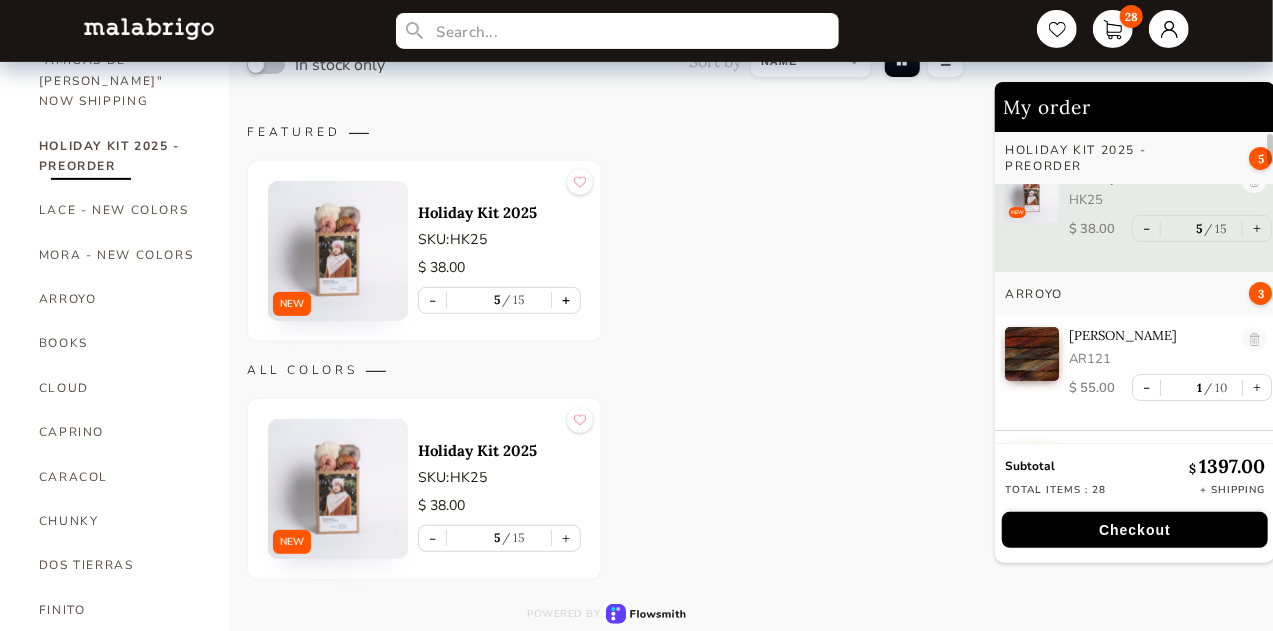click on "+" at bounding box center (566, 300) 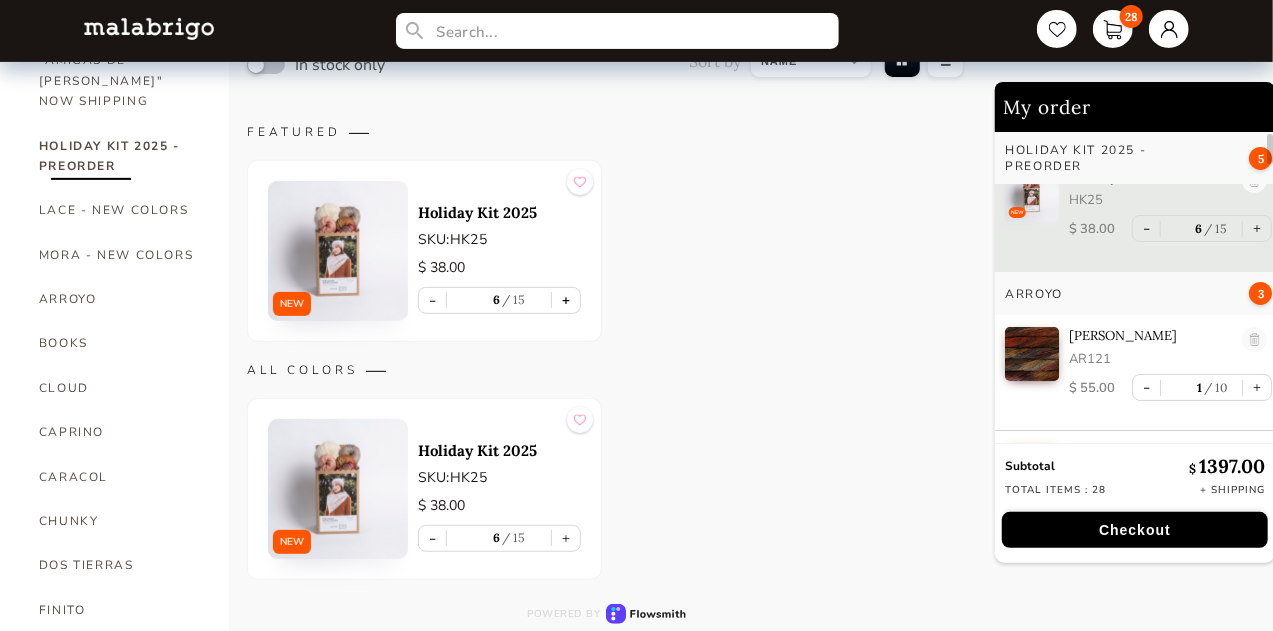 scroll, scrollTop: 0, scrollLeft: 0, axis: both 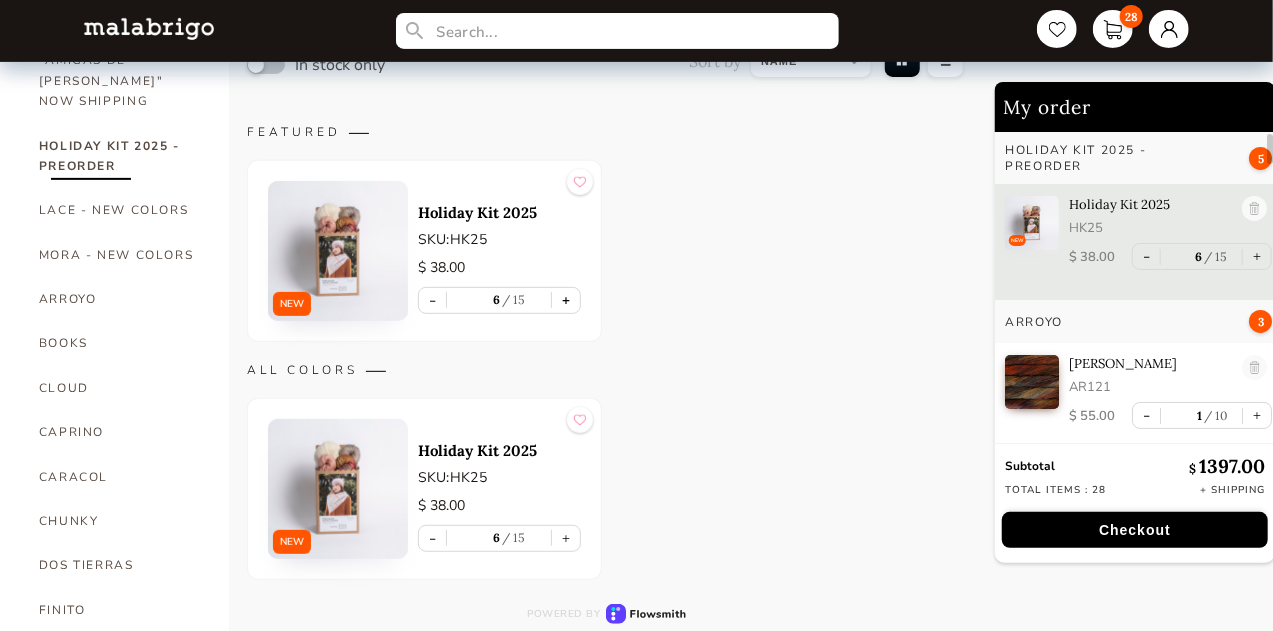 click on "+" at bounding box center [566, 300] 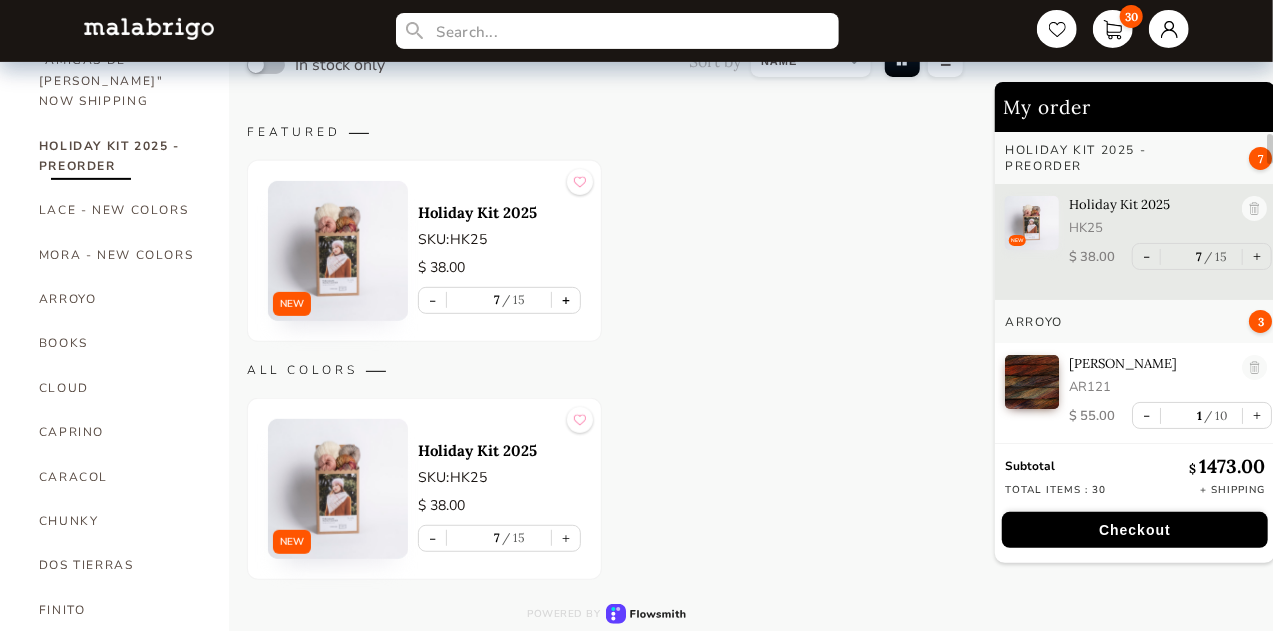 click on "+" at bounding box center [566, 300] 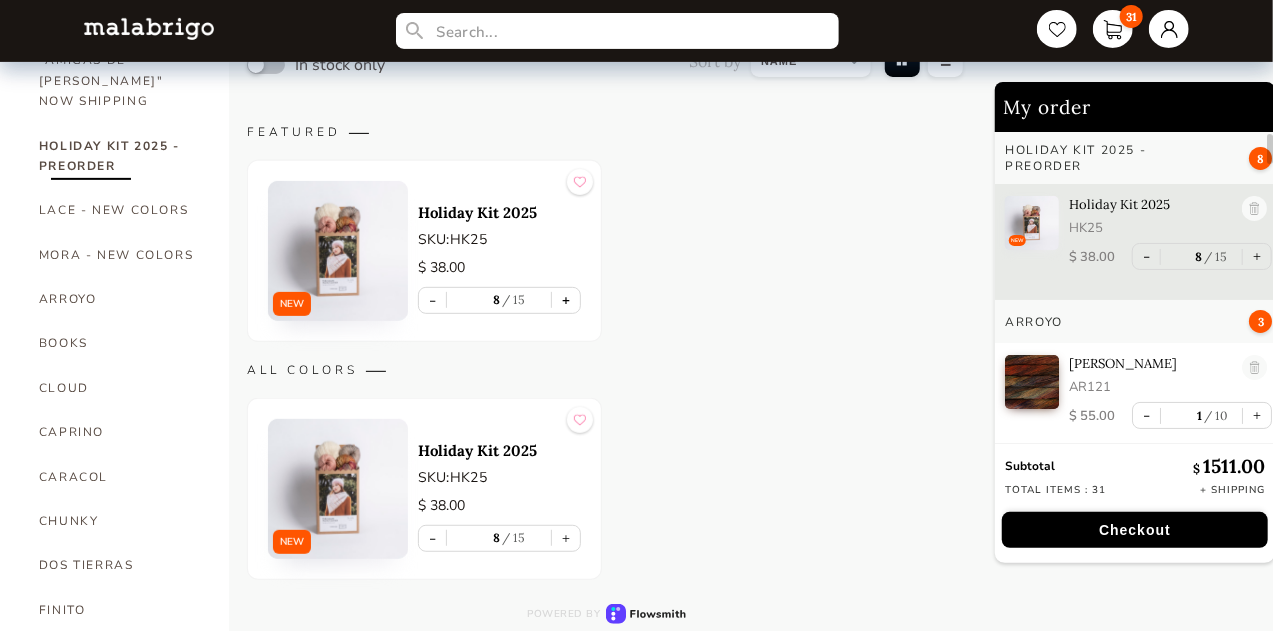 click on "+" at bounding box center [566, 300] 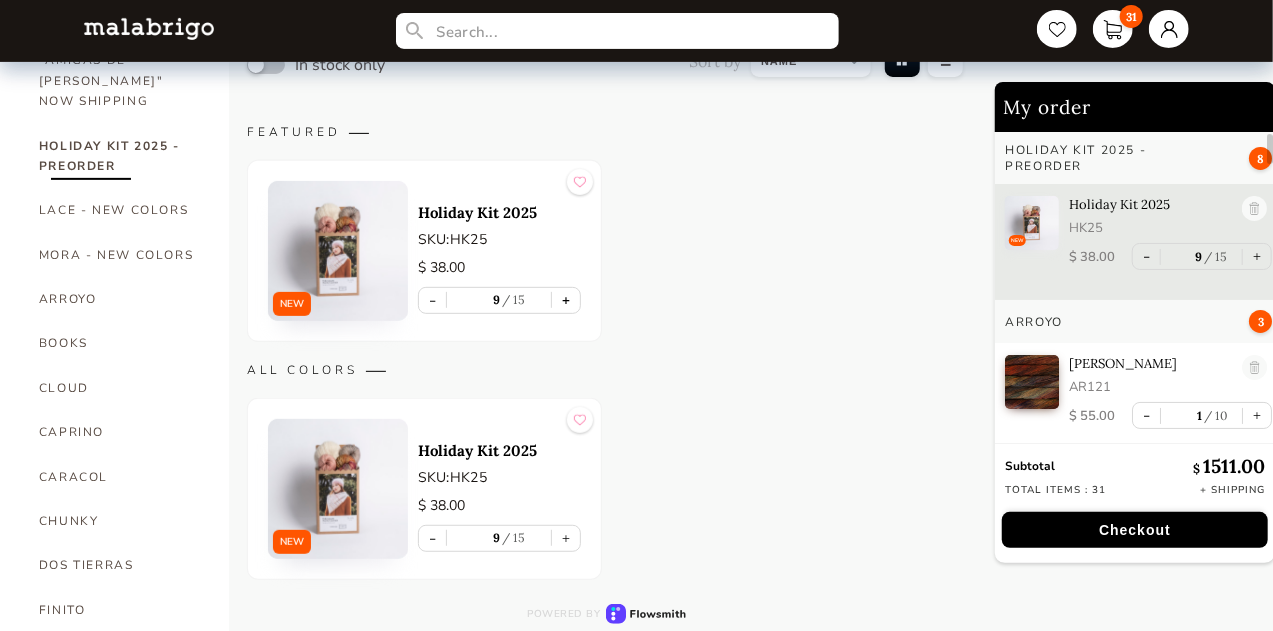 click on "31 HOME CATEGORIES VIENTOS - PREORDER US MINI - PREORDER CARACOL "ON BLACK" - PREORDER [PERSON_NAME]: "AMIGAS DE [PERSON_NAME]"  NOW SHIPPING HOLIDAY KIT 2025 - PREORDER LACE - NEW COLORS [PERSON_NAME] - NEW COLORS [PERSON_NAME] BOOKS CLOUD [PERSON_NAME] CARACOL CHUNKY DOS TIERRAS FINITO LACE MOHAIR MECHA [PERSON_NAME] NOVENTA NUBE ON SALE RASTA [PERSON_NAME] SÓLIDOS SOCK CAKES - METAMORPHOSIS SEIS CABOS SILKPACA SILKY MERINO SOCK SUSURRO TOTES ULTIMATE SOCK VERANO WASHTED WORSTED HOLIDAY KIT 2025 - PREORDER SHIPS IN SEPTEMBER This kit contains:  3 skeins of Malabrigo Yarn "[PERSON_NAME]" 1 skein of Blue Sky Fiers "Prairie" 1 "Entramado" Pattern Read more In stock only Sort by Grid view Table view FEATURED NEW Holiday Kit 2025 SKU:  HK25 $   38.00 - 9 15 + ALL COLORS NEW Holiday Kit 2025 SKU:  HK25 $   38.00 - 9 15 + Powered by My order HOLIDAY KIT 2025 - PREORDER 8 NEW Holiday Kit 2025 HK25 $   38.00 - 9 15 + [PERSON_NAME] 3 [PERSON_NAME] AR121 $   55.00 - 1 10 + Sunset AR096 $   55.00 - 1 5 + Fucsia AR093 $   55.00 - 1 6 + Dos Tierras 1 Teal Feather DST412 $   55.00" at bounding box center (636, 649) 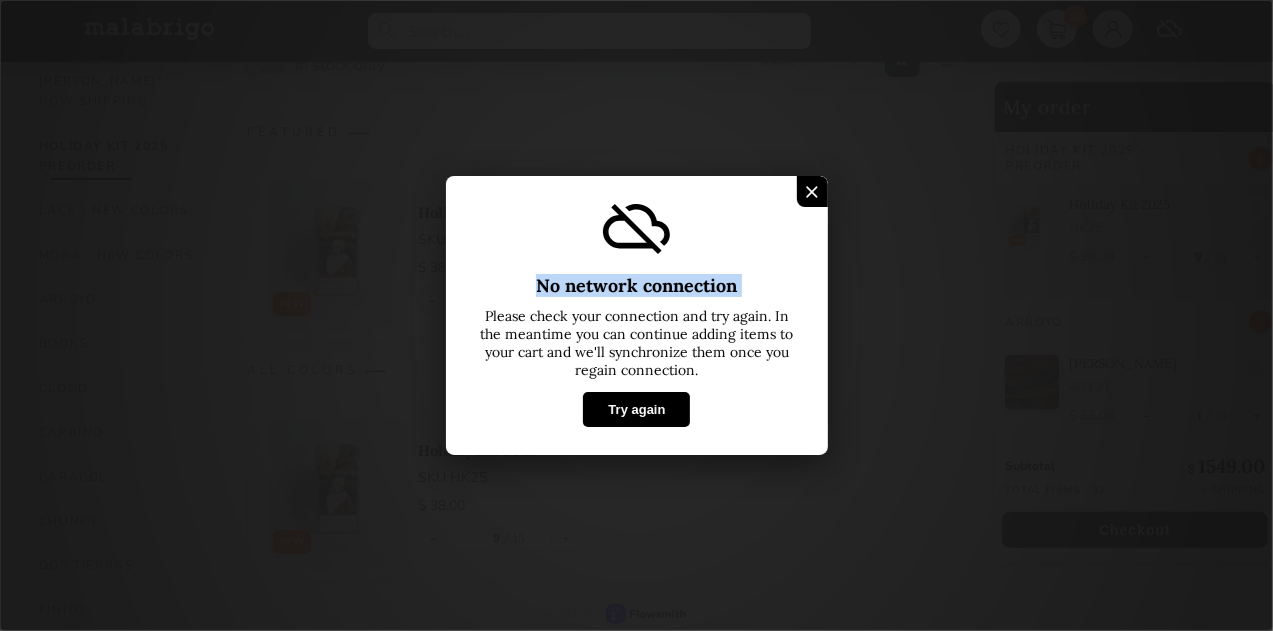 click on "No network connection Please check your connection and try again. In the meantime you can continue adding items to your cart and we'll synchronize them once you regain connection. Try again" at bounding box center [637, 315] 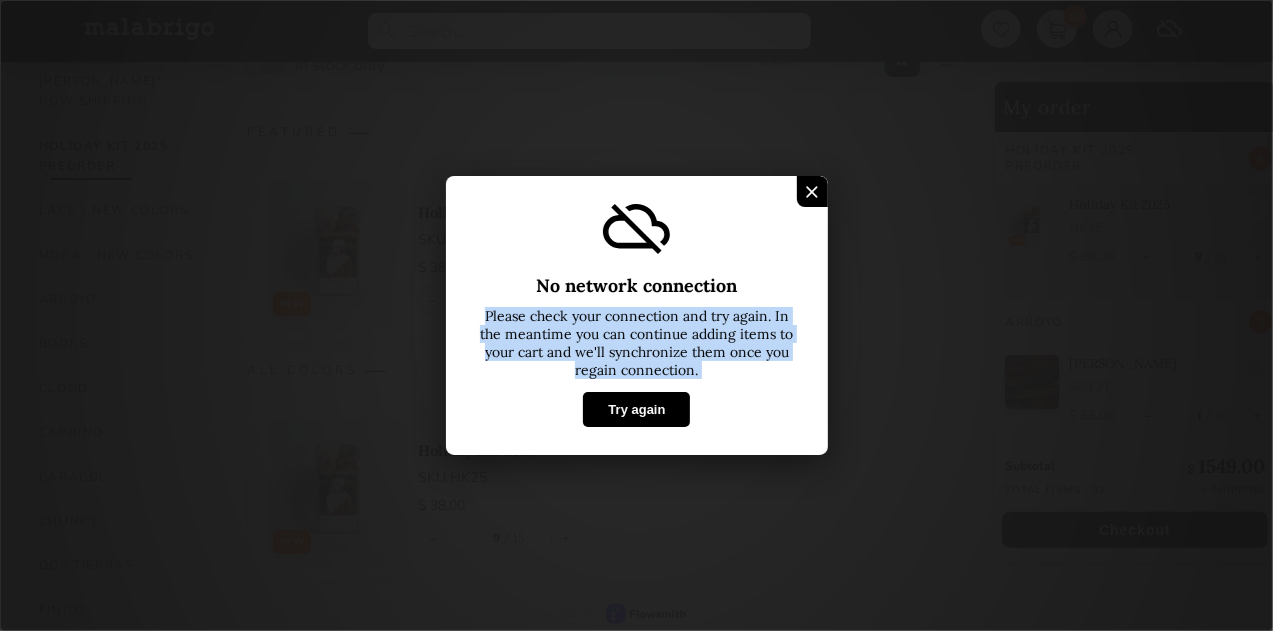 click on "No network connection Please check your connection and try again. In the meantime you can continue adding items to your cart and we'll synchronize them once you regain connection. Try again" at bounding box center [637, 315] 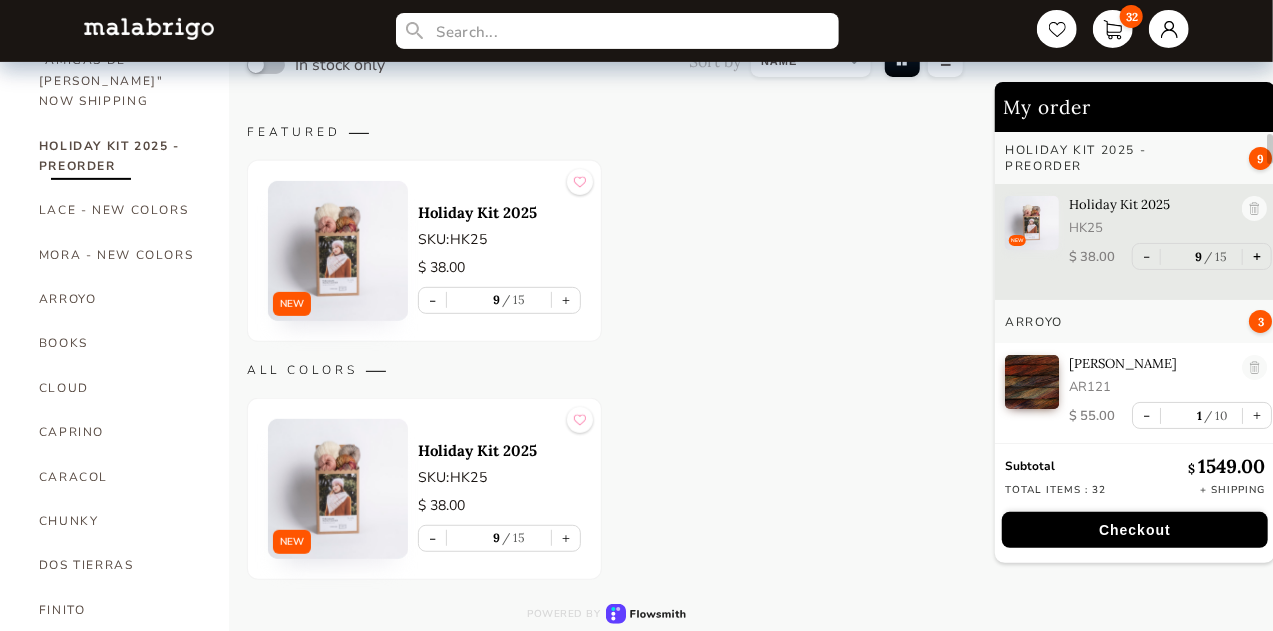 click on "+" at bounding box center (1257, 256) 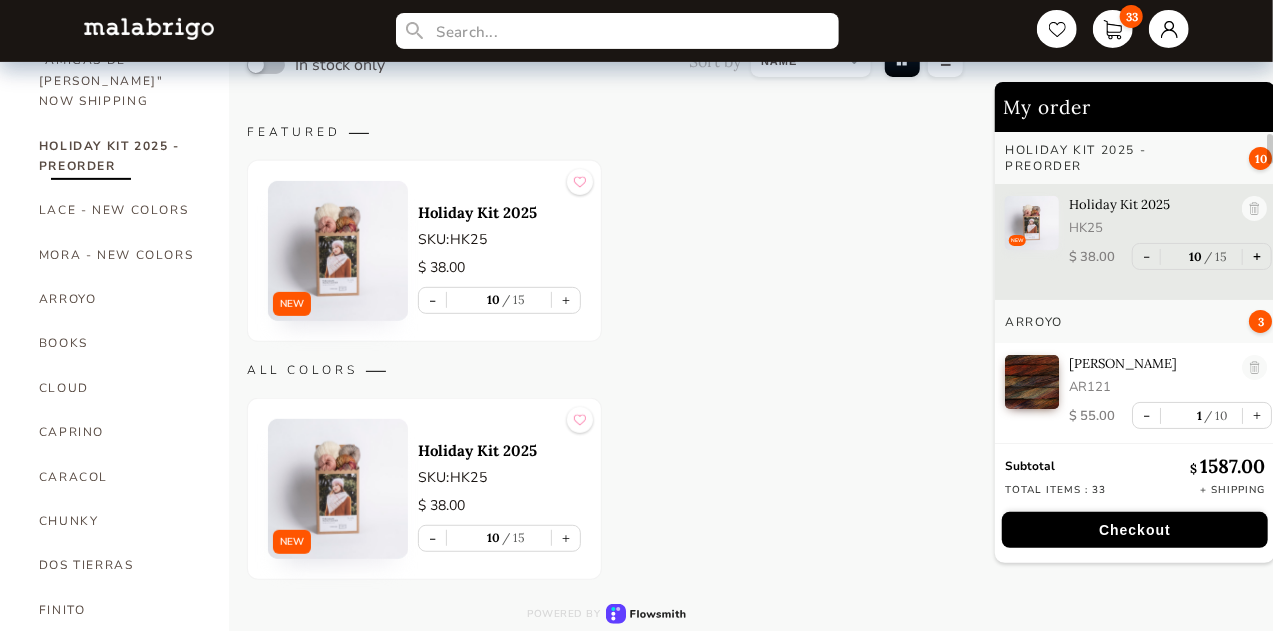 click on "+" at bounding box center [1257, 256] 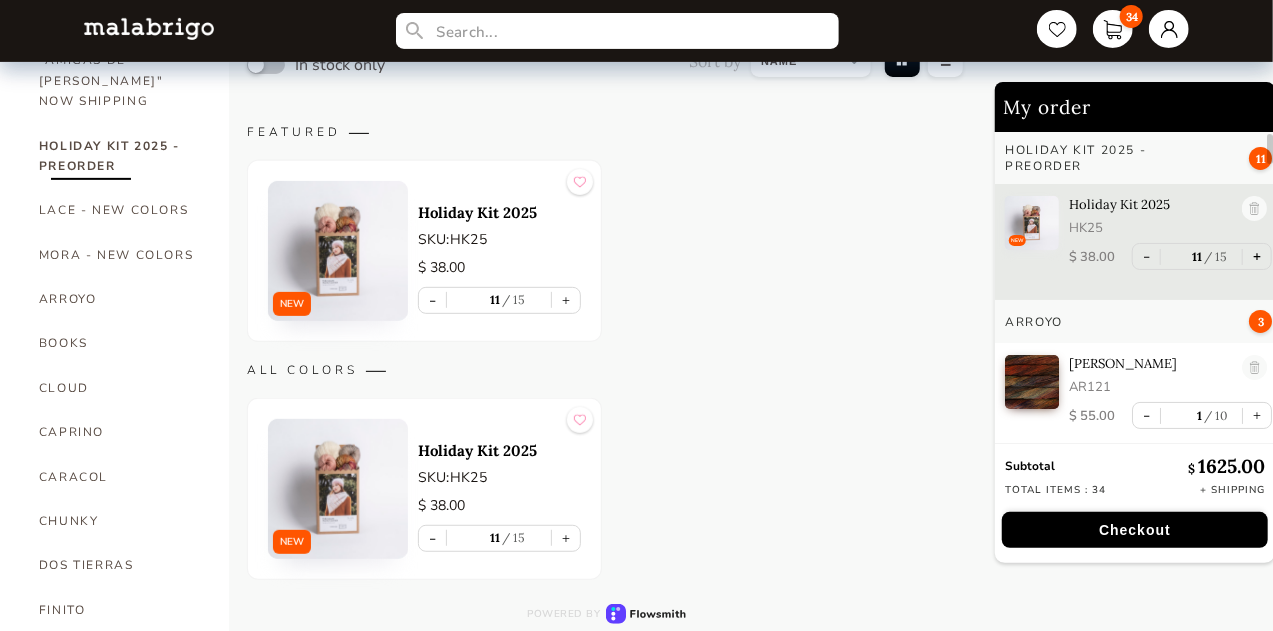 click on "+" at bounding box center [1257, 256] 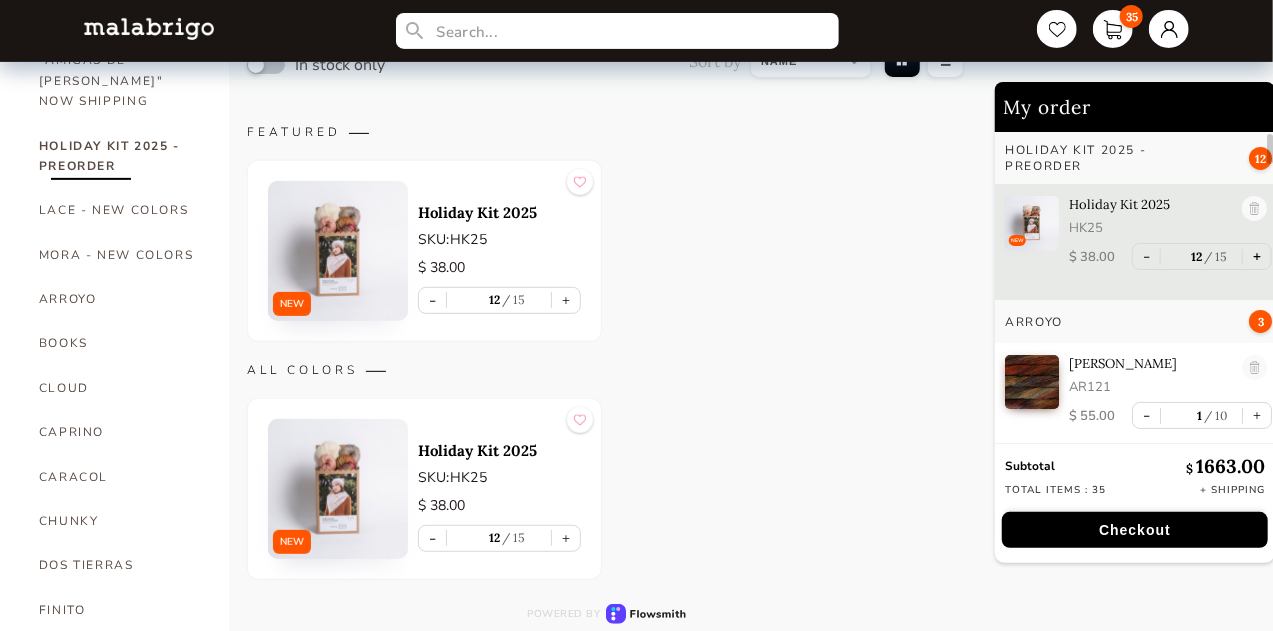 click on "+" at bounding box center (1257, 256) 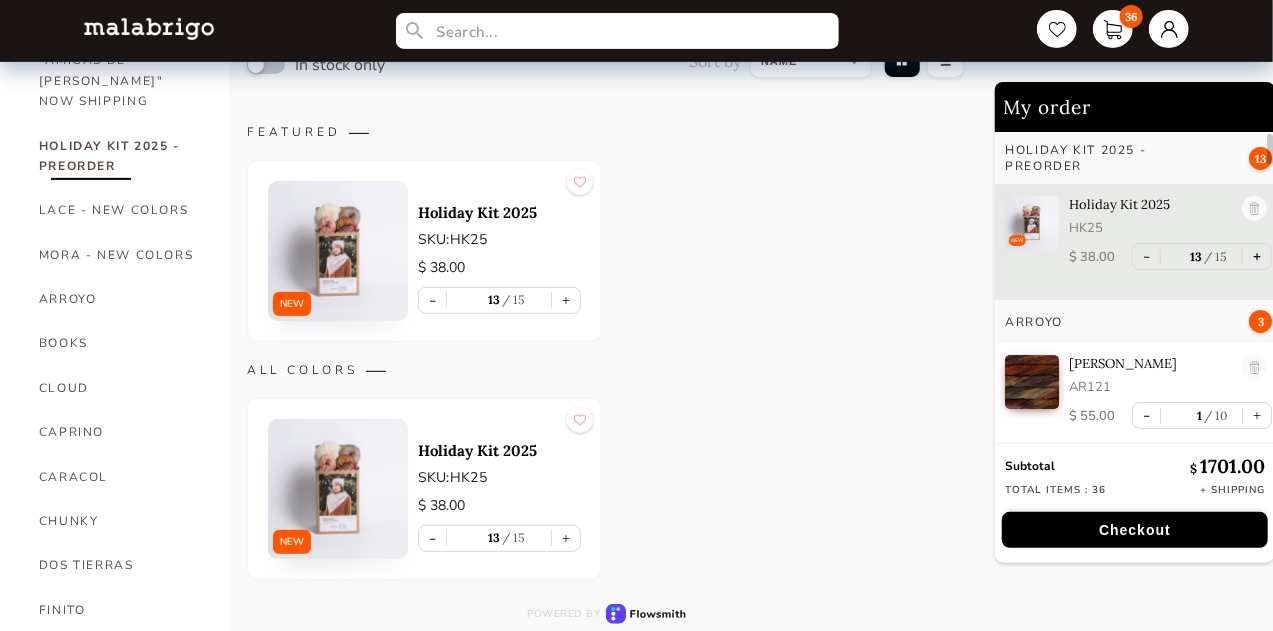 click on "+" at bounding box center (1257, 256) 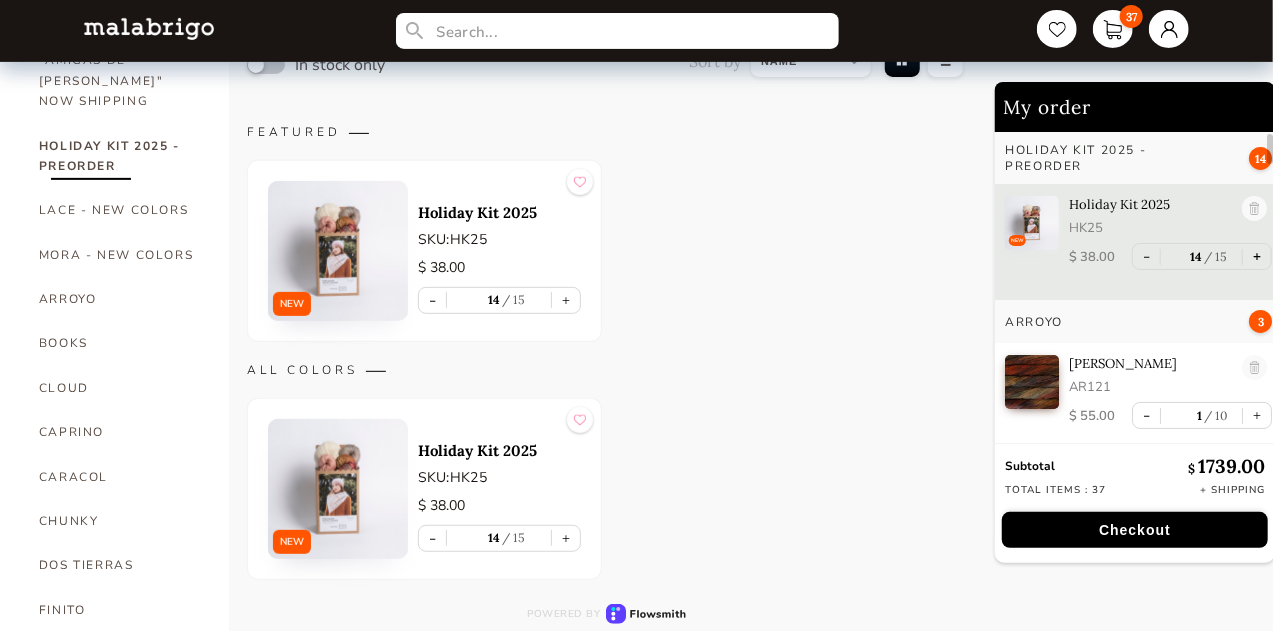 click on "+" at bounding box center [1257, 256] 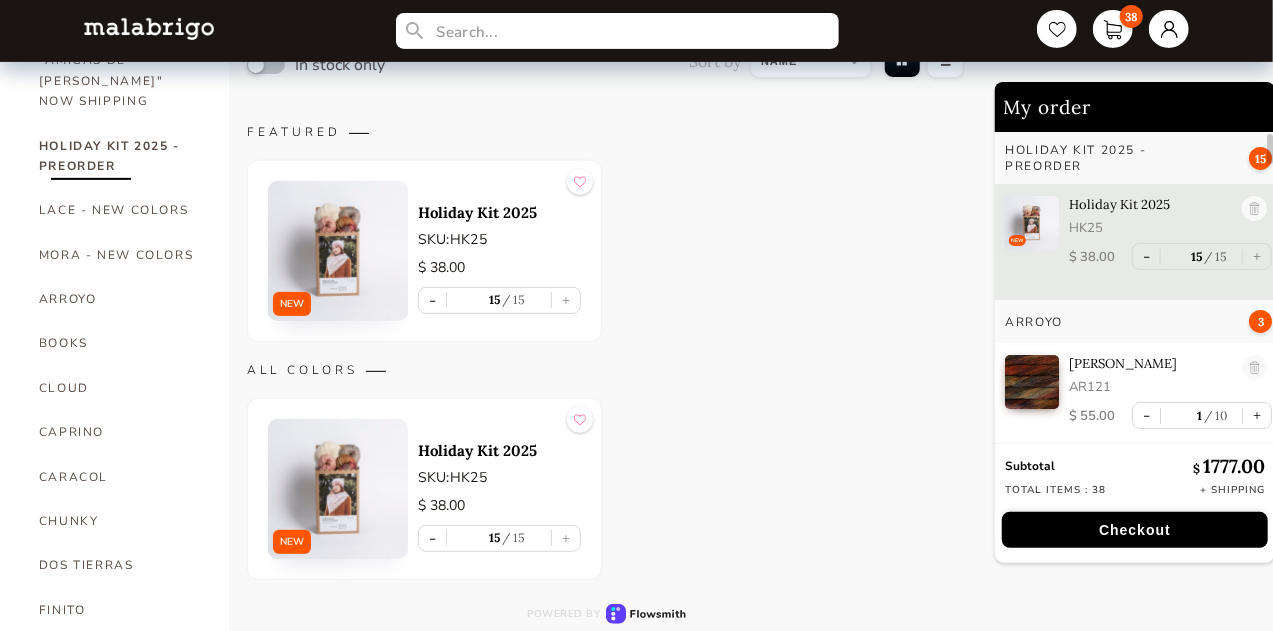 click on "NEW Holiday Kit 2025 SKU:  HK25 $   38.00 - 15 15 +" at bounding box center [607, 251] 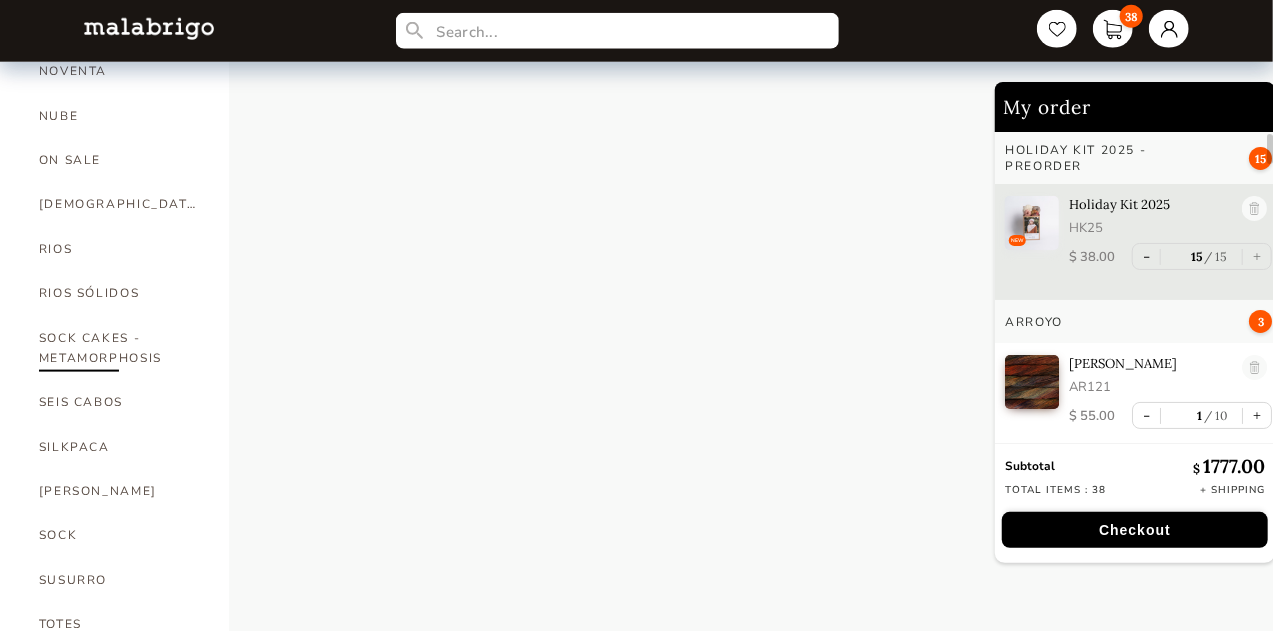 scroll, scrollTop: 1128, scrollLeft: 0, axis: vertical 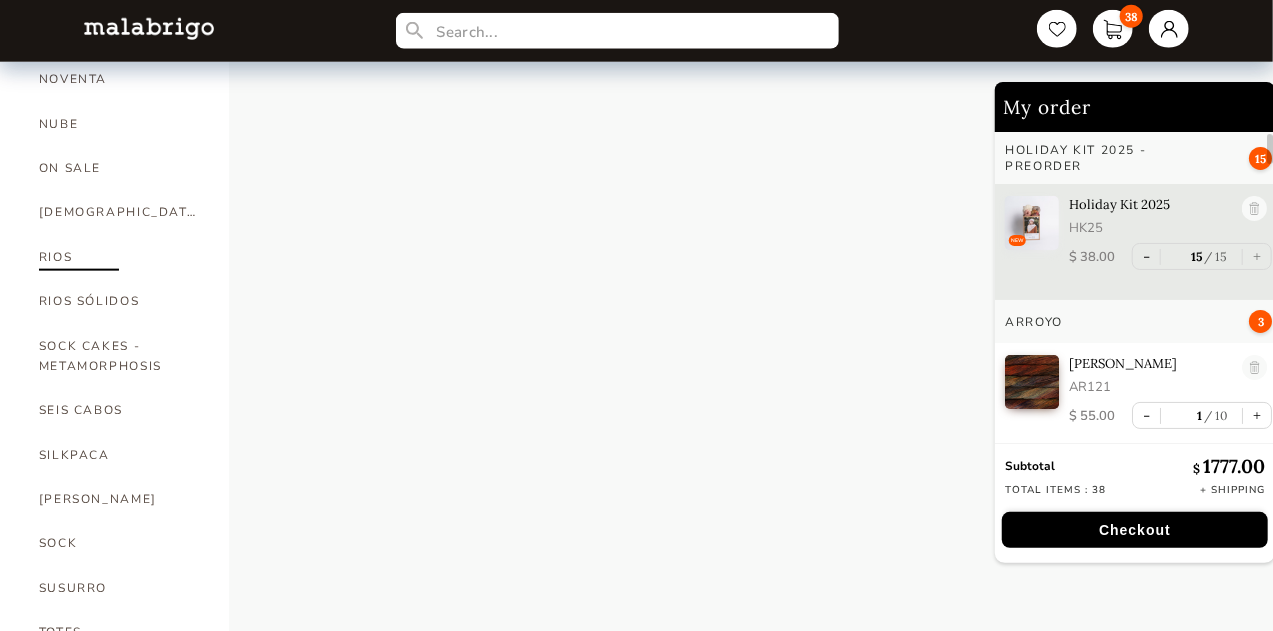 click on "RIOS" at bounding box center [119, 257] 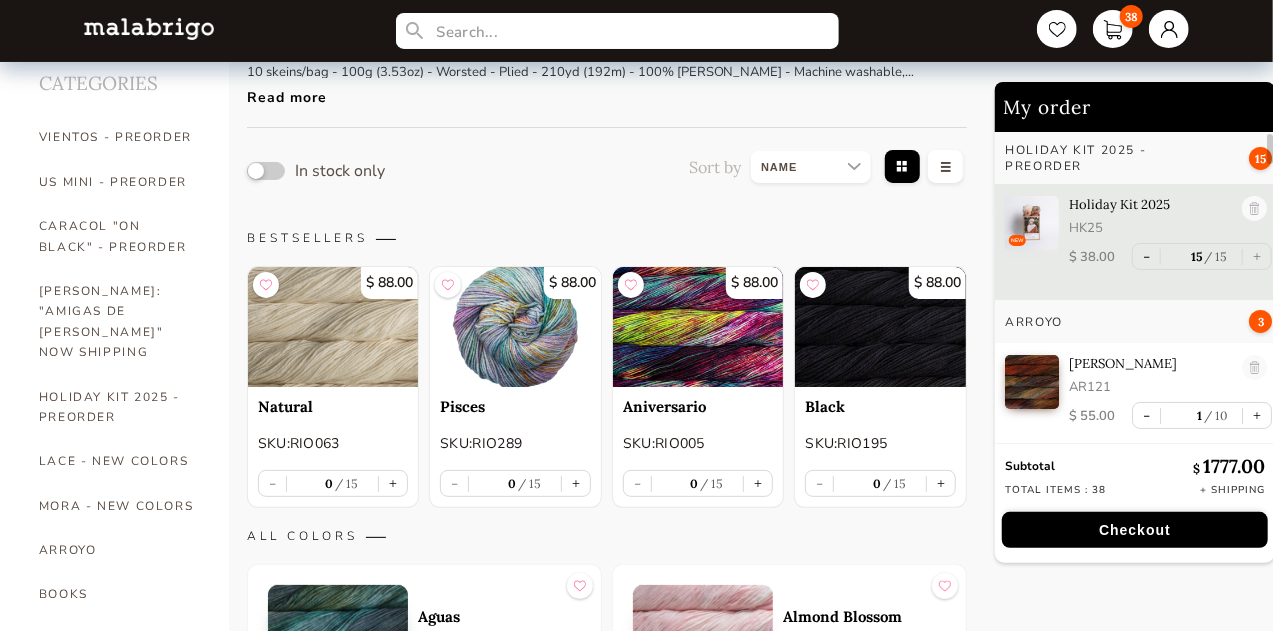 scroll, scrollTop: 84, scrollLeft: 0, axis: vertical 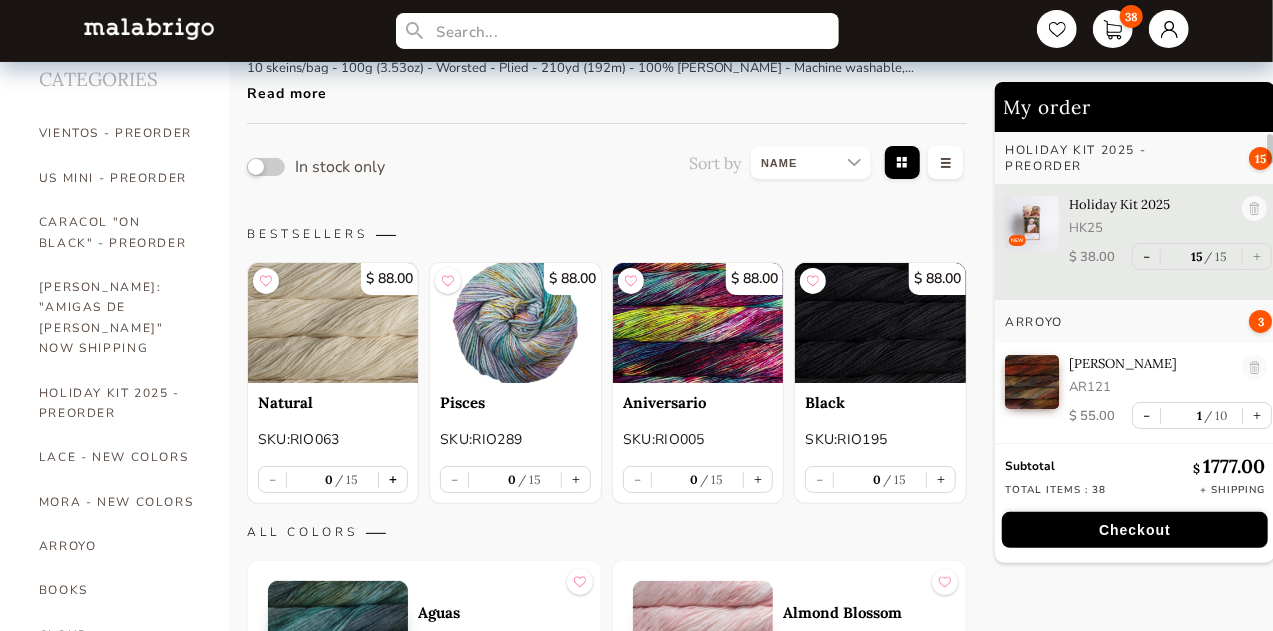click on "+" at bounding box center [393, 479] 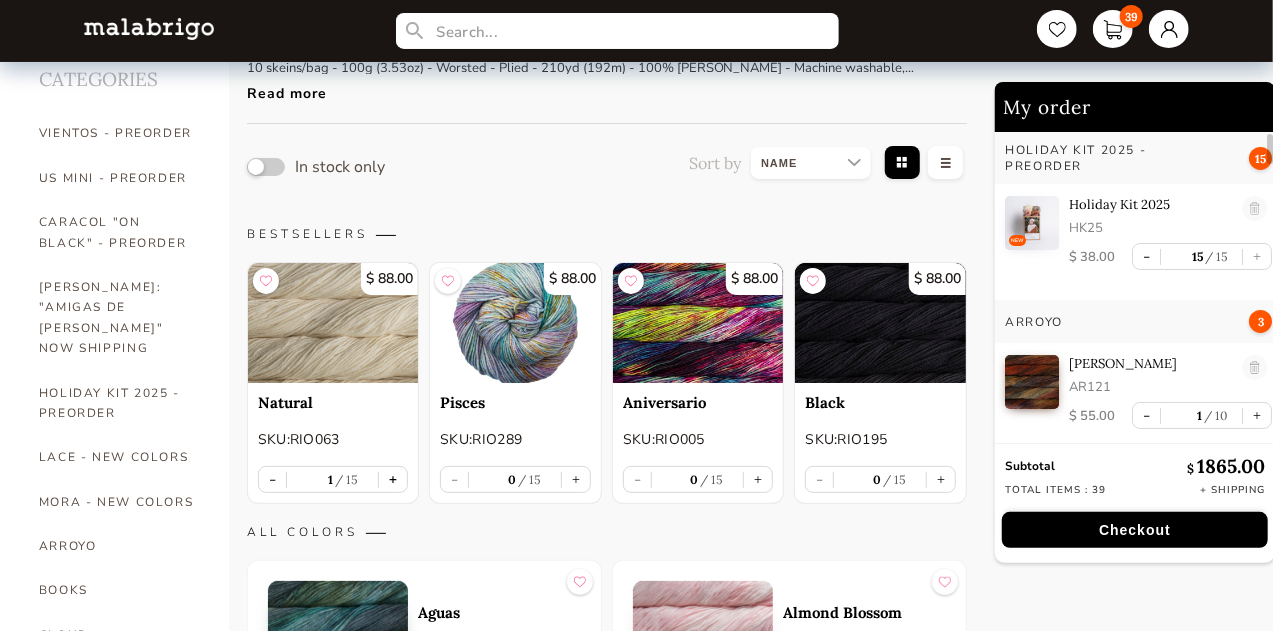scroll, scrollTop: 373, scrollLeft: 0, axis: vertical 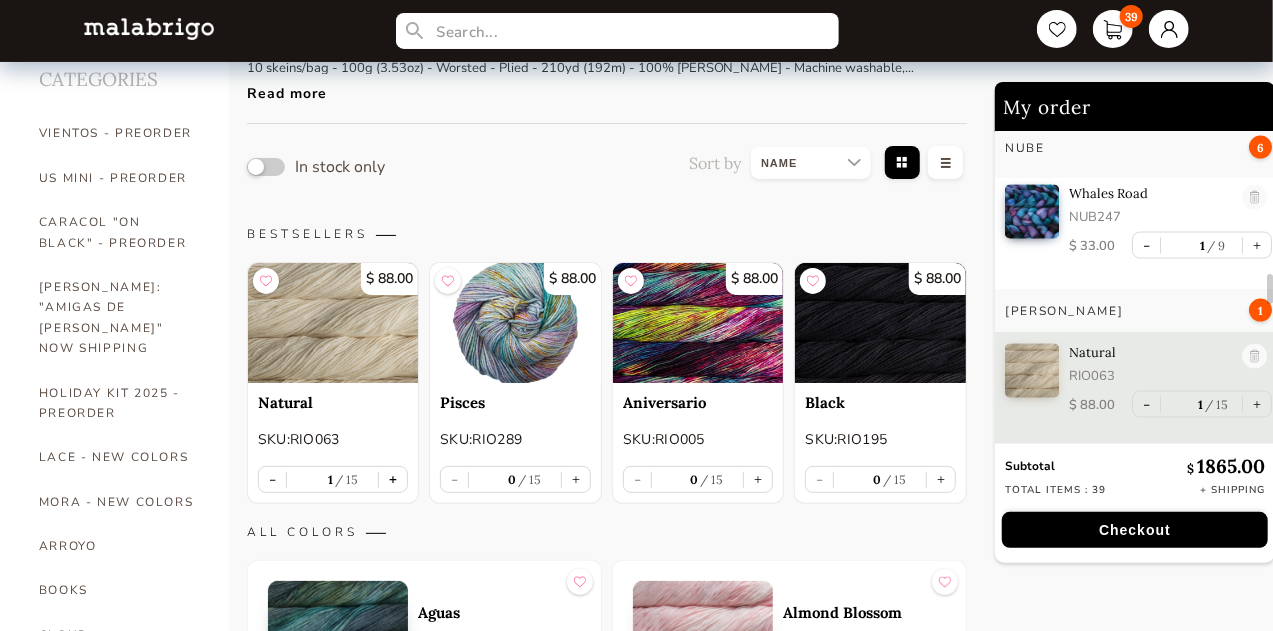 click on "+" at bounding box center (393, 479) 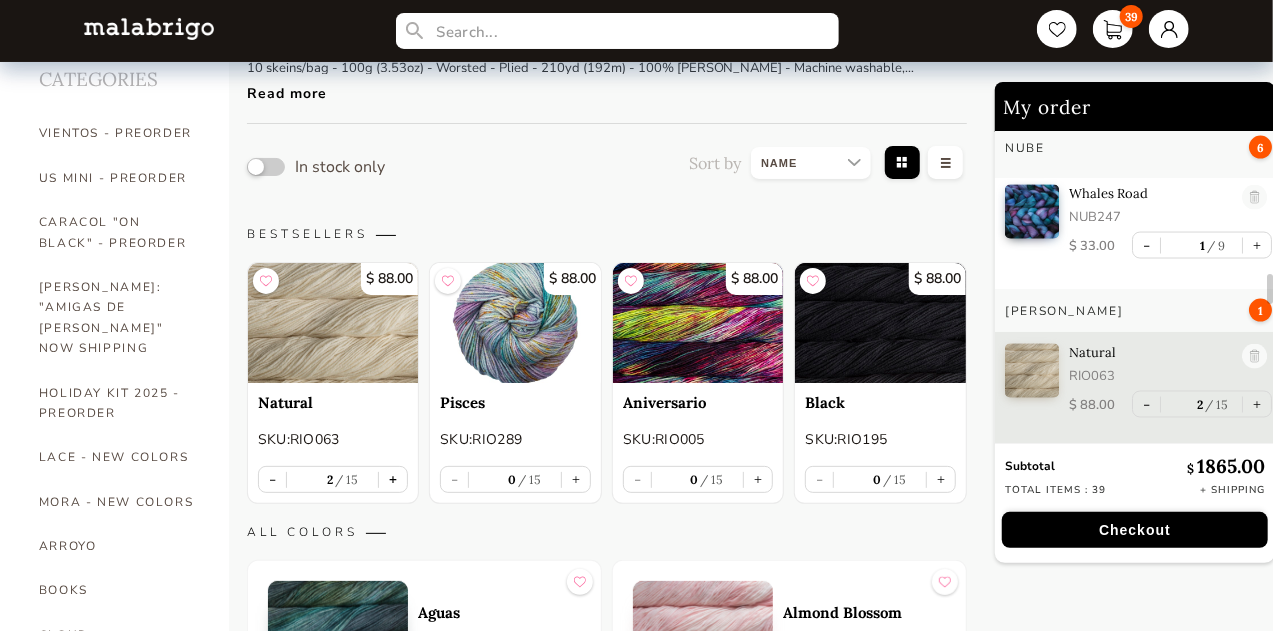 scroll, scrollTop: 1630, scrollLeft: 0, axis: vertical 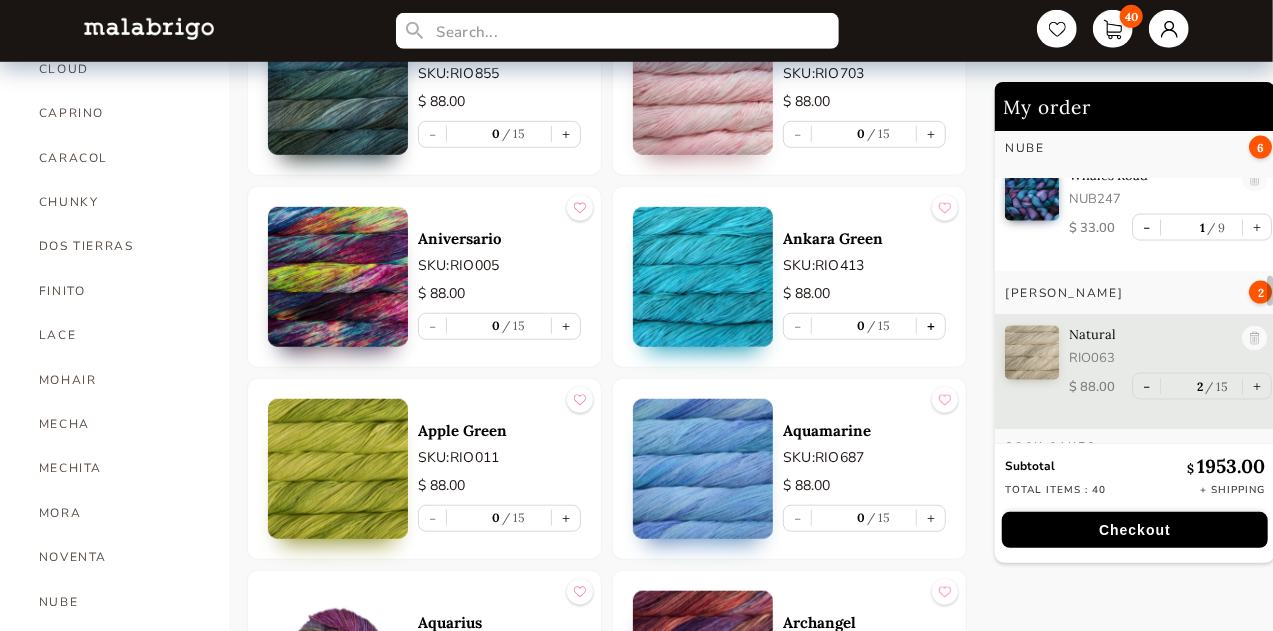 click on "+" at bounding box center [931, 326] 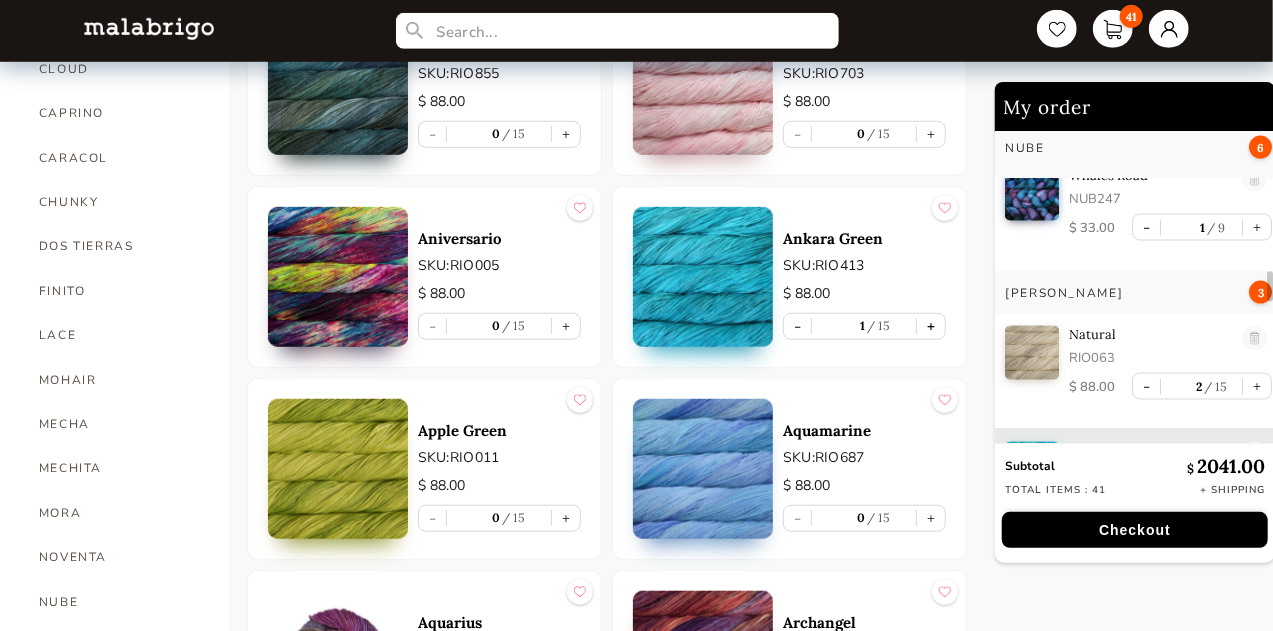 scroll, scrollTop: 1728, scrollLeft: 0, axis: vertical 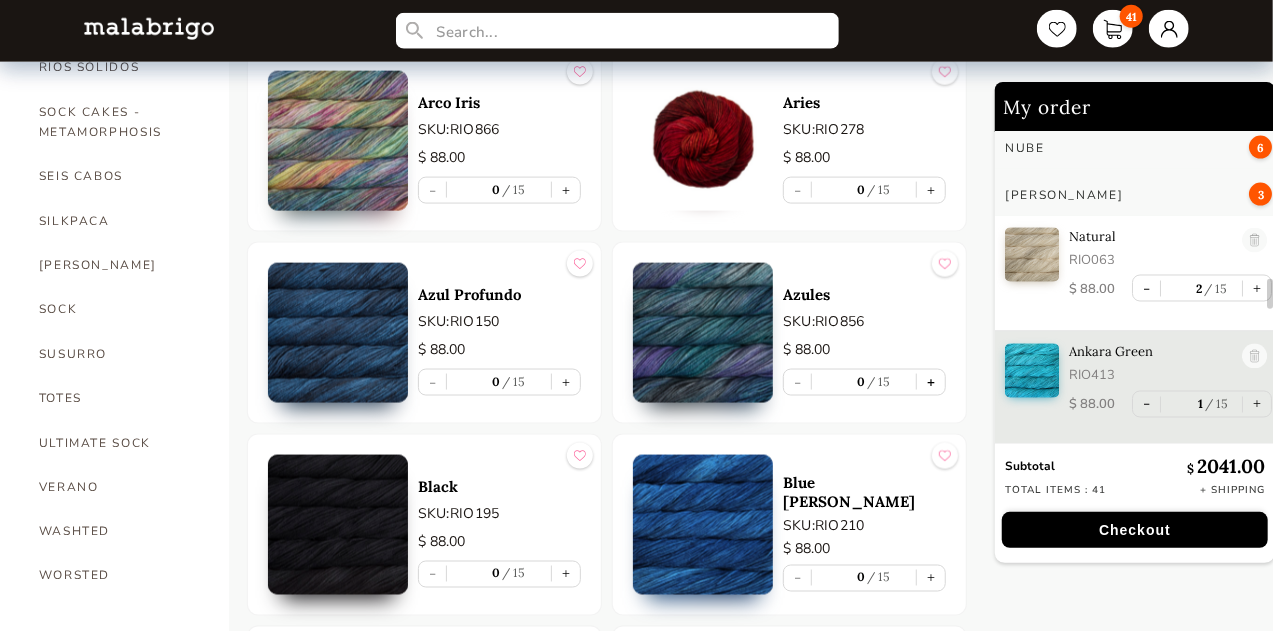 click on "+" at bounding box center (931, 382) 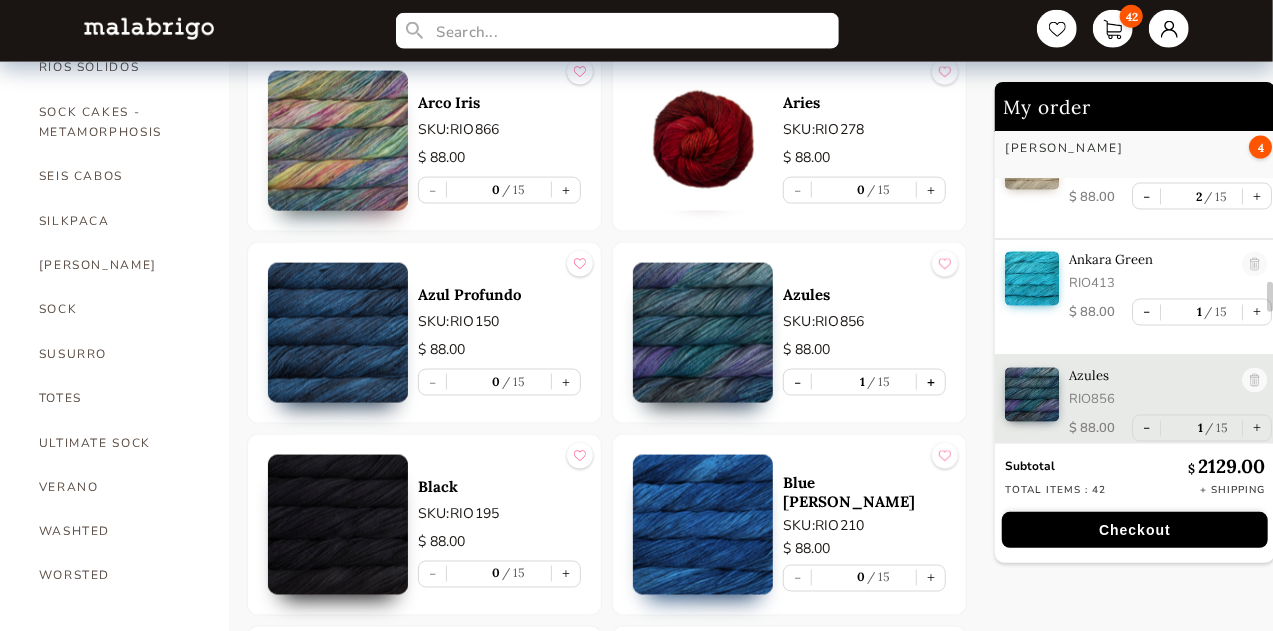 scroll, scrollTop: 1844, scrollLeft: 0, axis: vertical 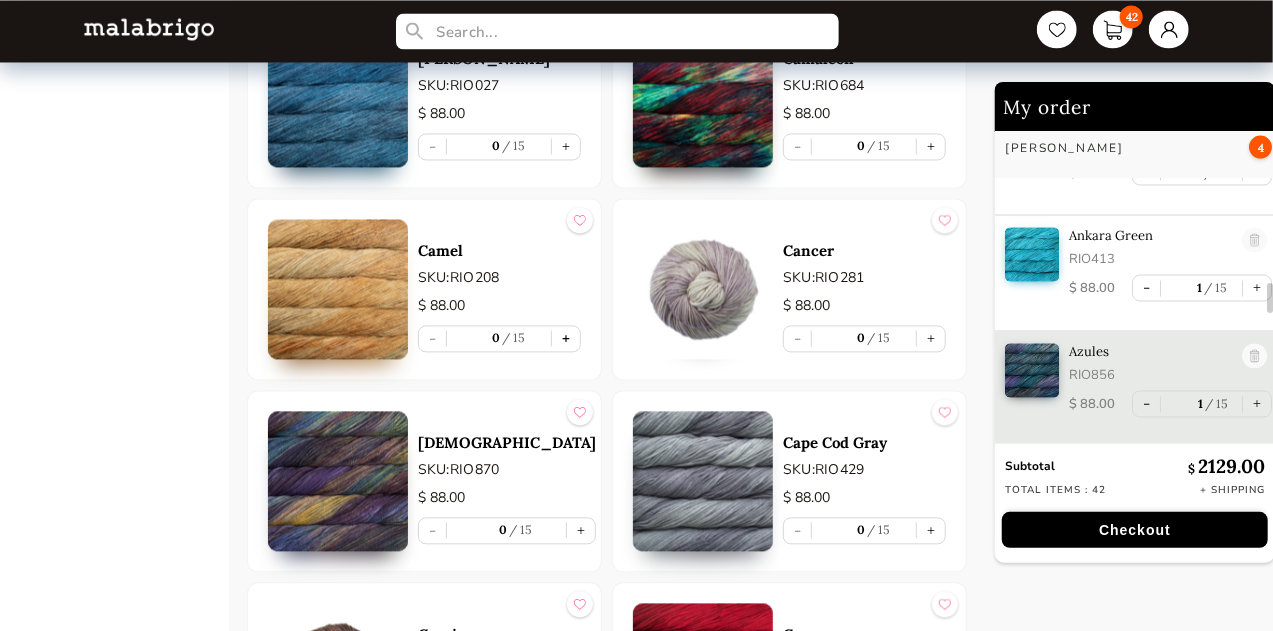 click on "+" at bounding box center [566, 338] 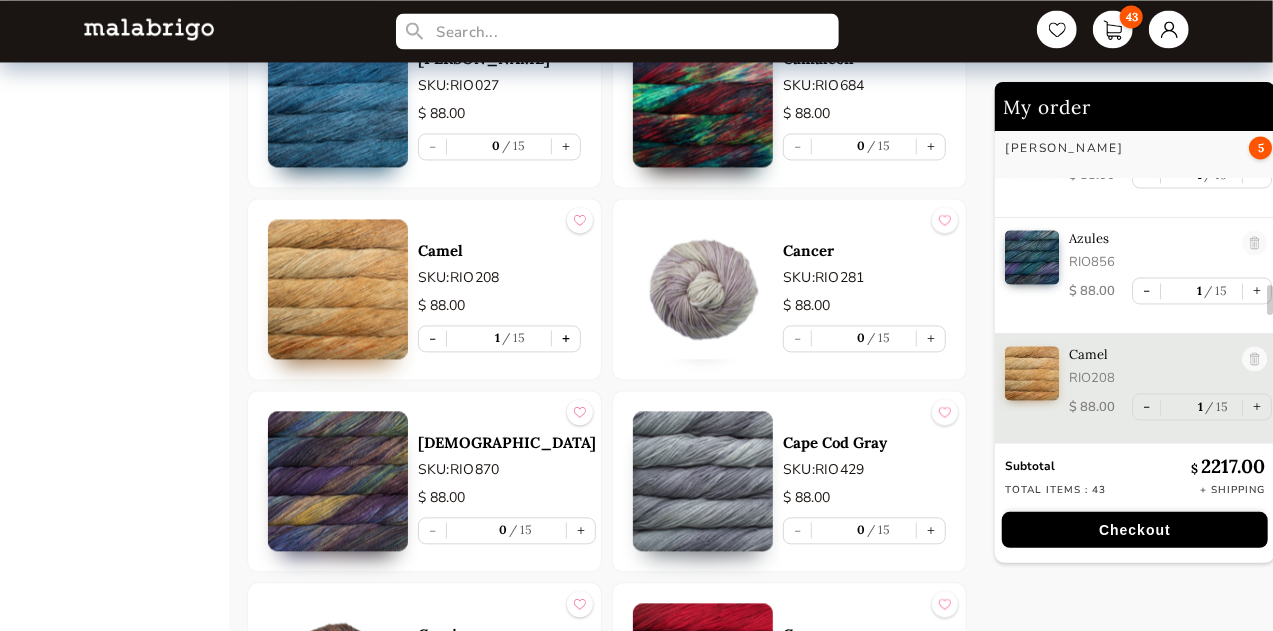 scroll, scrollTop: 1960, scrollLeft: 0, axis: vertical 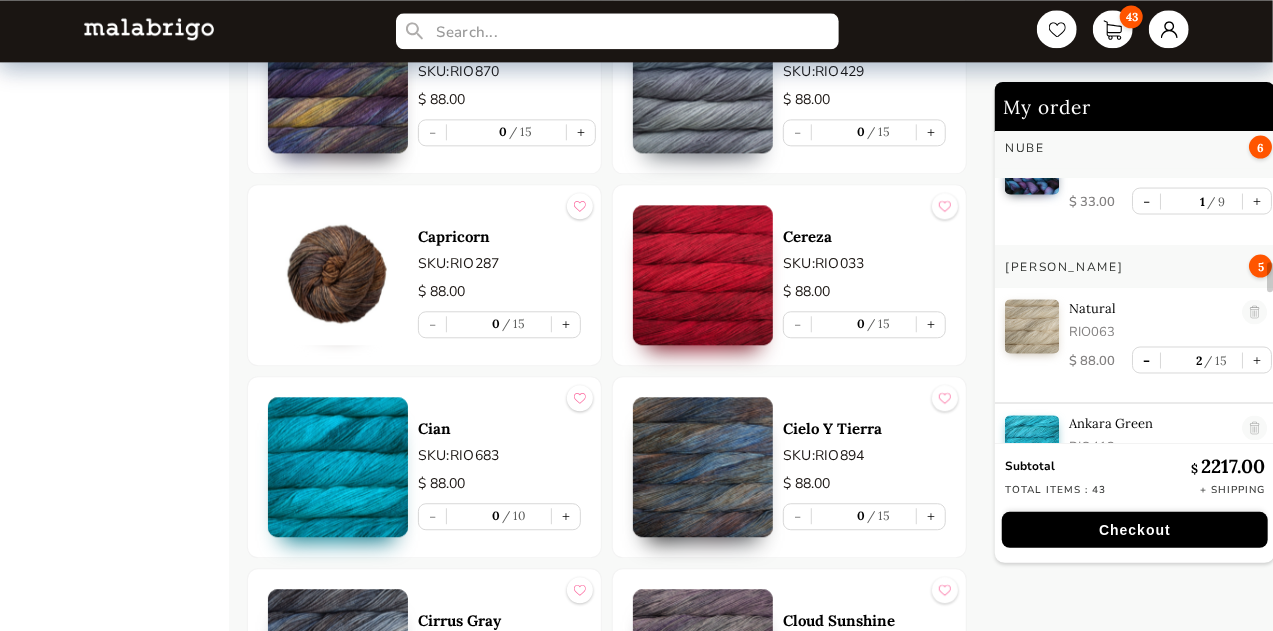 click on "-" at bounding box center [1146, 360] 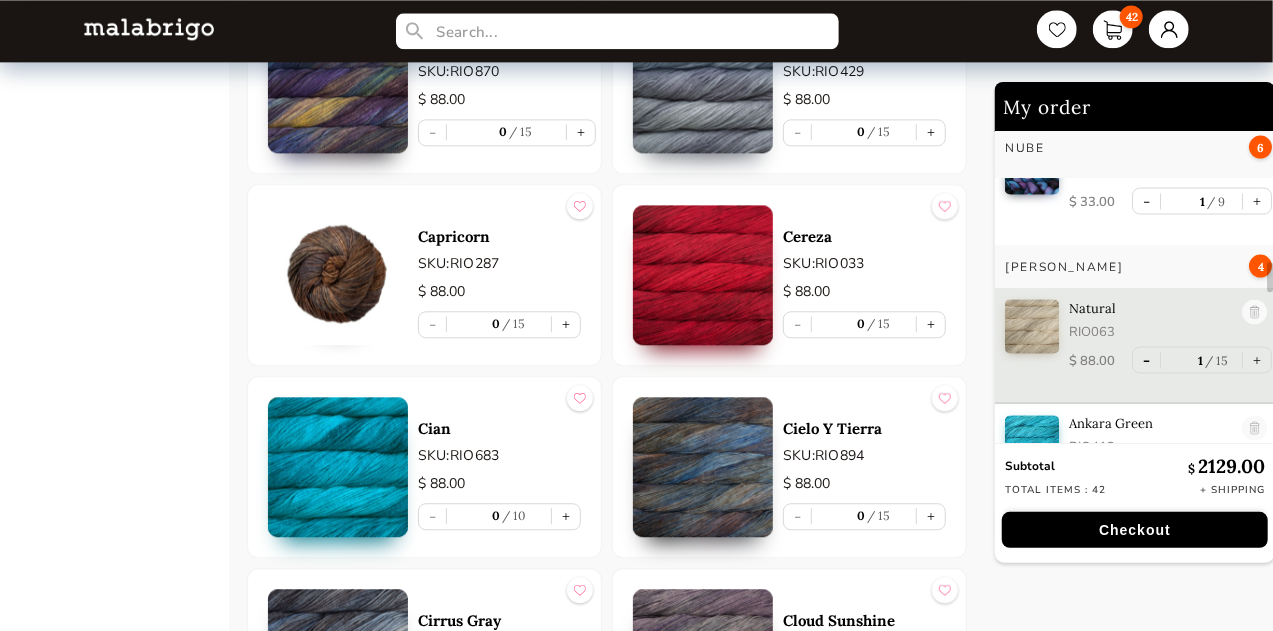 click on "-" at bounding box center (1146, 360) 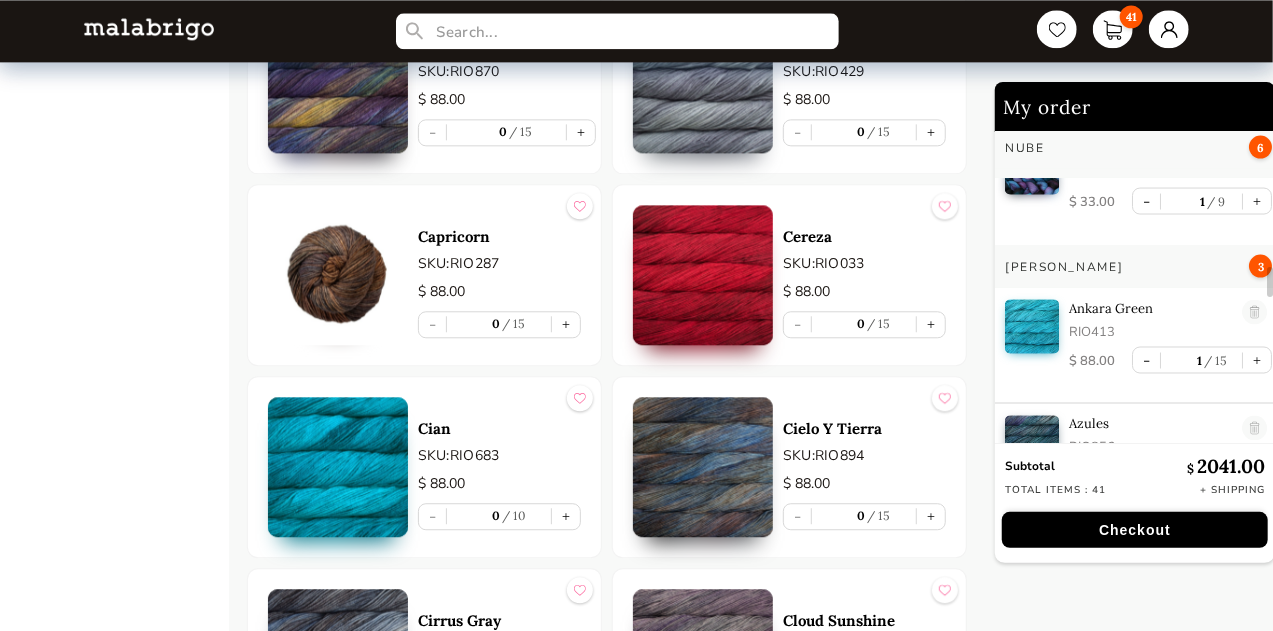 type on "0" 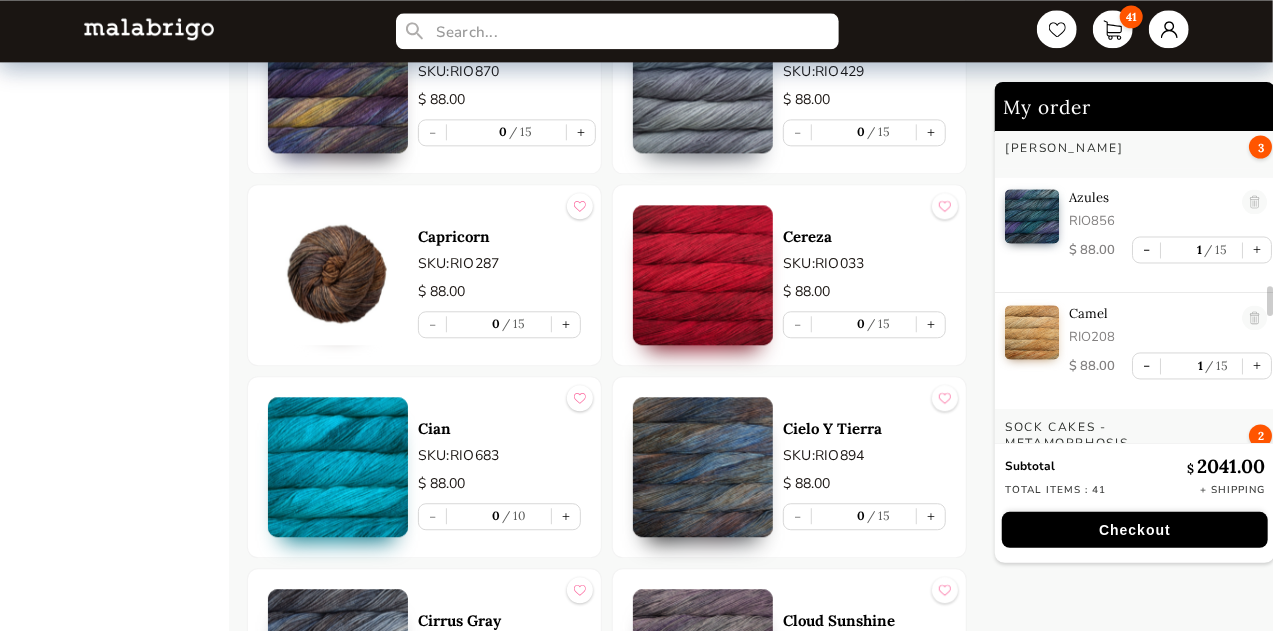 scroll, scrollTop: 1882, scrollLeft: 0, axis: vertical 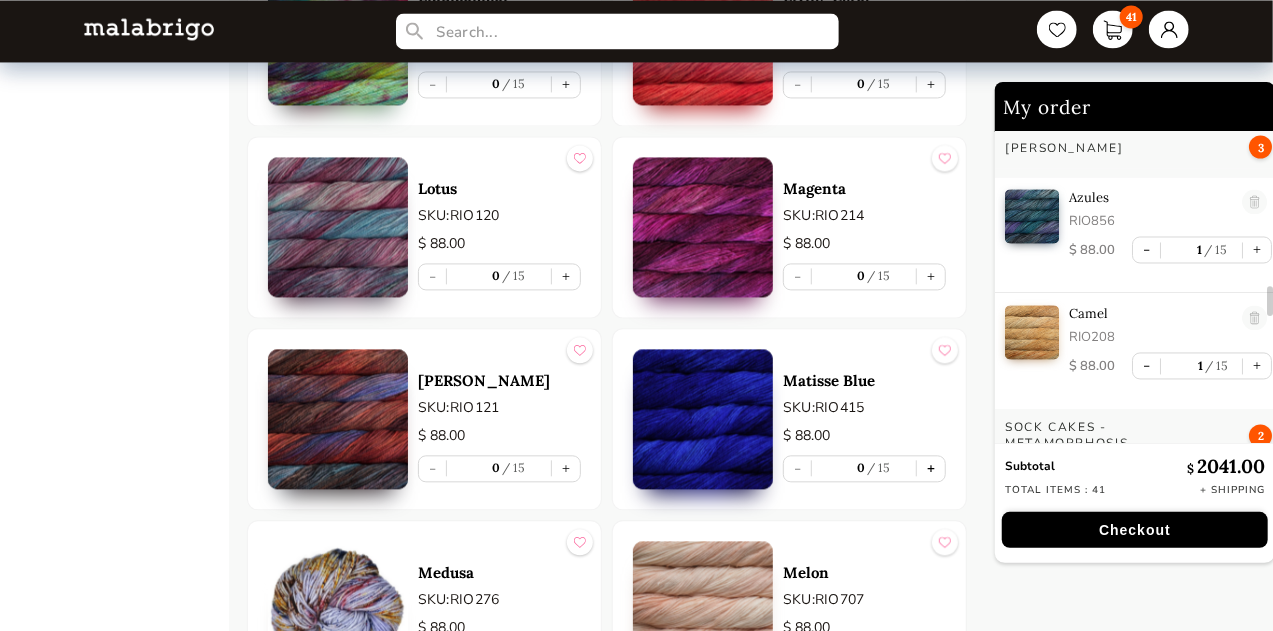 click on "+" at bounding box center [931, 468] 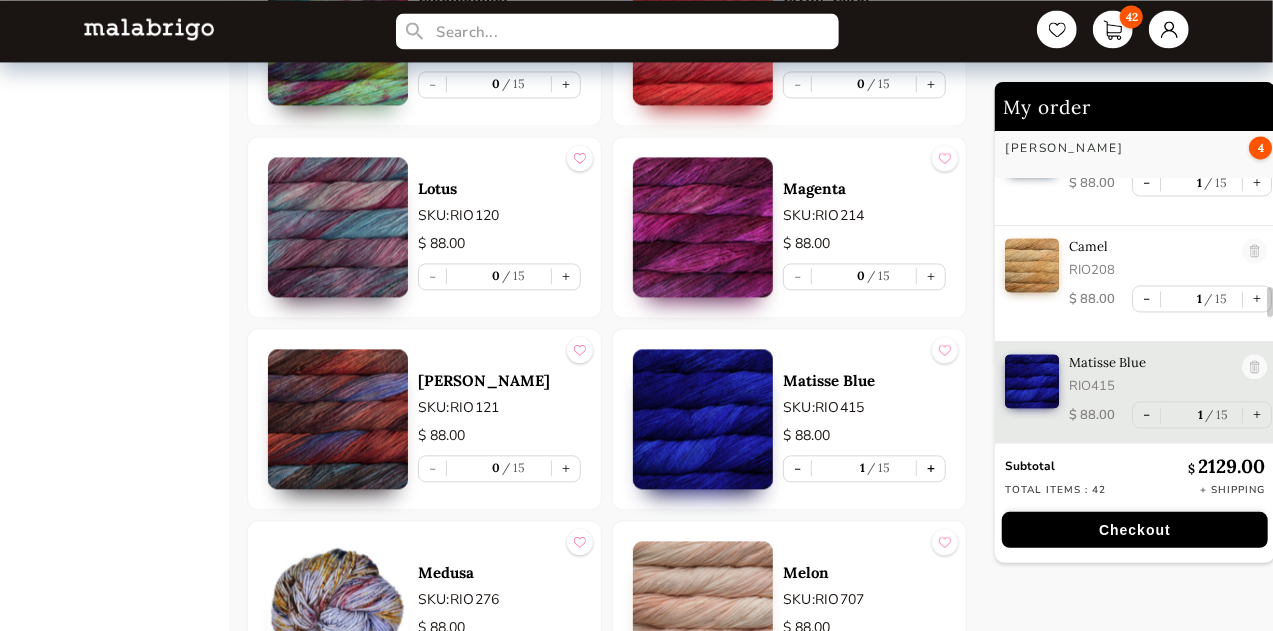 scroll, scrollTop: 1960, scrollLeft: 0, axis: vertical 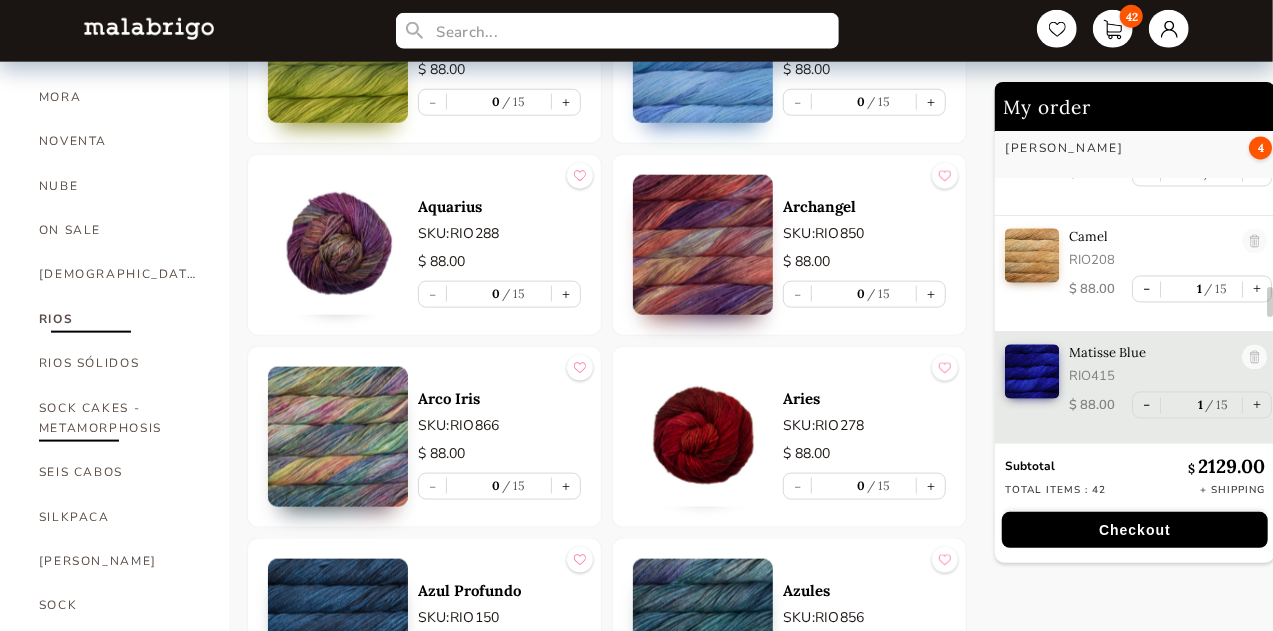 click on "SOCK CAKES - METAMORPHOSIS" at bounding box center [119, 418] 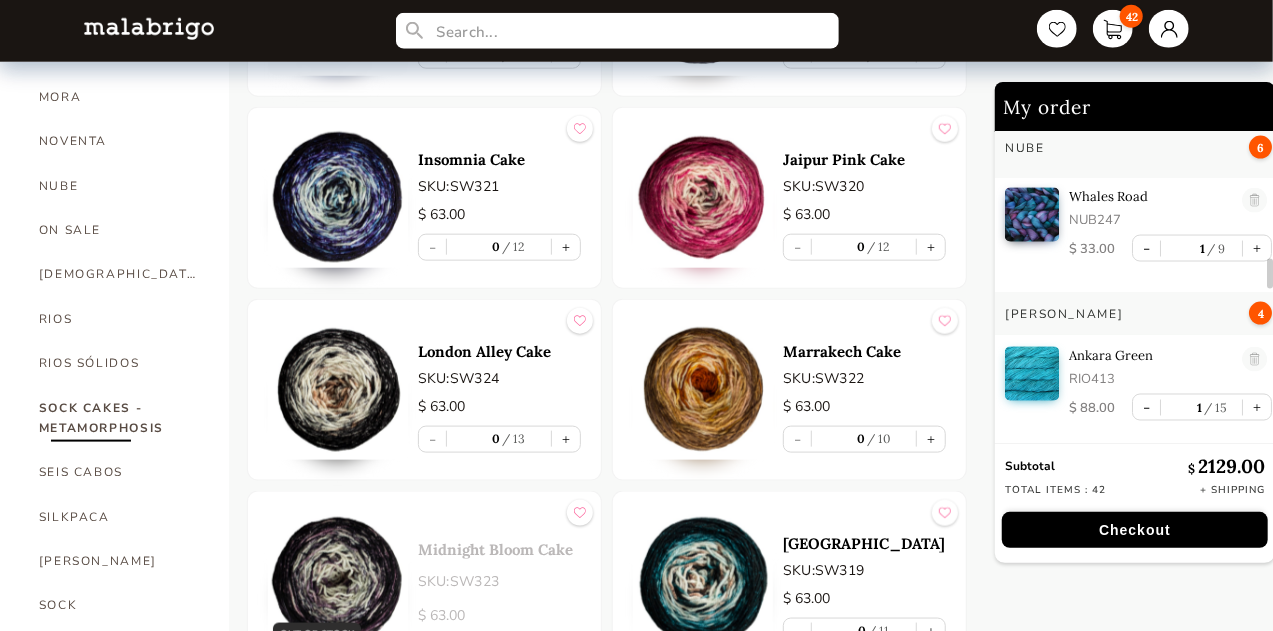 scroll, scrollTop: 1622, scrollLeft: 0, axis: vertical 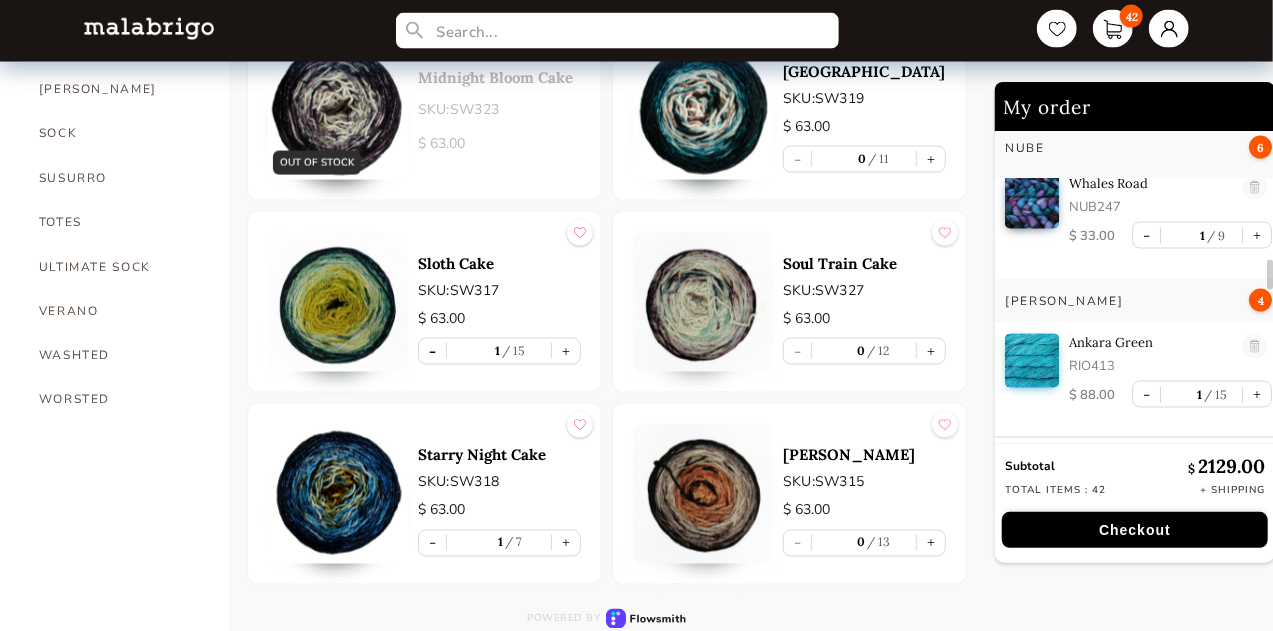 click on "-" at bounding box center (432, 351) 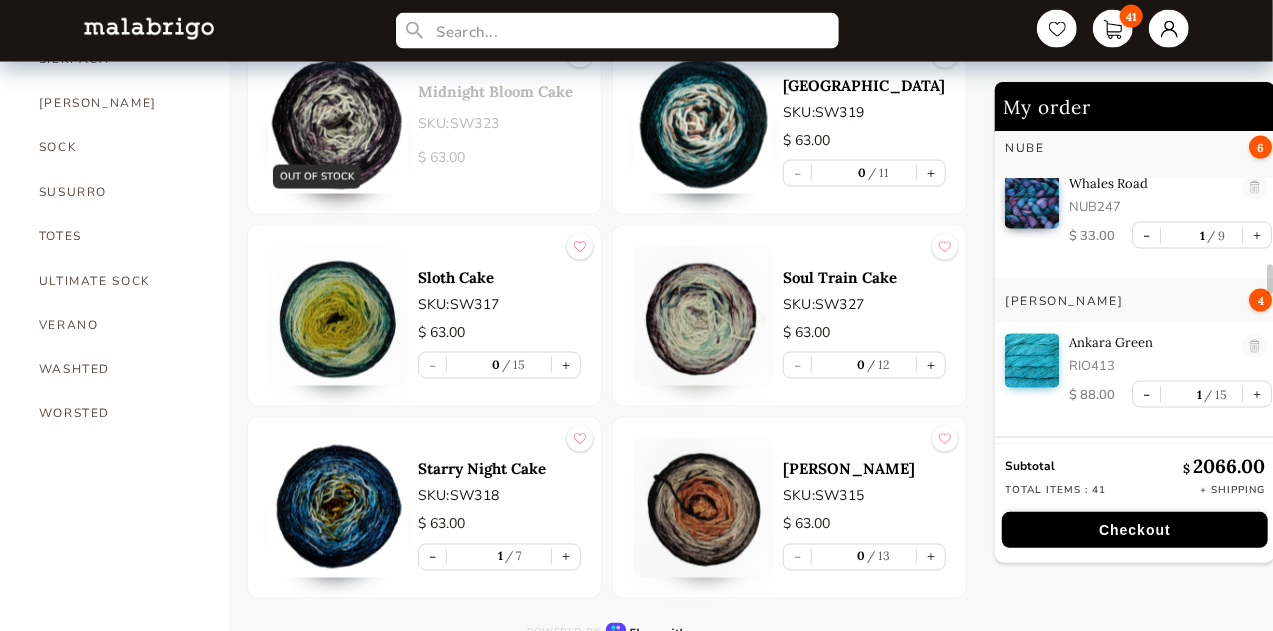 scroll, scrollTop: 1538, scrollLeft: 0, axis: vertical 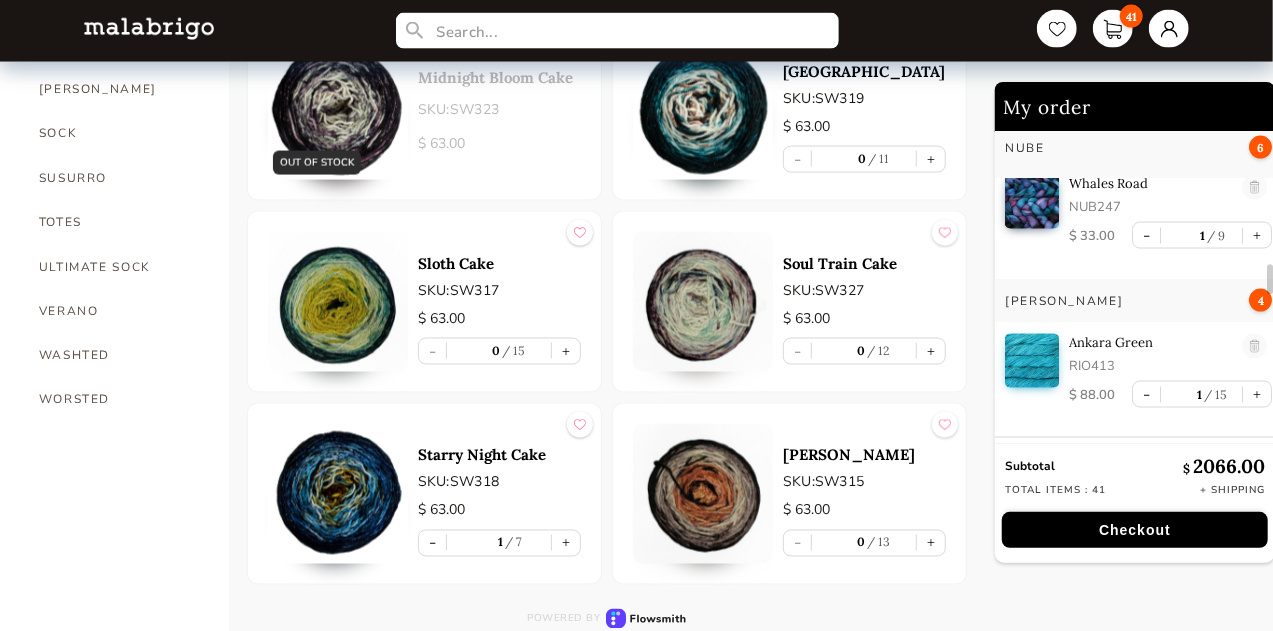 click on "Checkout" at bounding box center (1135, 530) 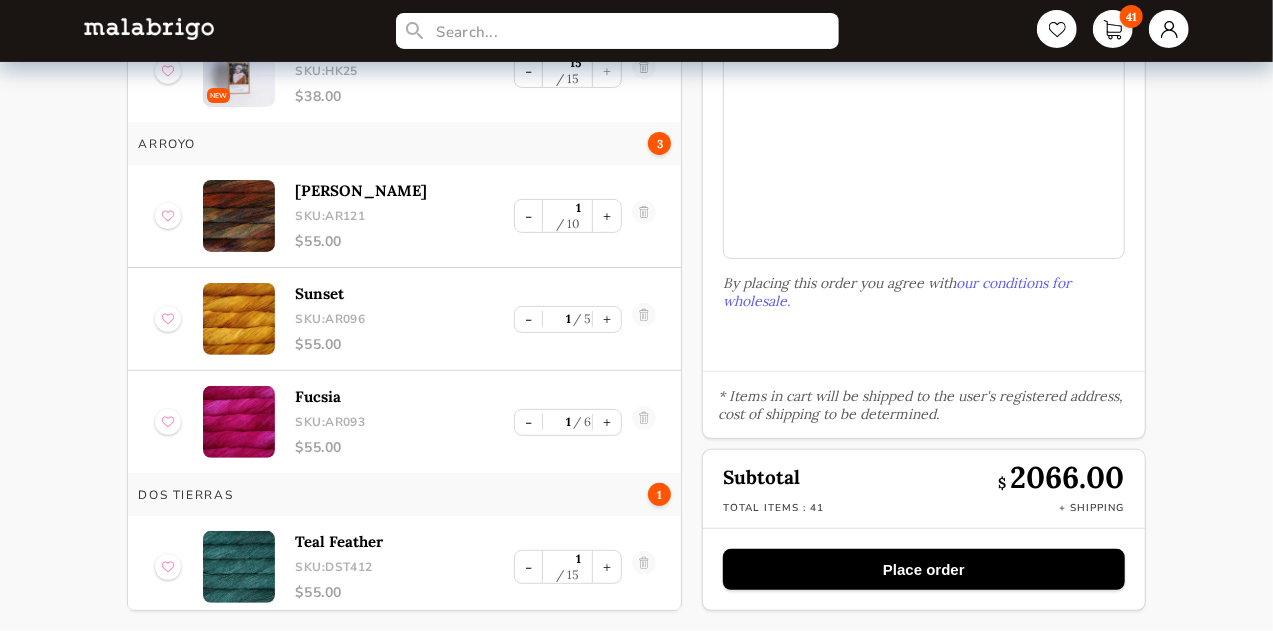 scroll, scrollTop: 0, scrollLeft: 0, axis: both 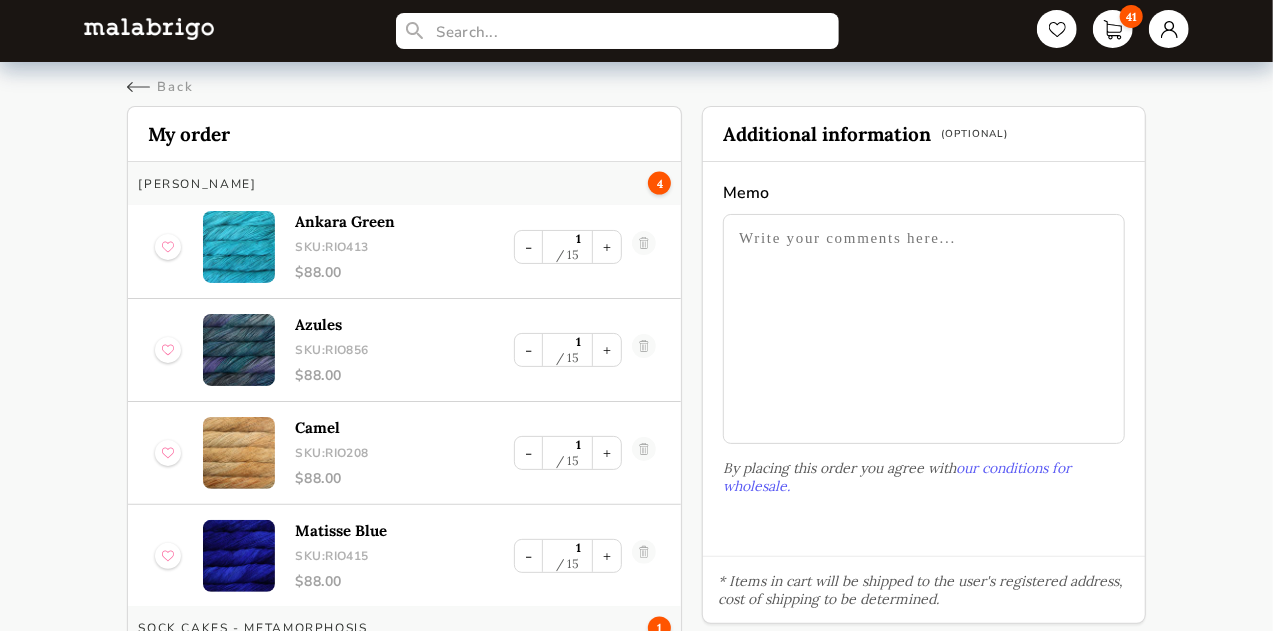 click at bounding box center [923, 329] 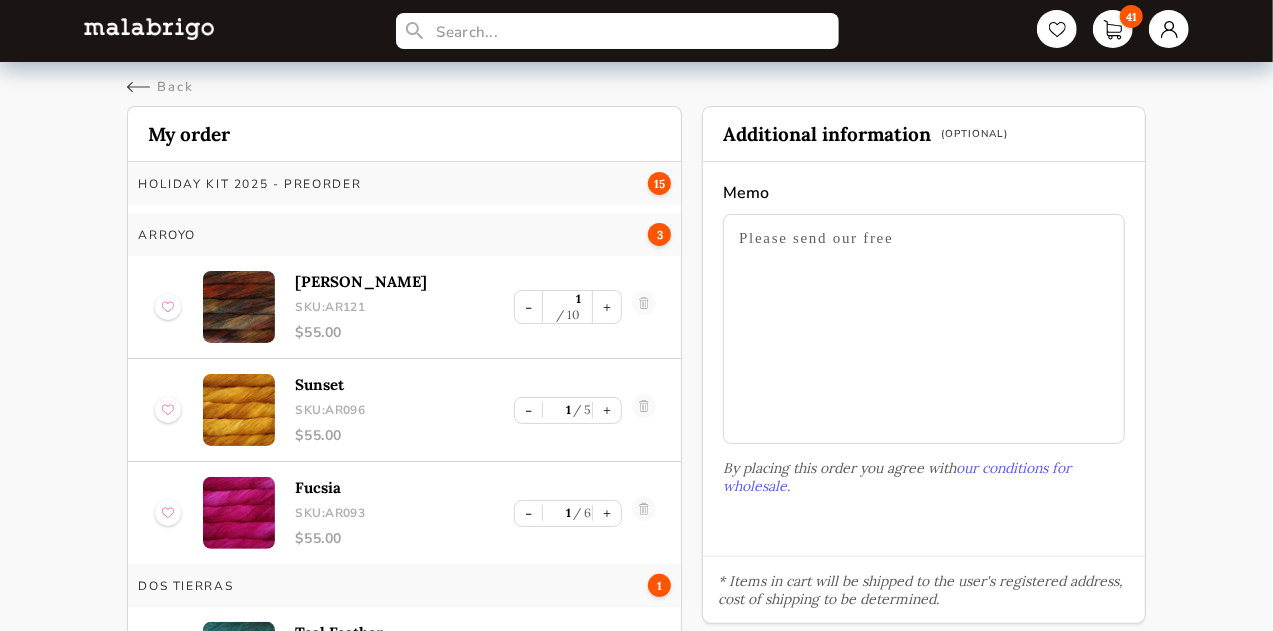 scroll, scrollTop: 0, scrollLeft: 0, axis: both 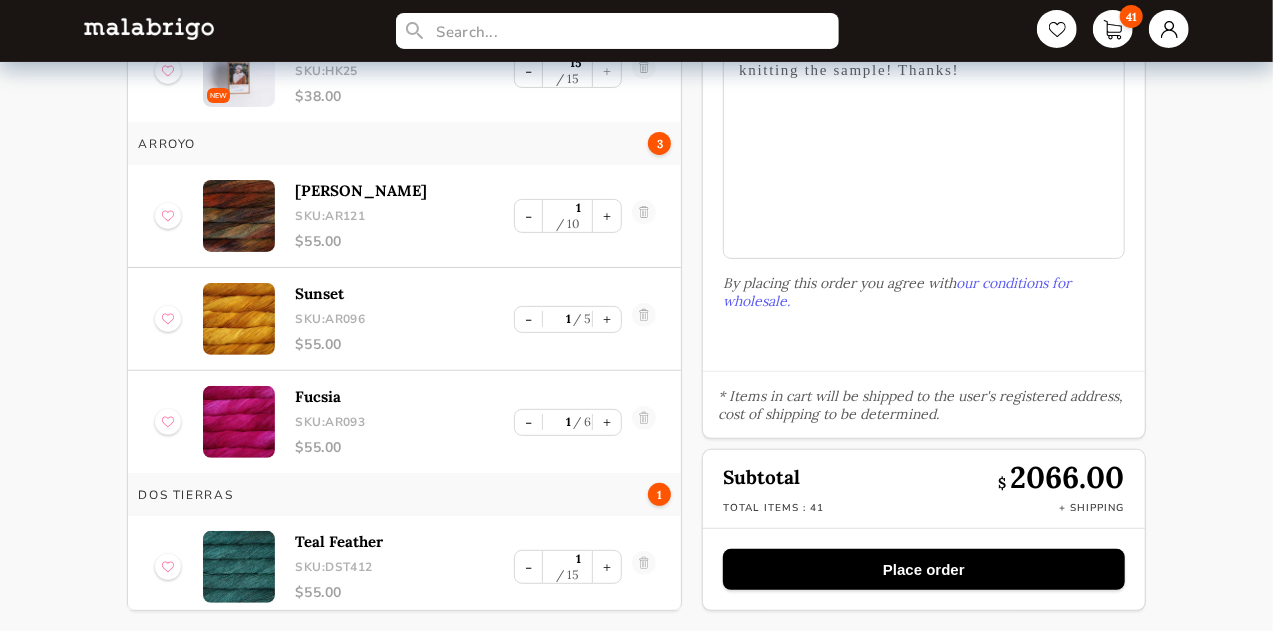type on "Please send our free Holiday Kit so I can start knitting the sample! Thanks!" 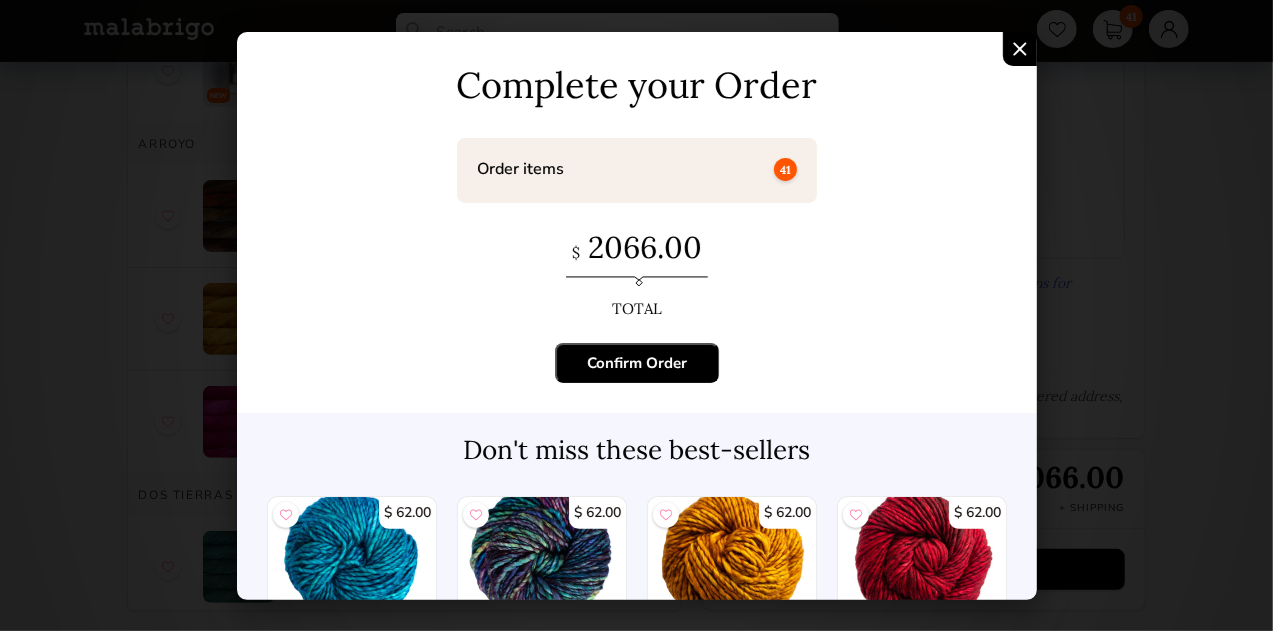click on "Confirm Order" at bounding box center [637, 363] 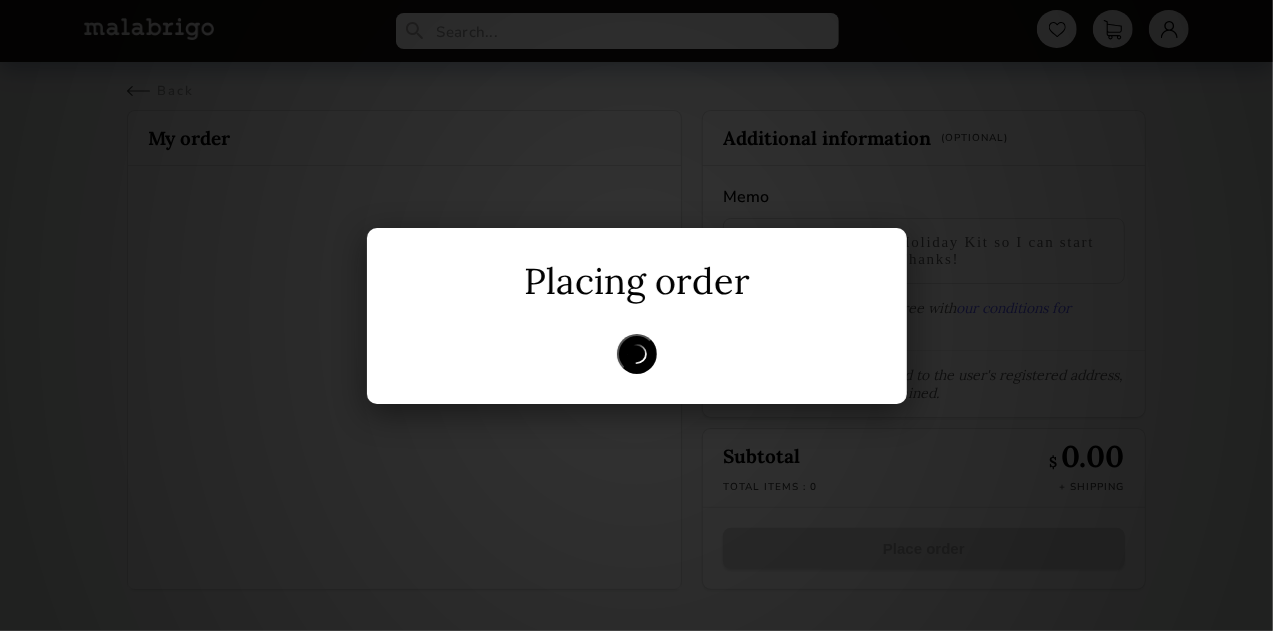scroll, scrollTop: 15, scrollLeft: 0, axis: vertical 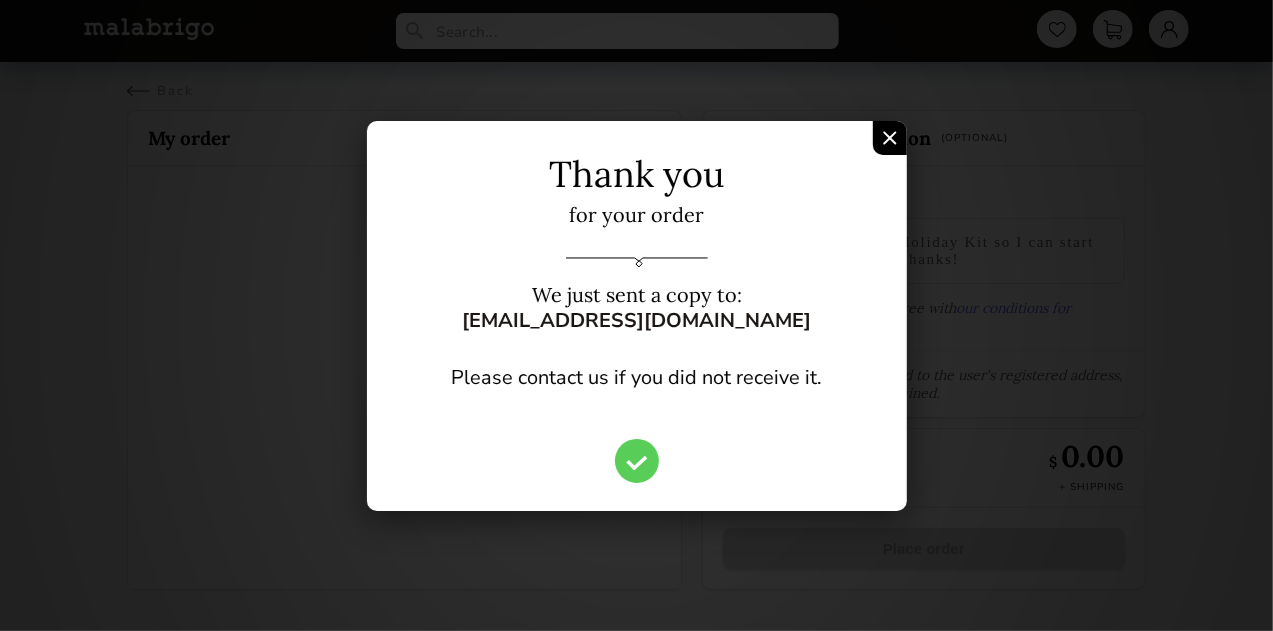 click at bounding box center (890, 138) 